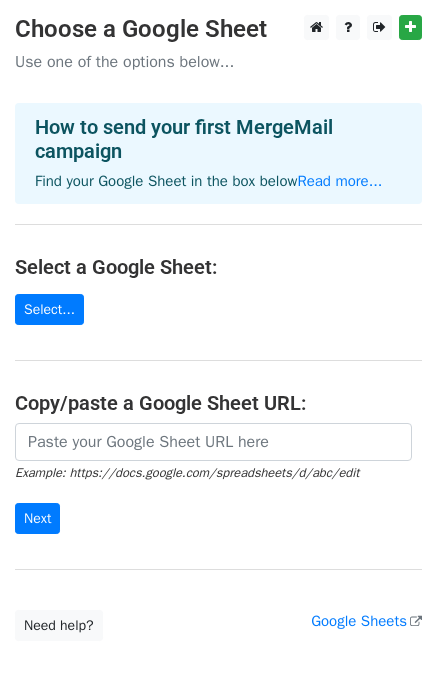 scroll, scrollTop: 0, scrollLeft: 0, axis: both 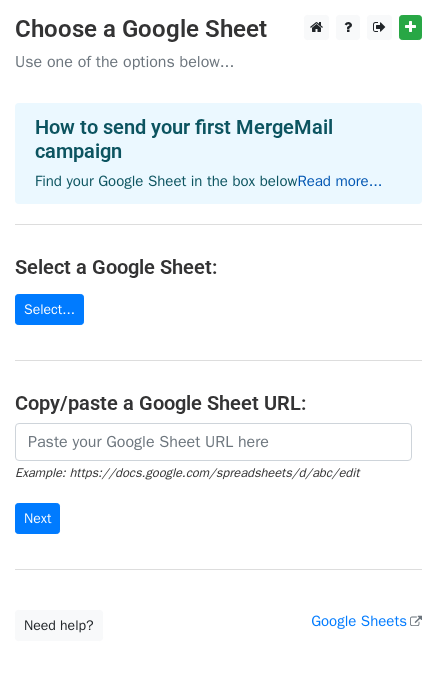 click on "Read more..." at bounding box center [339, 181] 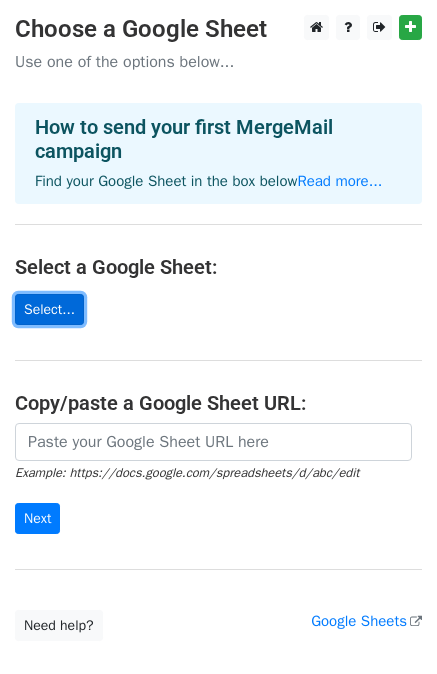click on "Select..." at bounding box center (49, 309) 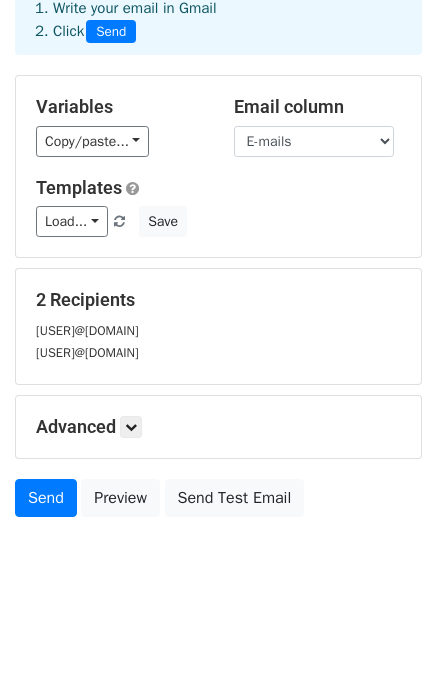 scroll, scrollTop: 122, scrollLeft: 0, axis: vertical 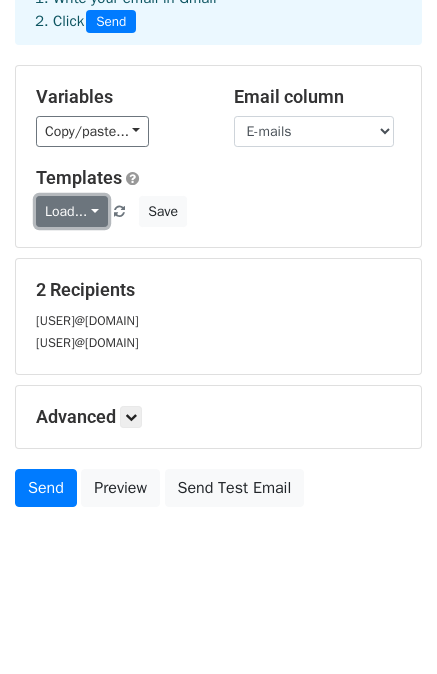 click on "Load..." at bounding box center [72, 211] 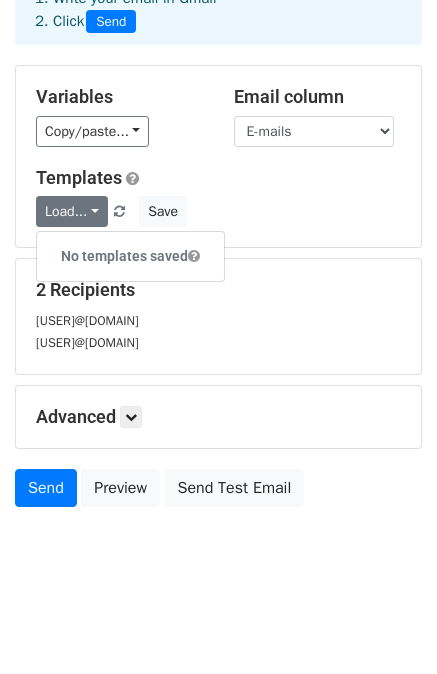 click on "No templates saved" at bounding box center [130, 256] 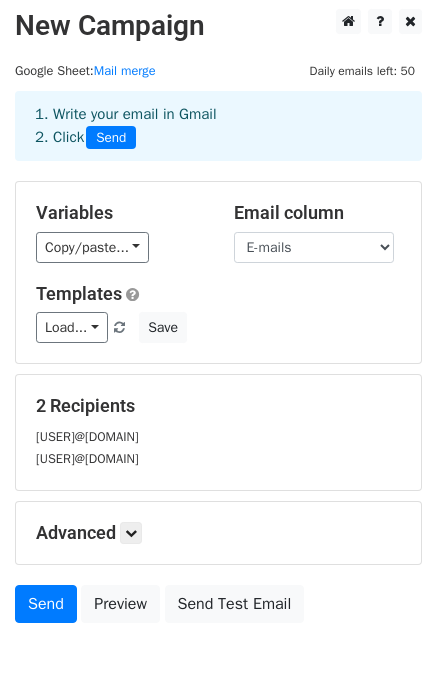 scroll, scrollTop: 0, scrollLeft: 0, axis: both 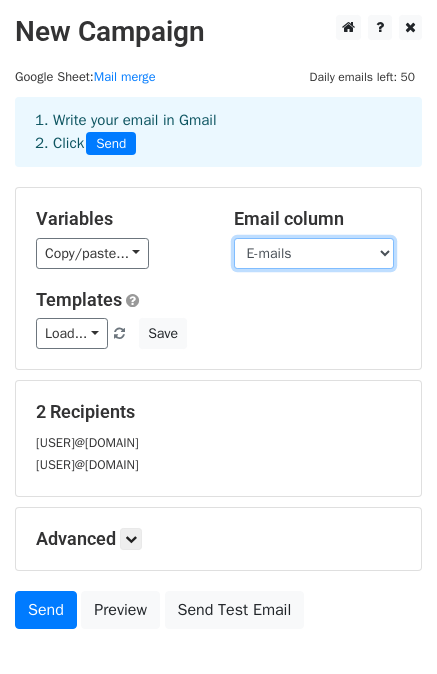 click on "E-mails" at bounding box center (314, 253) 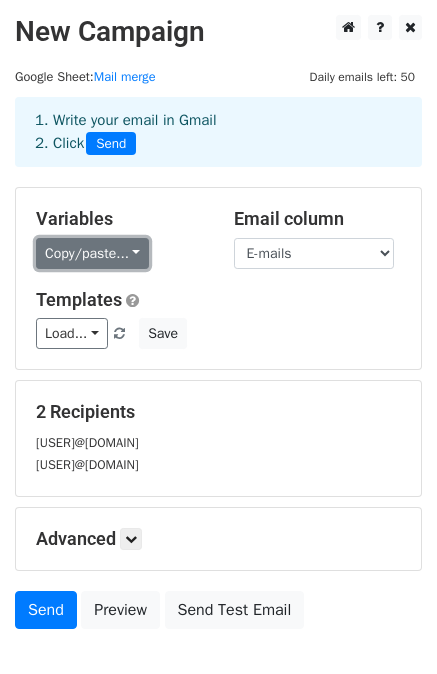 click on "Copy/paste..." at bounding box center (92, 253) 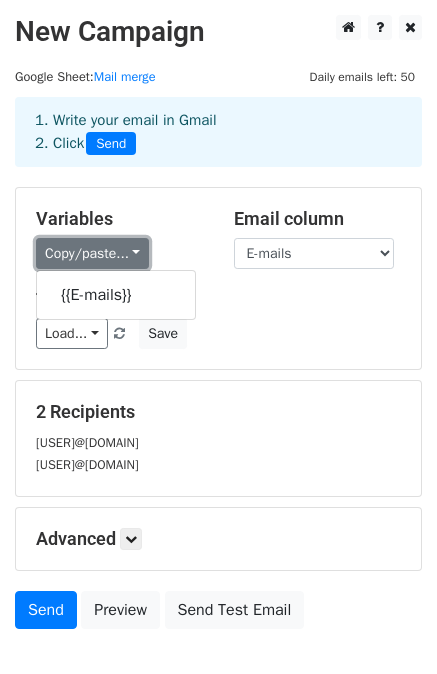 click on "Copy/paste..." at bounding box center (92, 253) 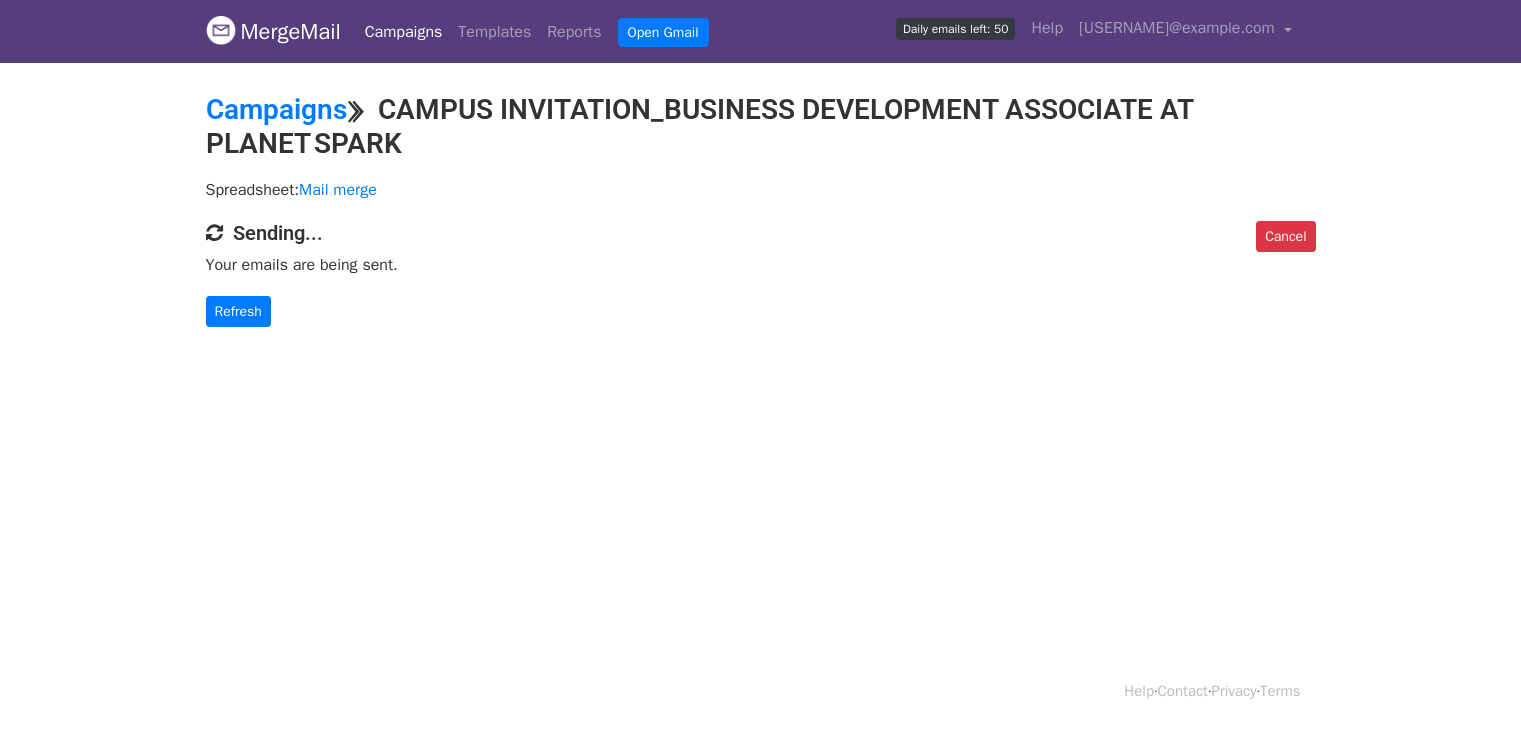 scroll, scrollTop: 0, scrollLeft: 0, axis: both 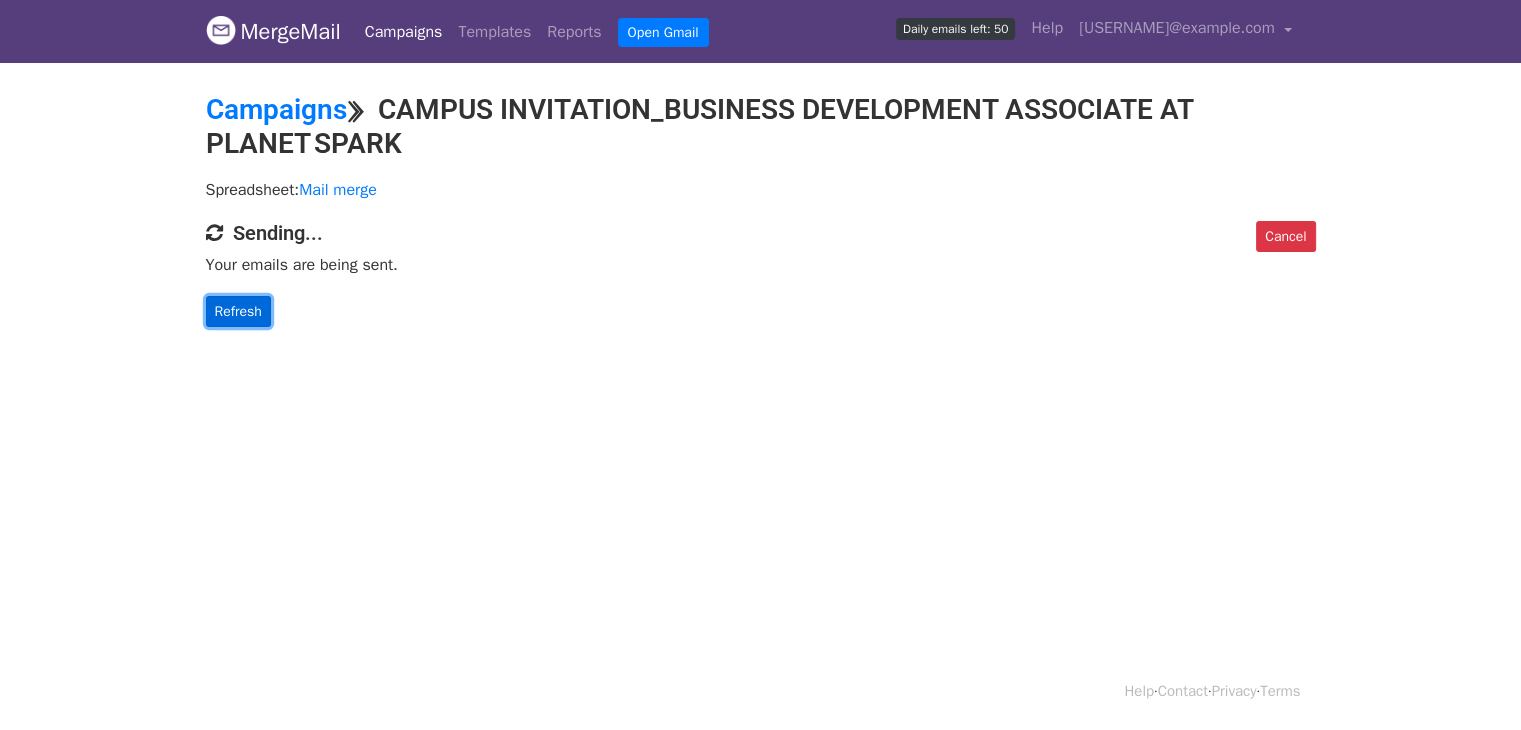 click on "Refresh" at bounding box center (238, 311) 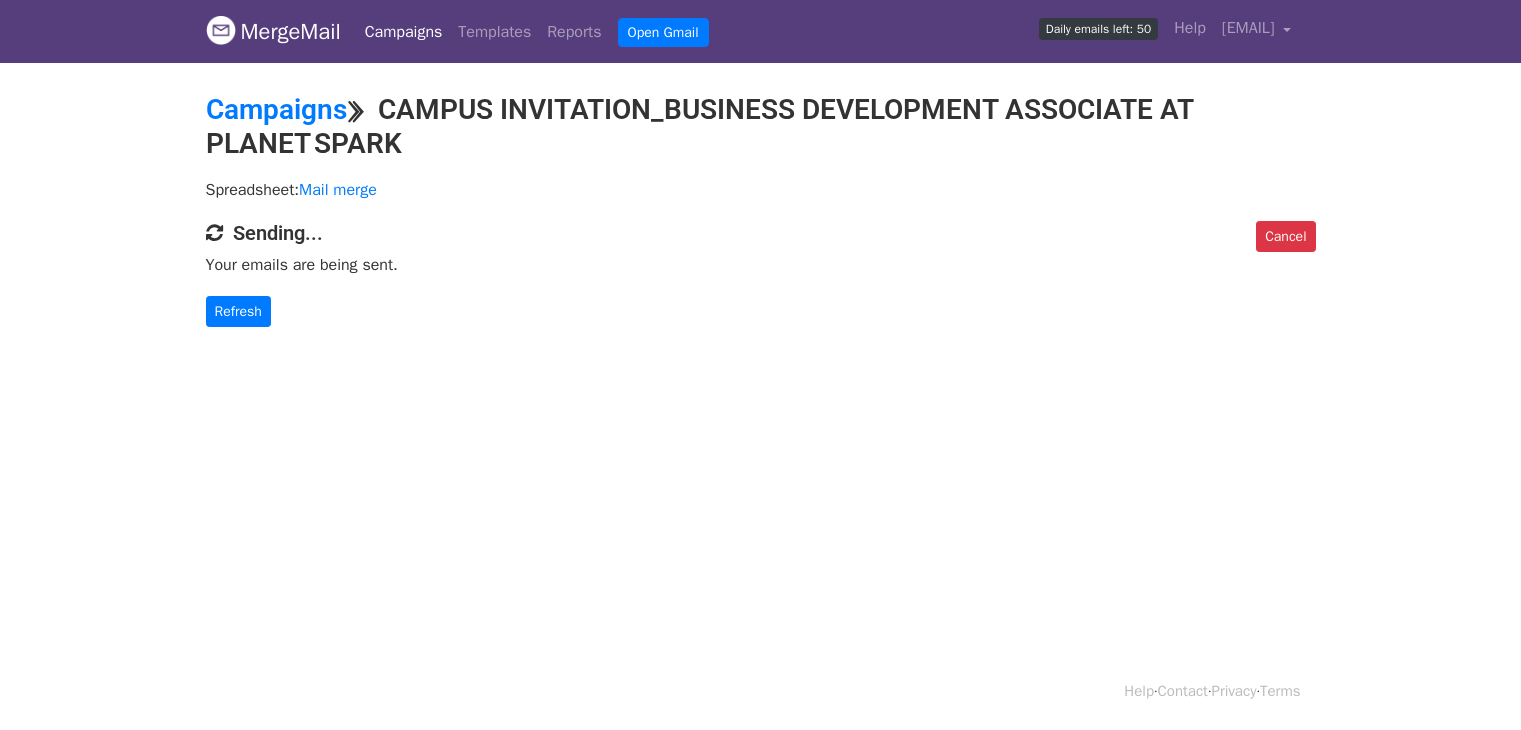 scroll, scrollTop: 0, scrollLeft: 0, axis: both 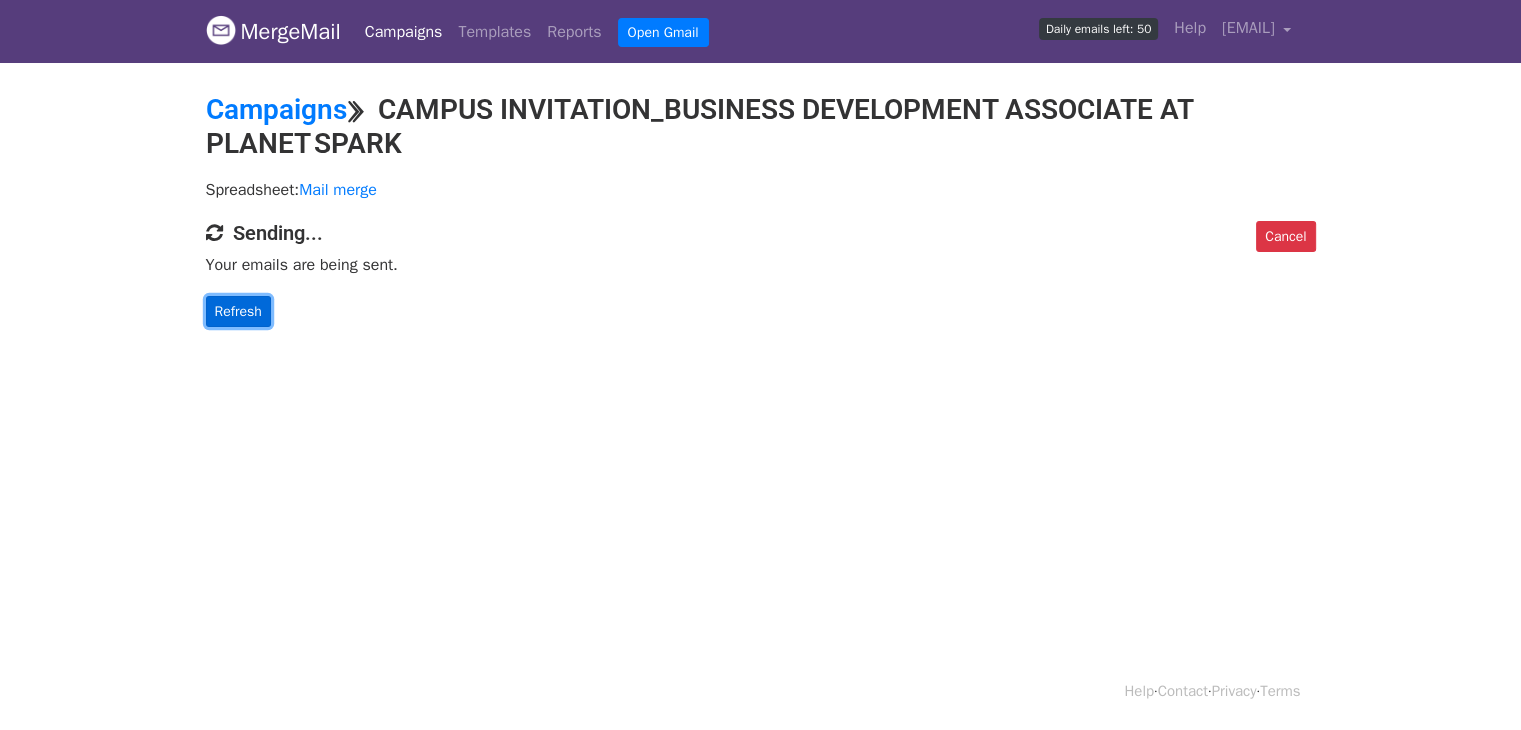 click on "Refresh" at bounding box center [238, 311] 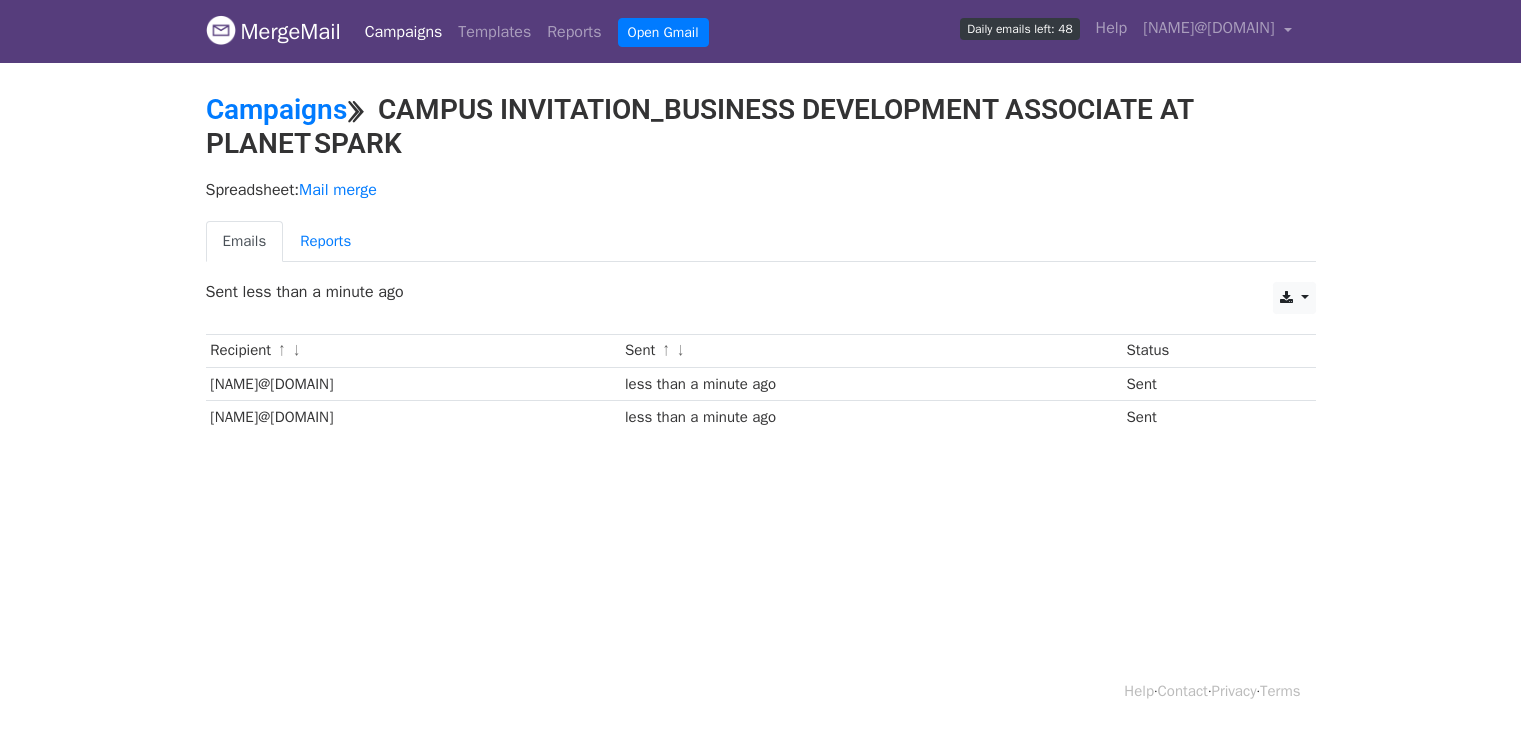 scroll, scrollTop: 0, scrollLeft: 0, axis: both 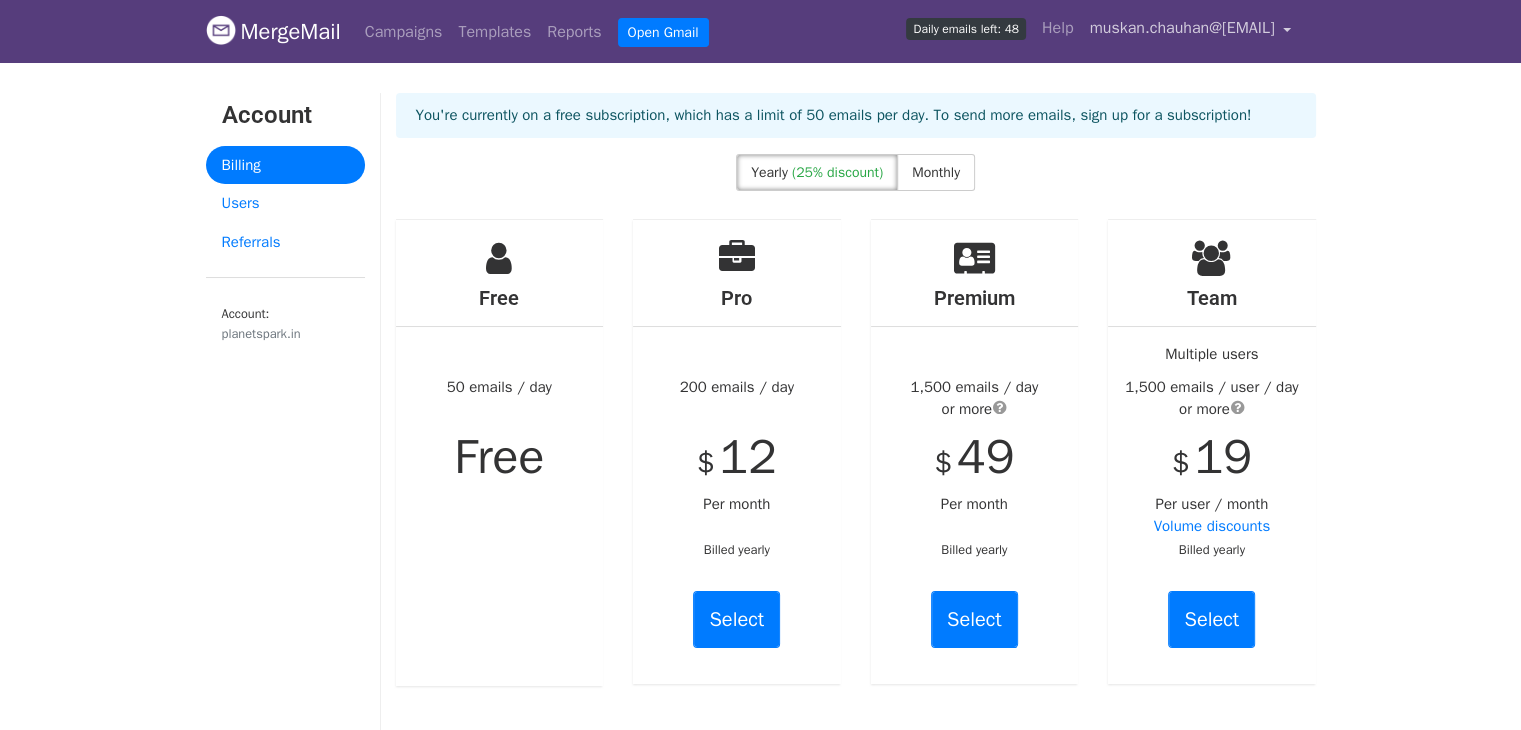 click on "[USERNAME]@[DOMAIN]" at bounding box center (1182, 28) 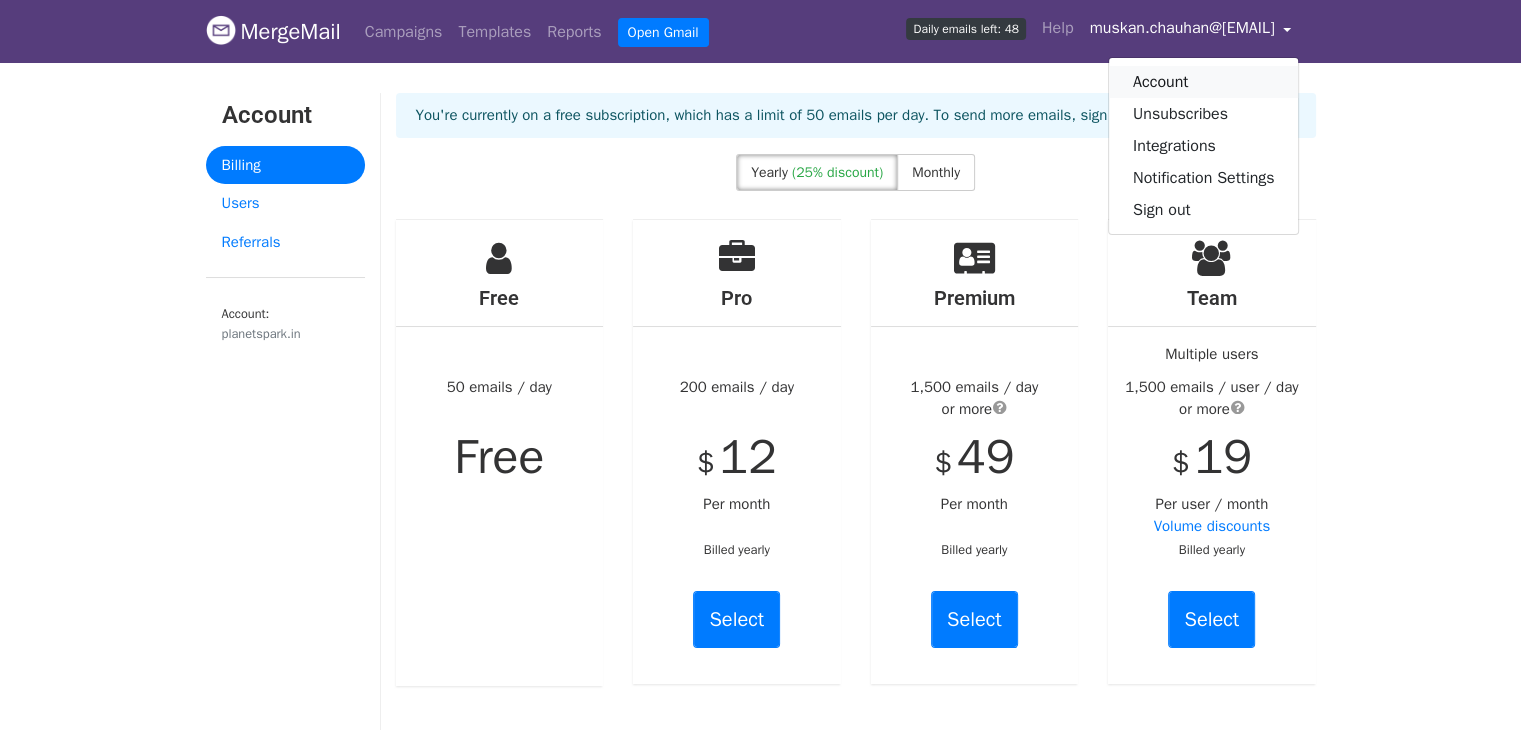 click on "Account" at bounding box center (1204, 82) 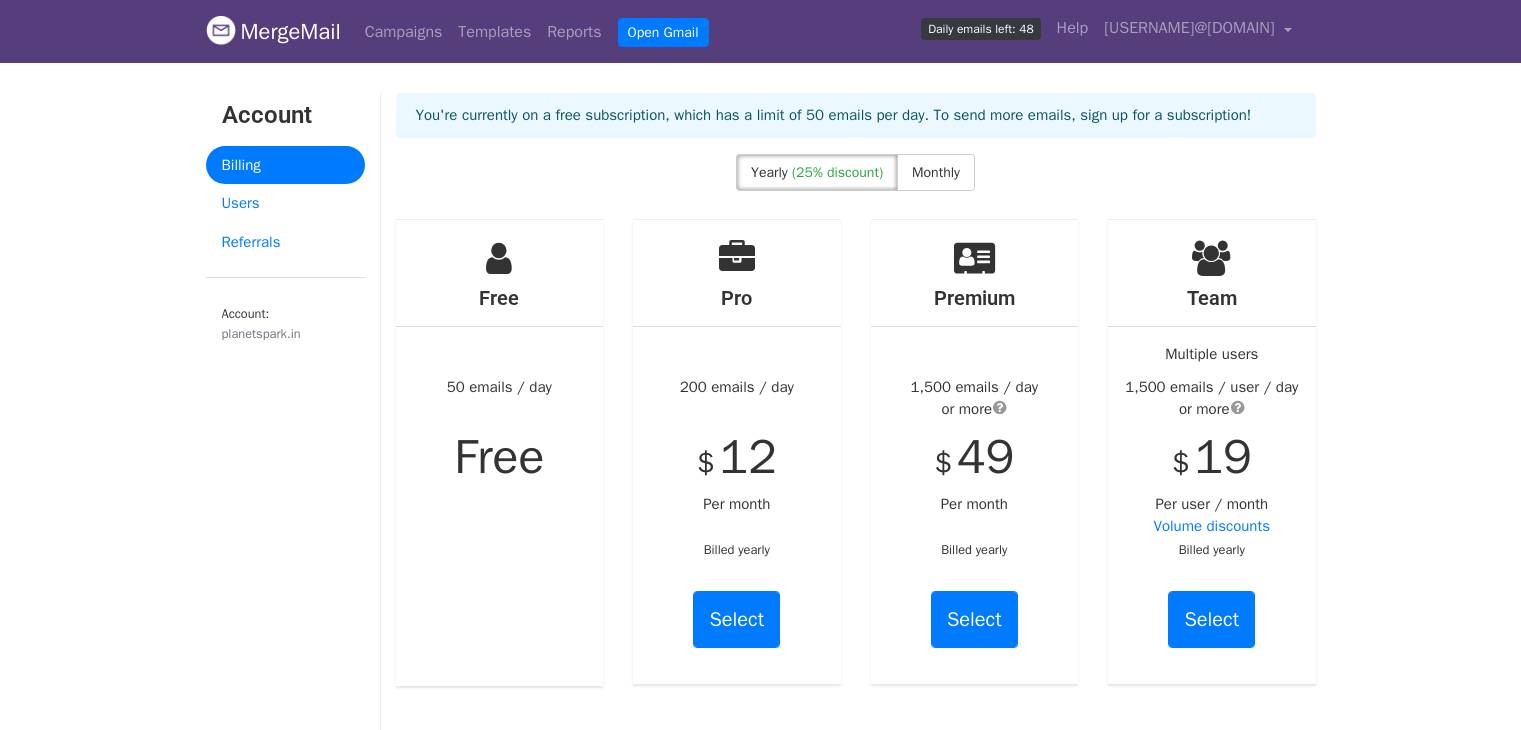 scroll, scrollTop: 0, scrollLeft: 0, axis: both 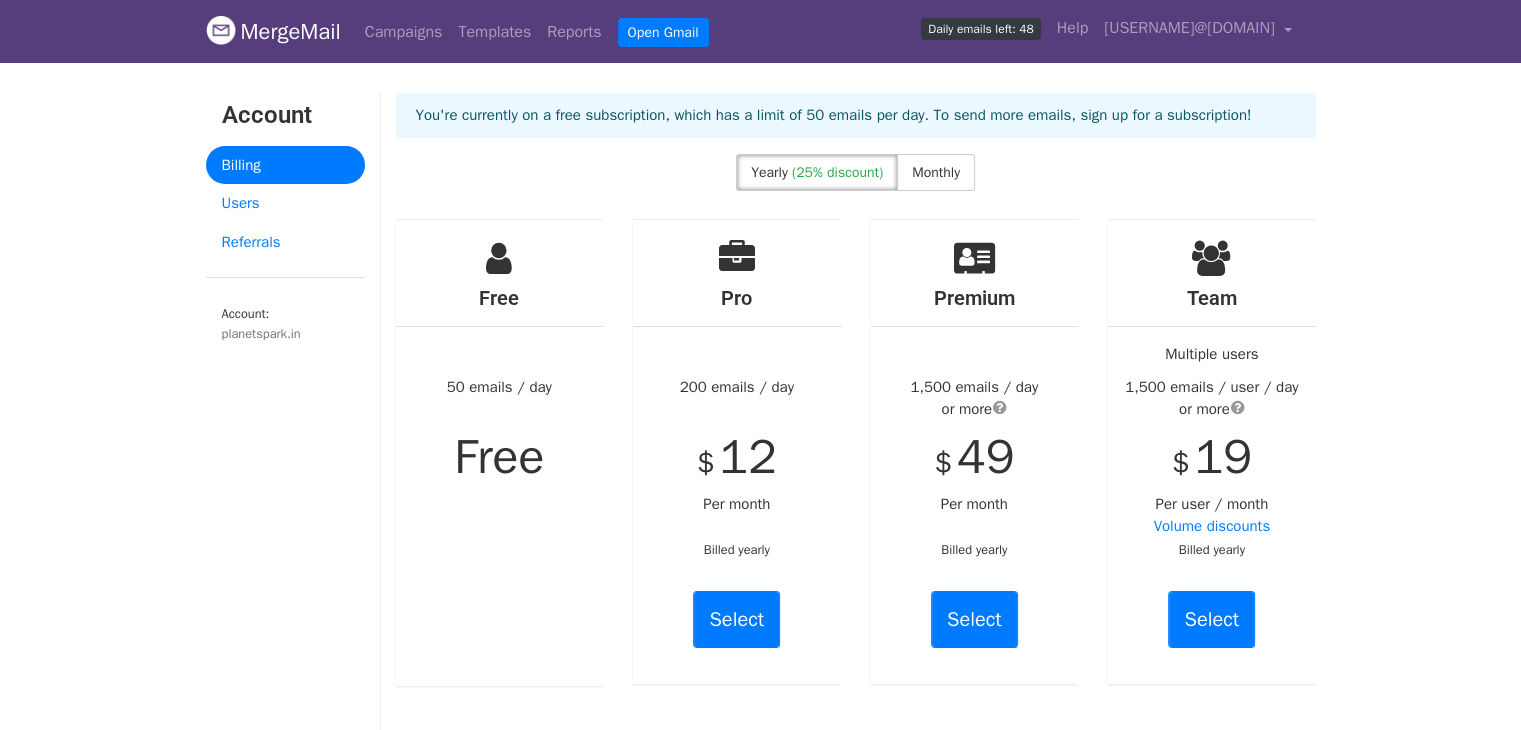 drag, startPoint x: 283, startPoint y: 451, endPoint x: 259, endPoint y: 369, distance: 85.44004 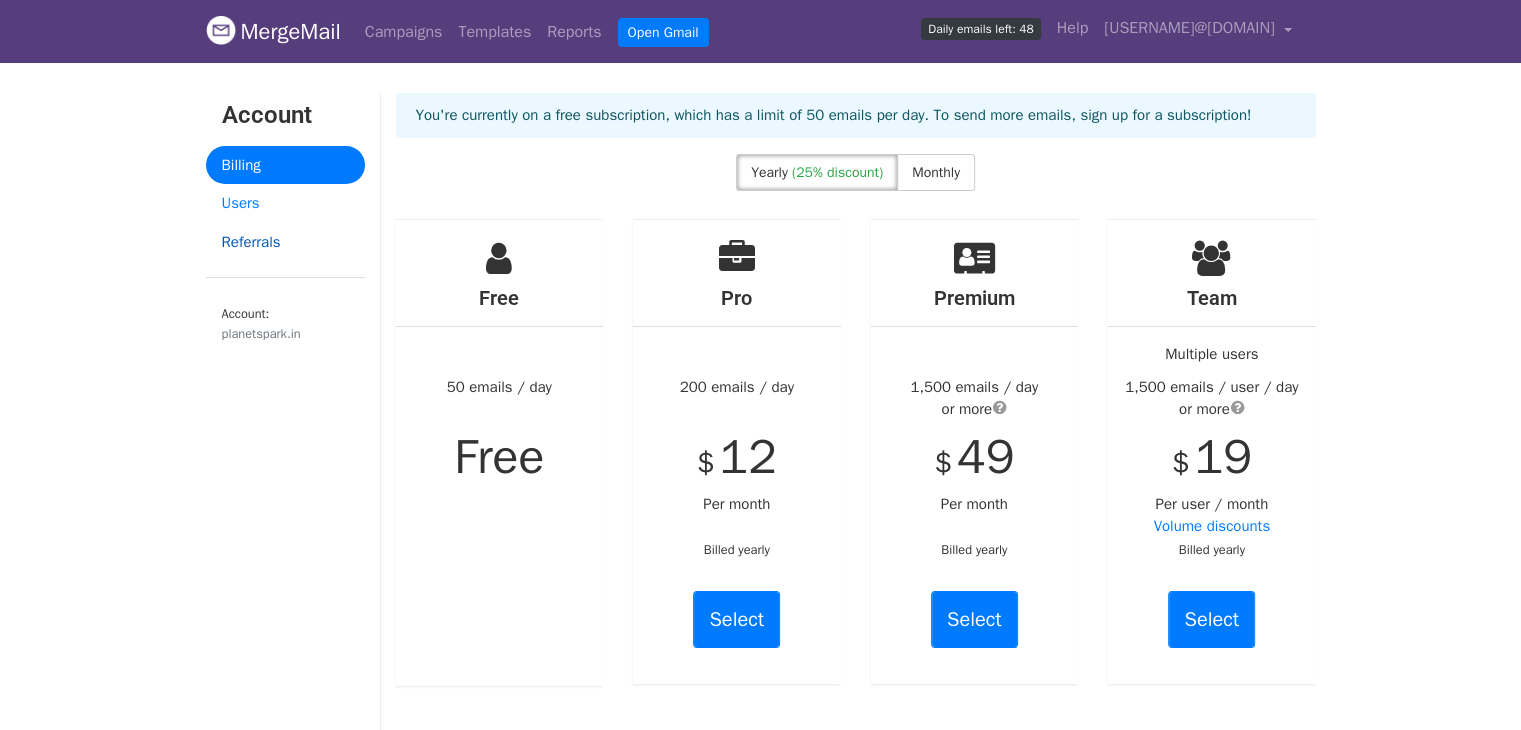 click on "Referrals" at bounding box center [285, 242] 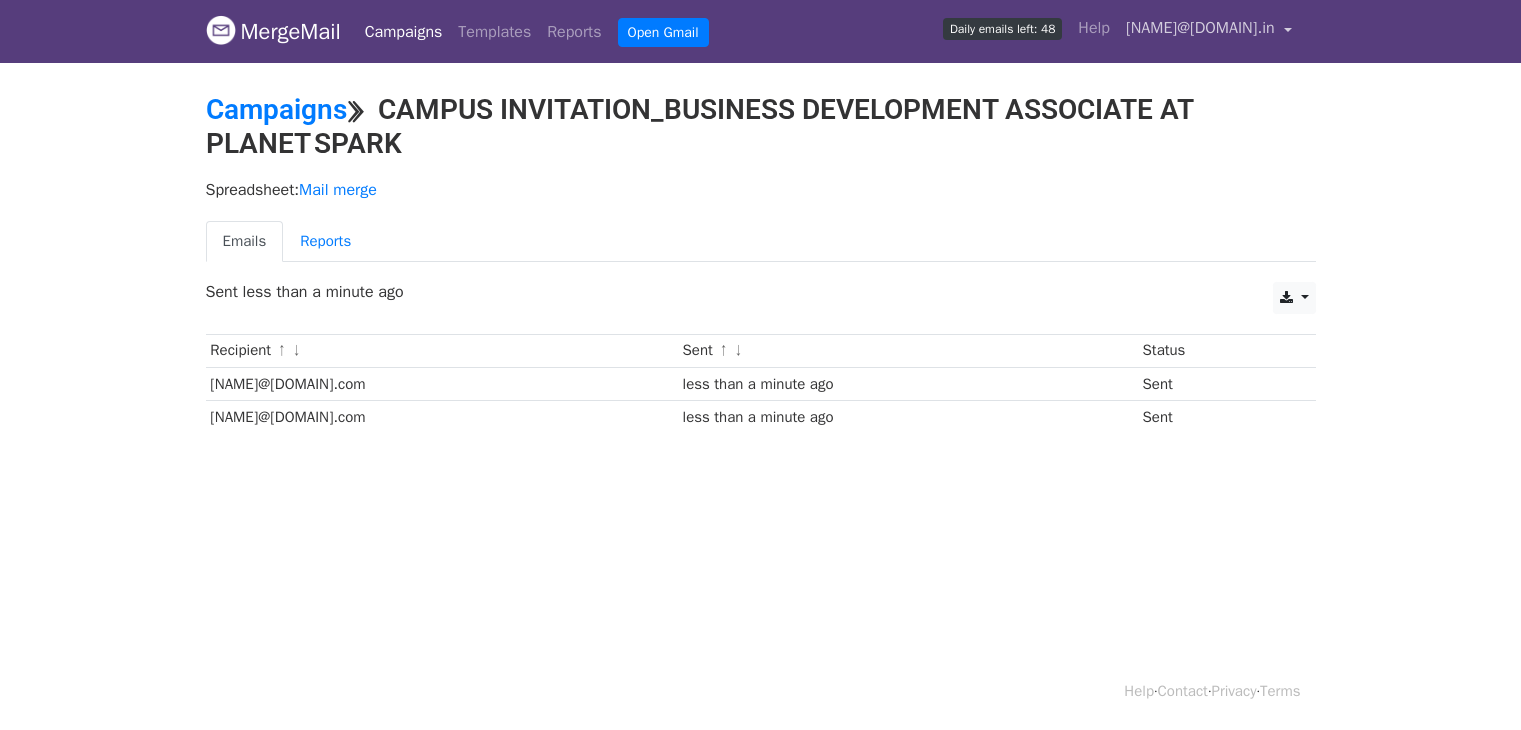 scroll, scrollTop: 0, scrollLeft: 0, axis: both 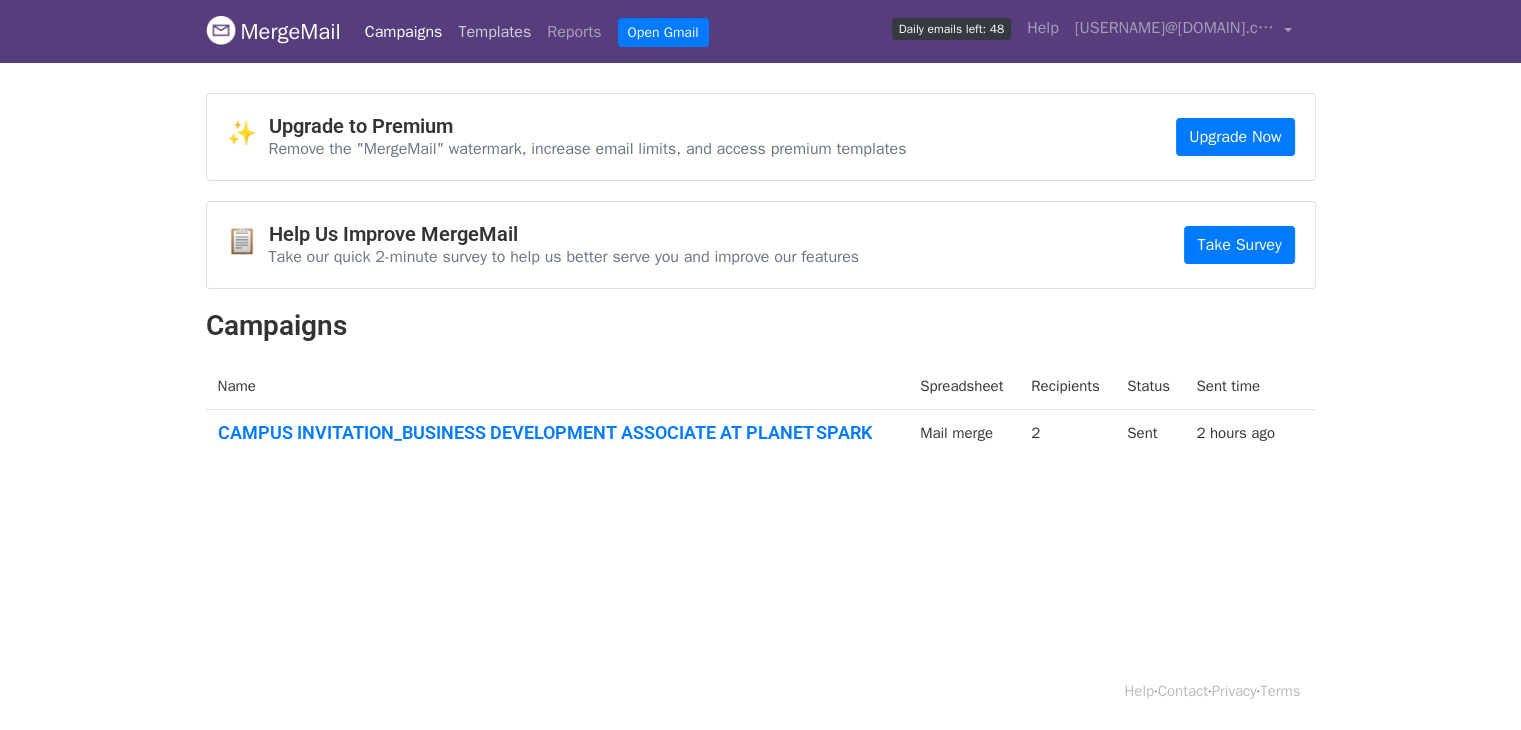 click on "Templates" at bounding box center (494, 32) 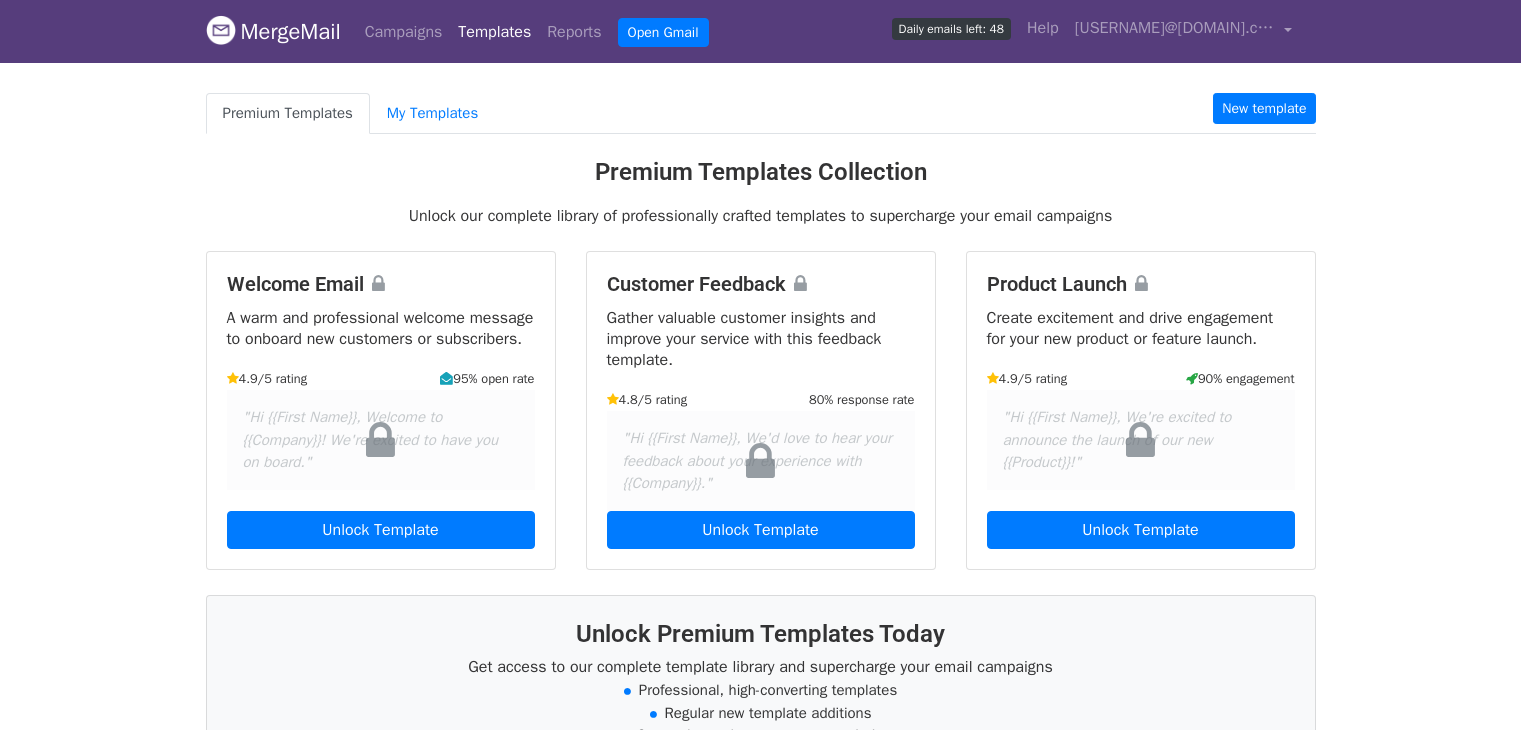 scroll, scrollTop: 0, scrollLeft: 0, axis: both 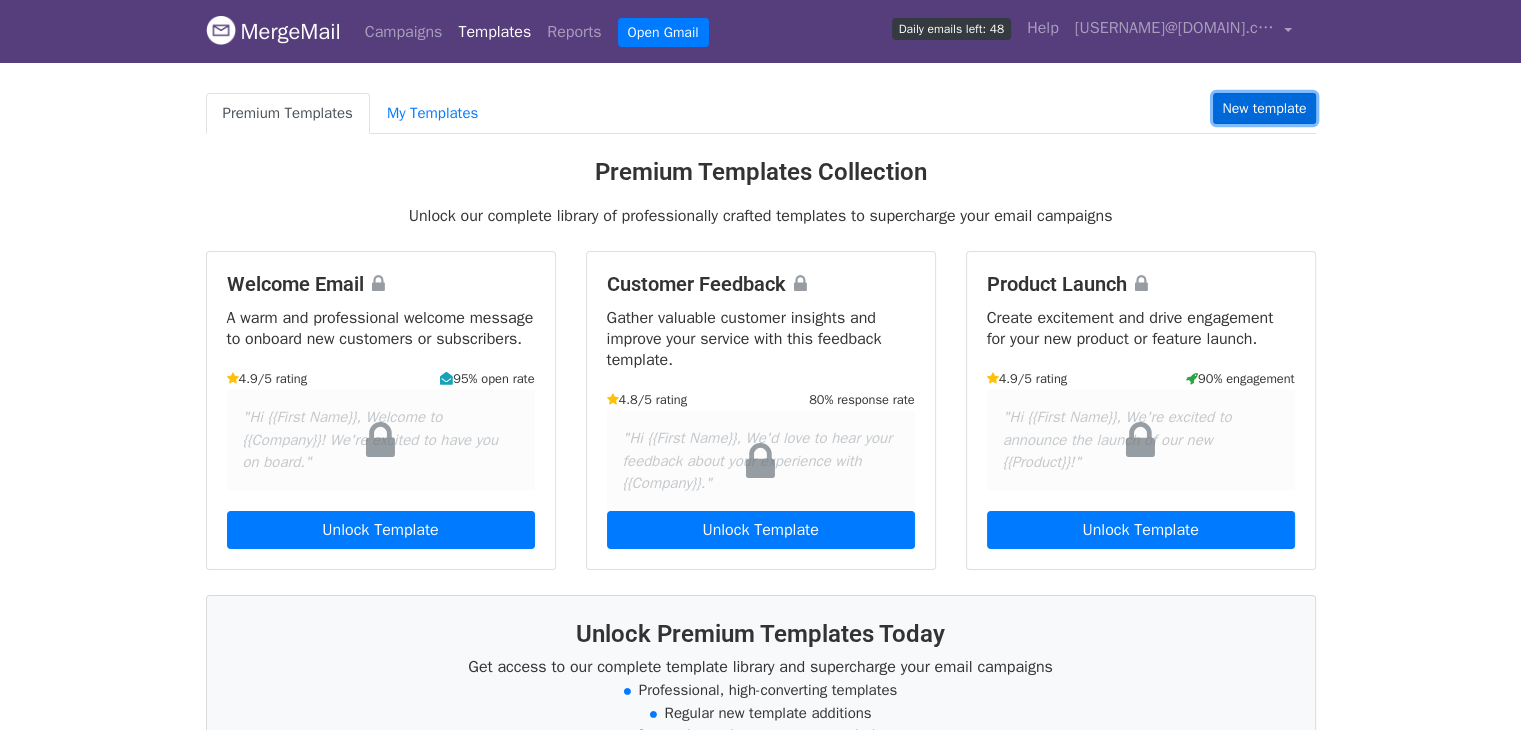 click on "New template" at bounding box center (1264, 108) 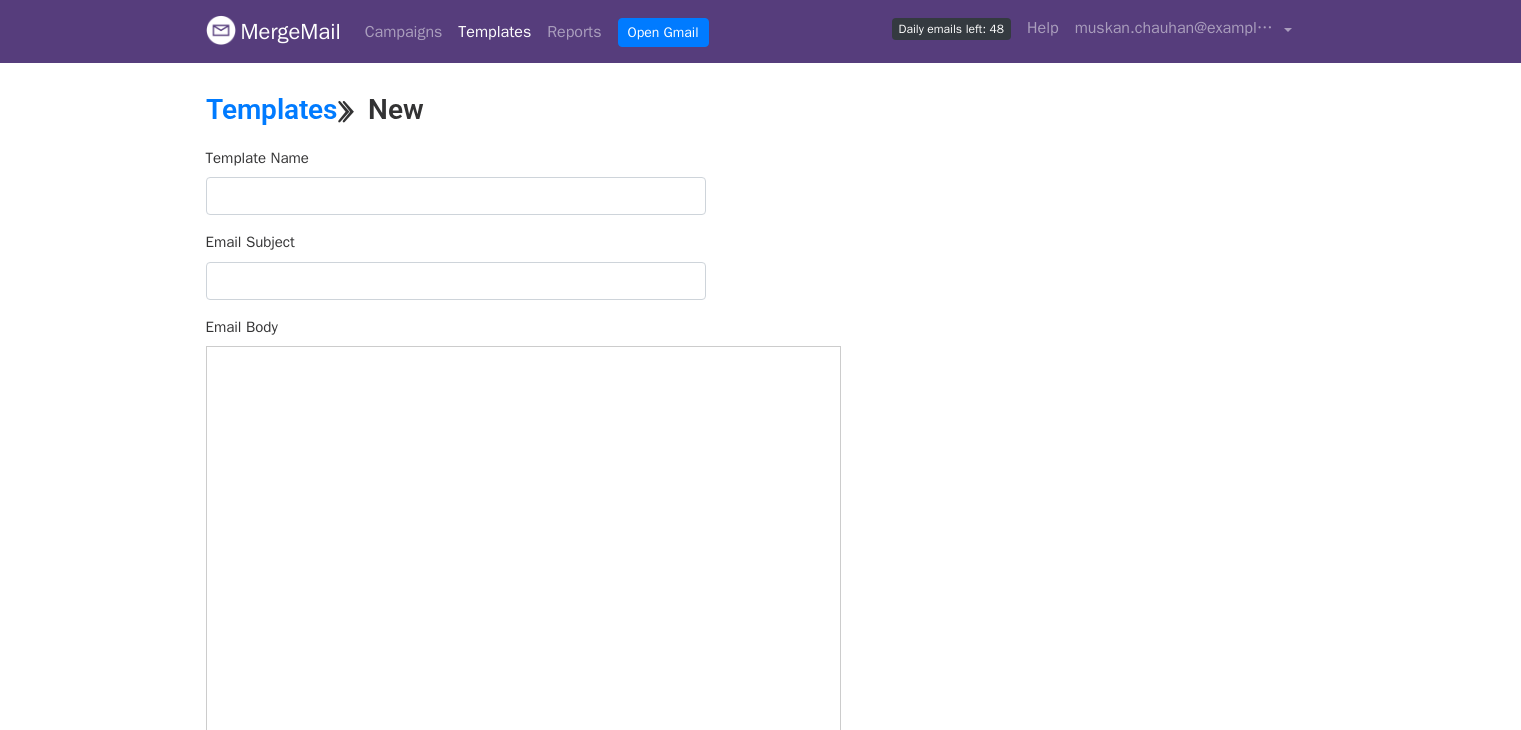 scroll, scrollTop: 0, scrollLeft: 0, axis: both 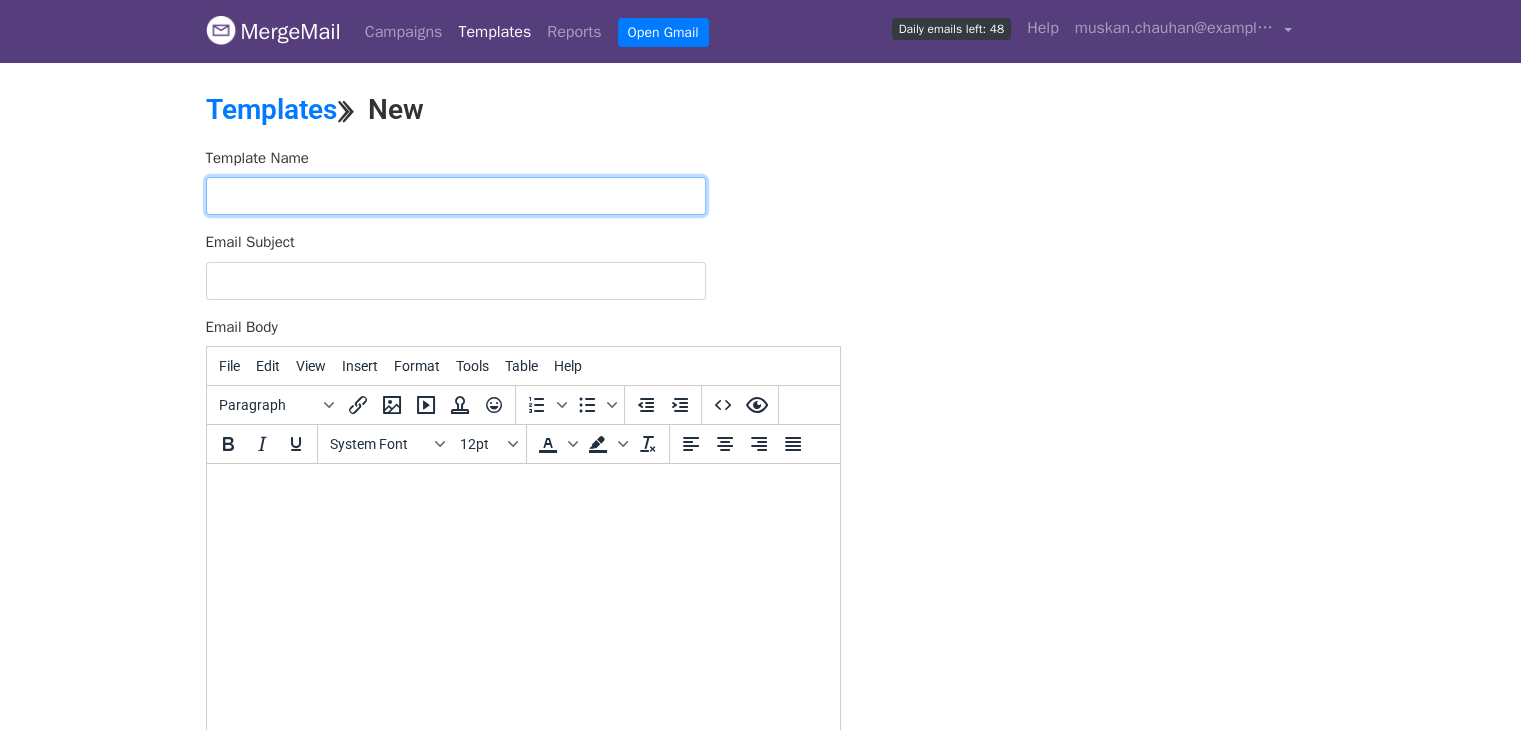click at bounding box center (456, 196) 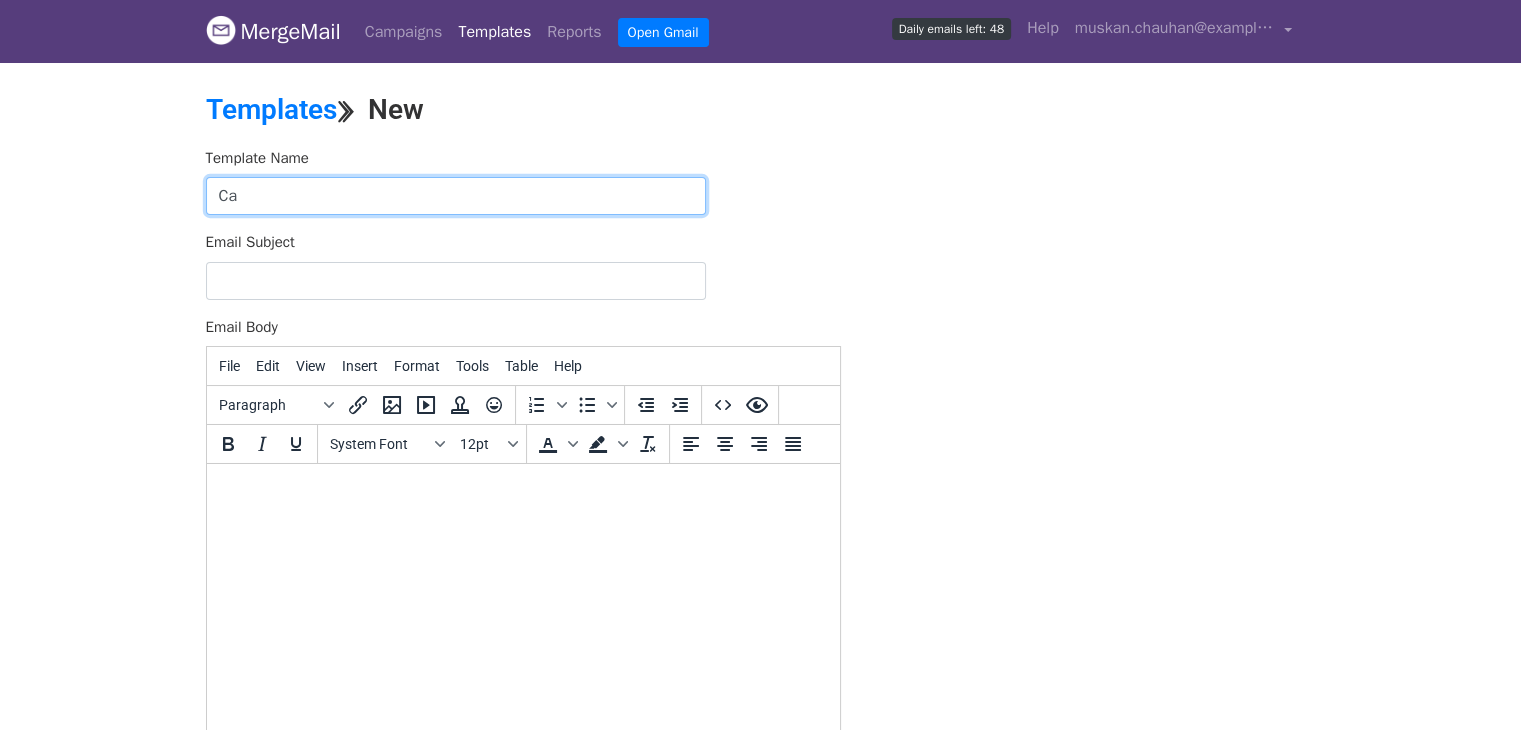 type on "C" 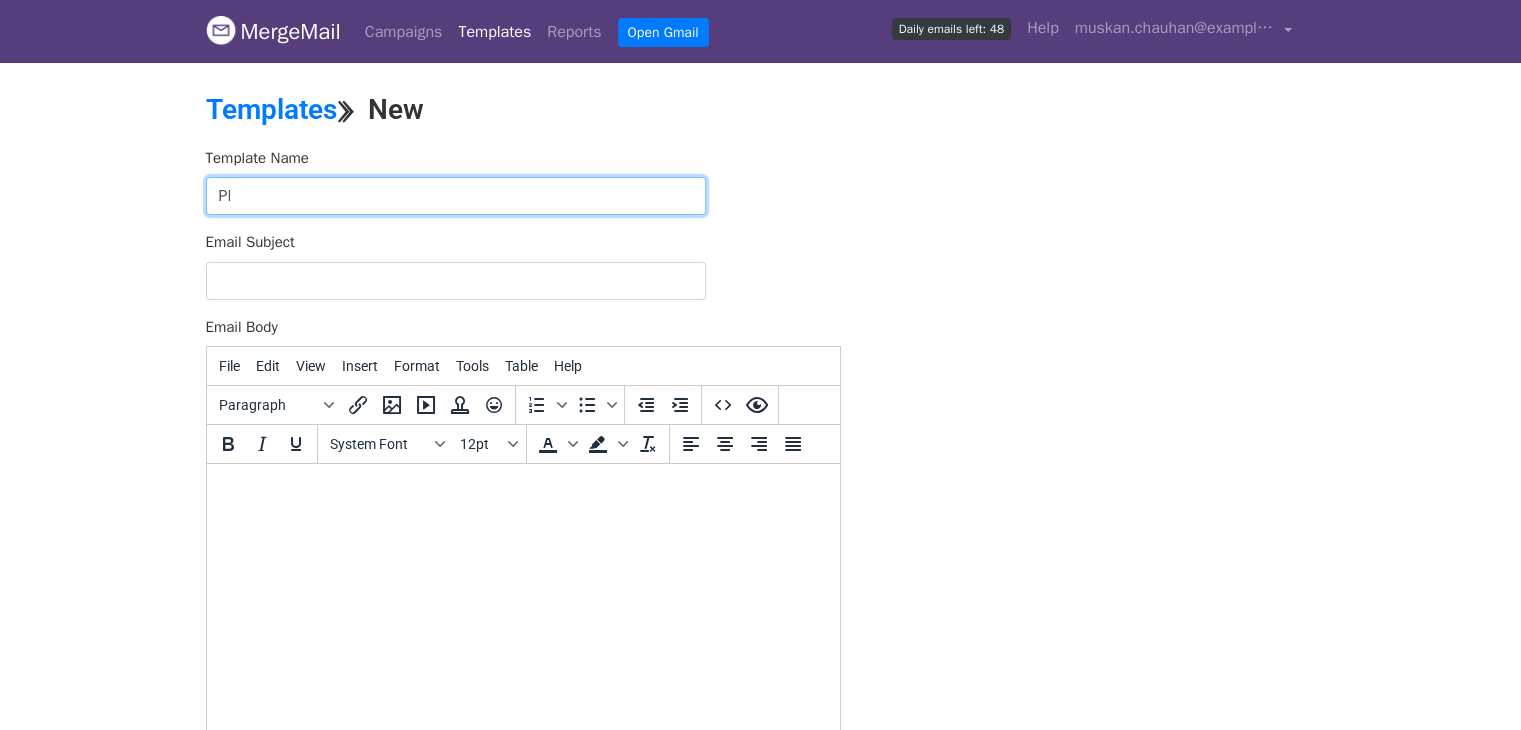 type on "P" 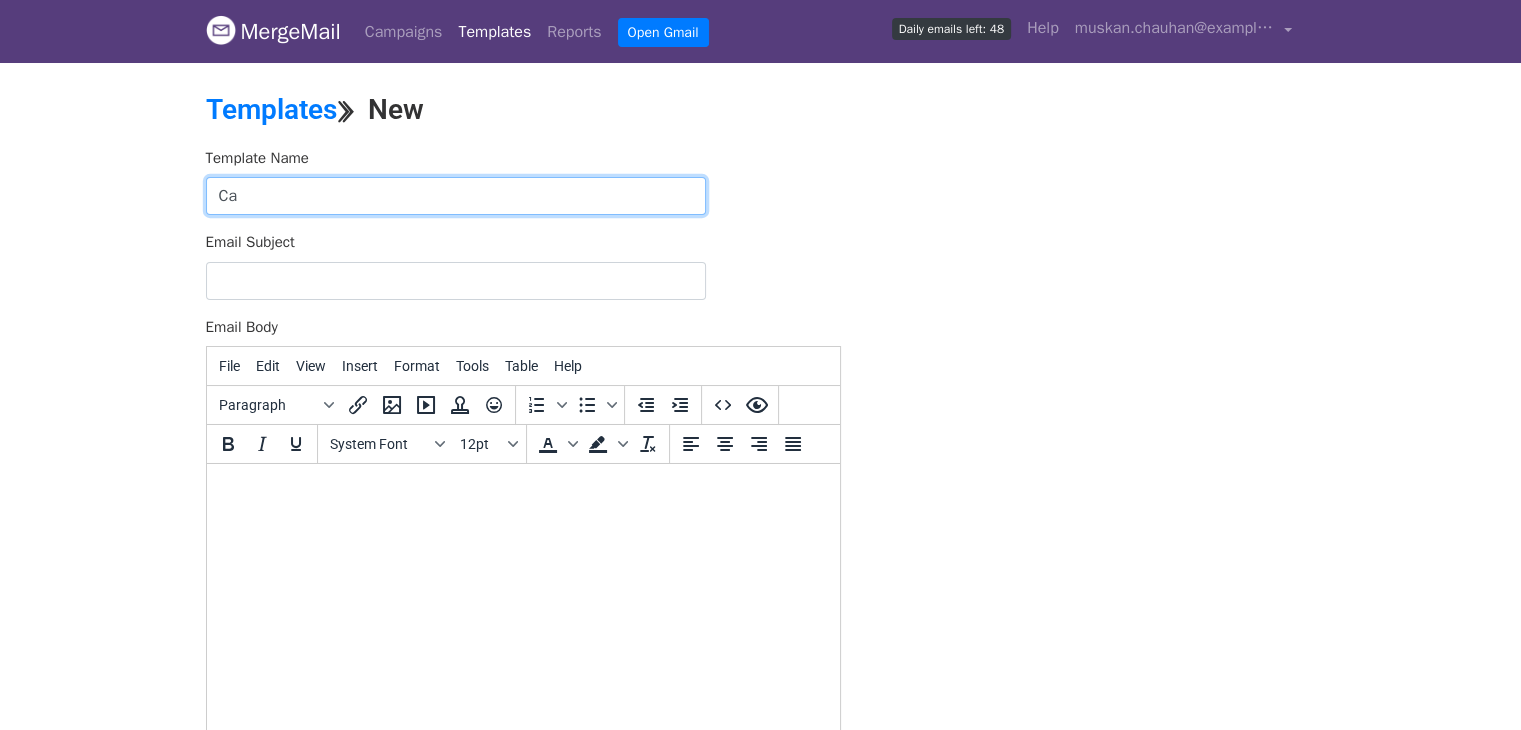 type on "C" 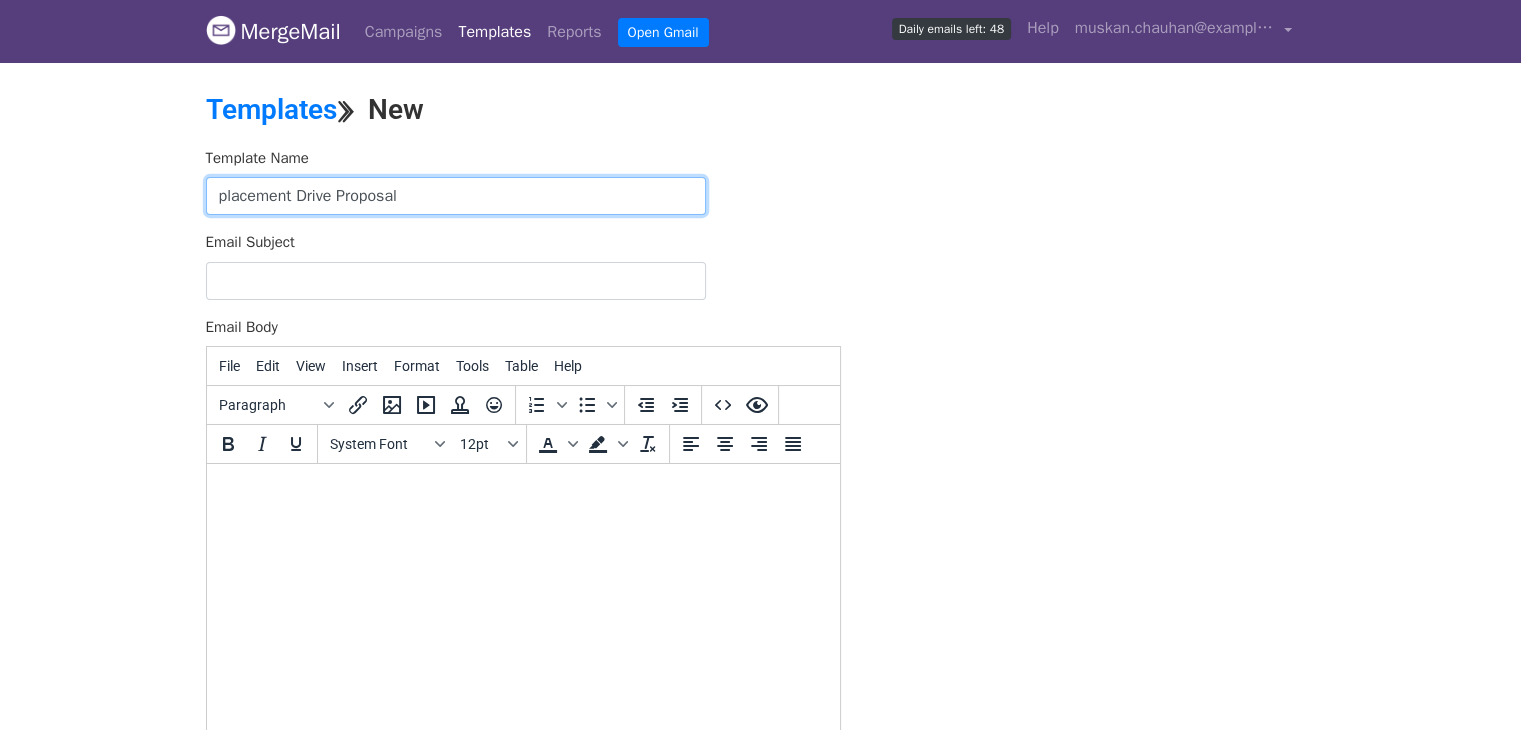 click on "placement Drive Proposal" at bounding box center [456, 196] 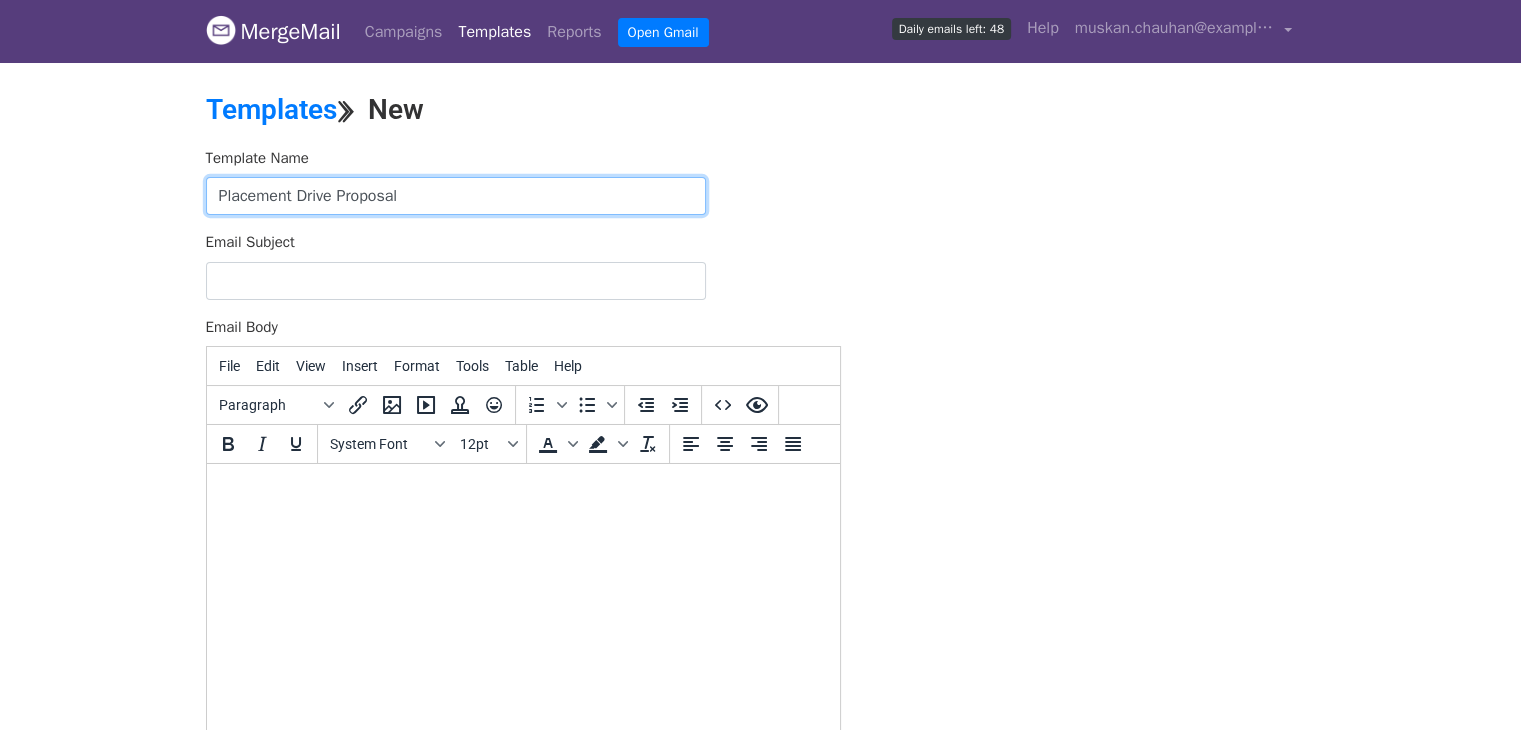 type on "Placement Drive Proposal" 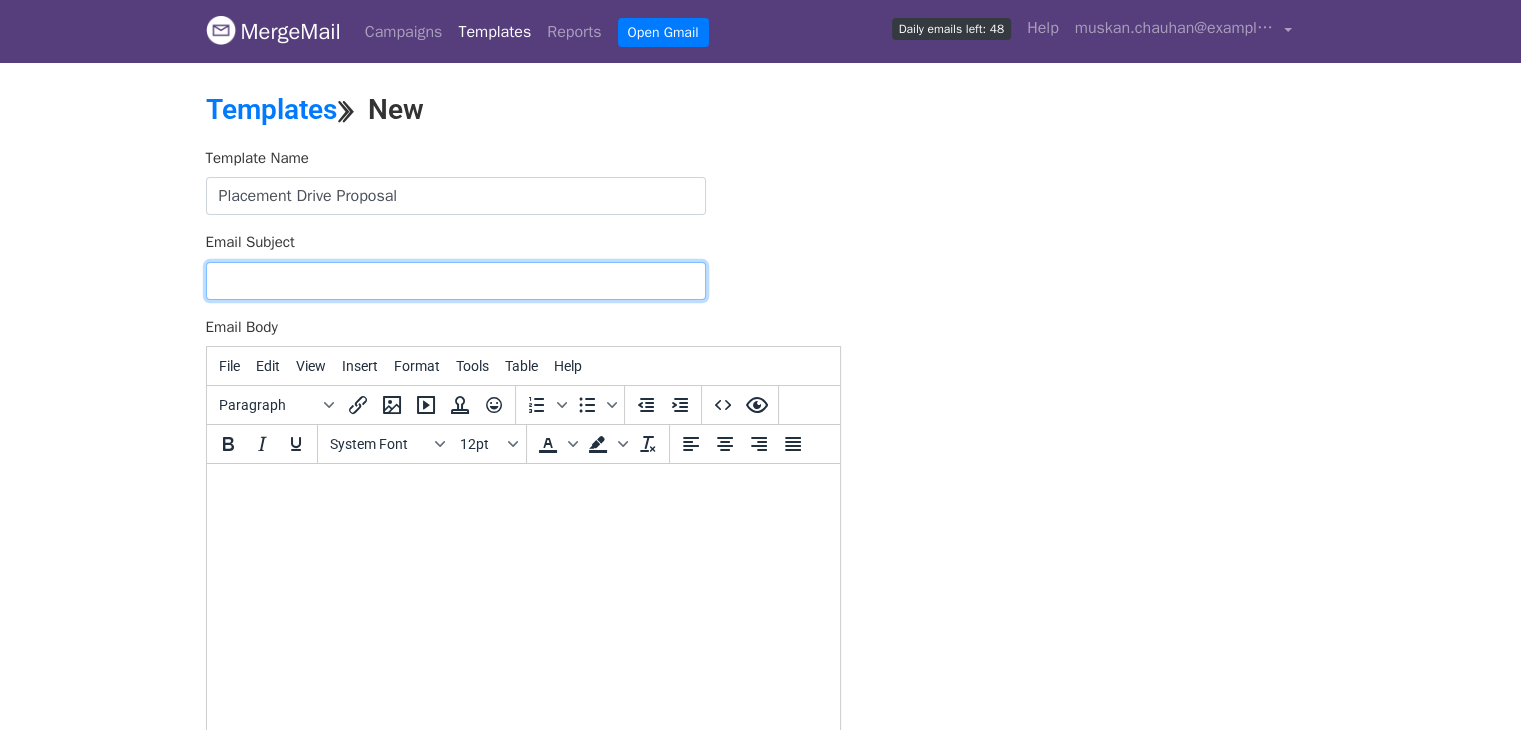 click on "Email Subject" at bounding box center [456, 281] 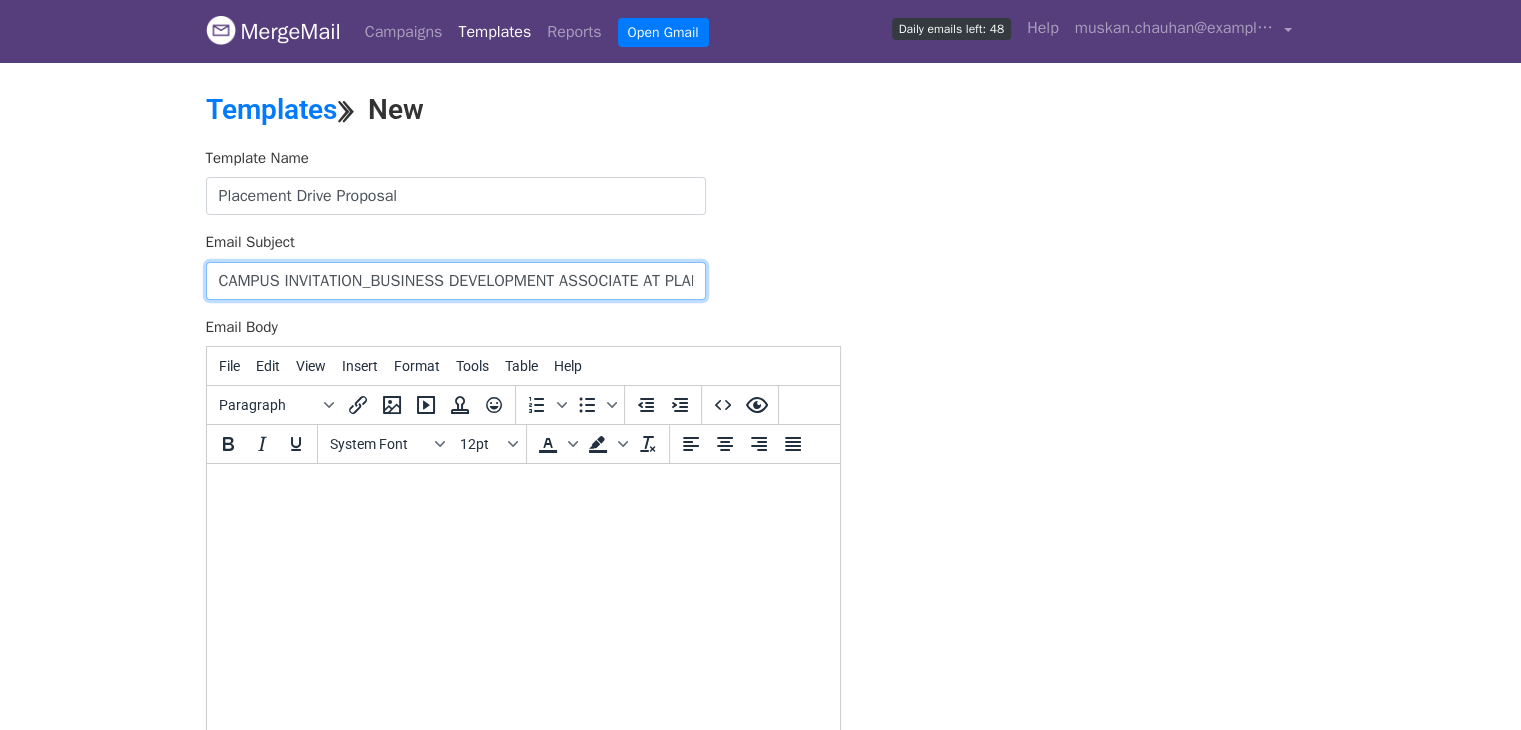 scroll, scrollTop: 0, scrollLeft: 78, axis: horizontal 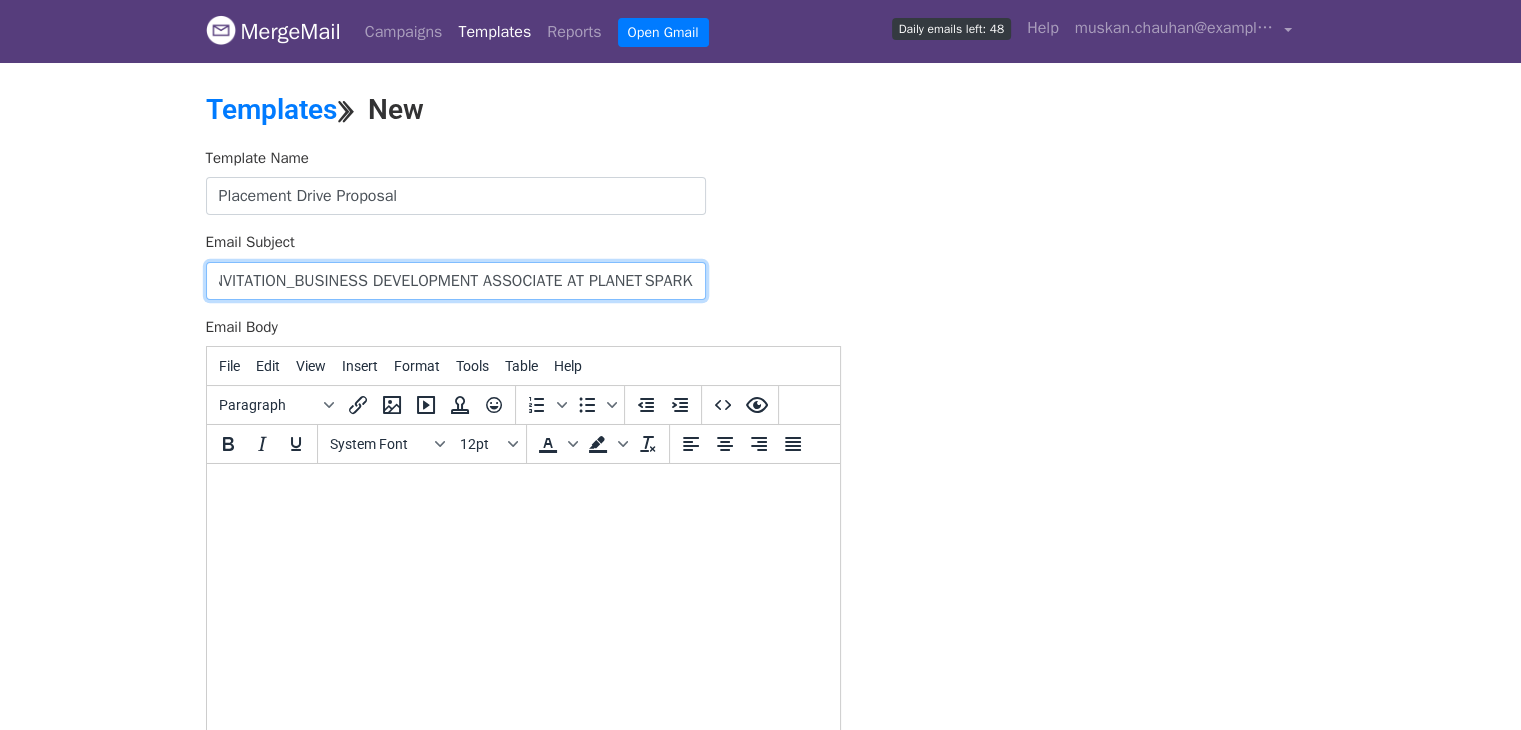 drag, startPoint x: 296, startPoint y: 284, endPoint x: 592, endPoint y: 290, distance: 296.0608 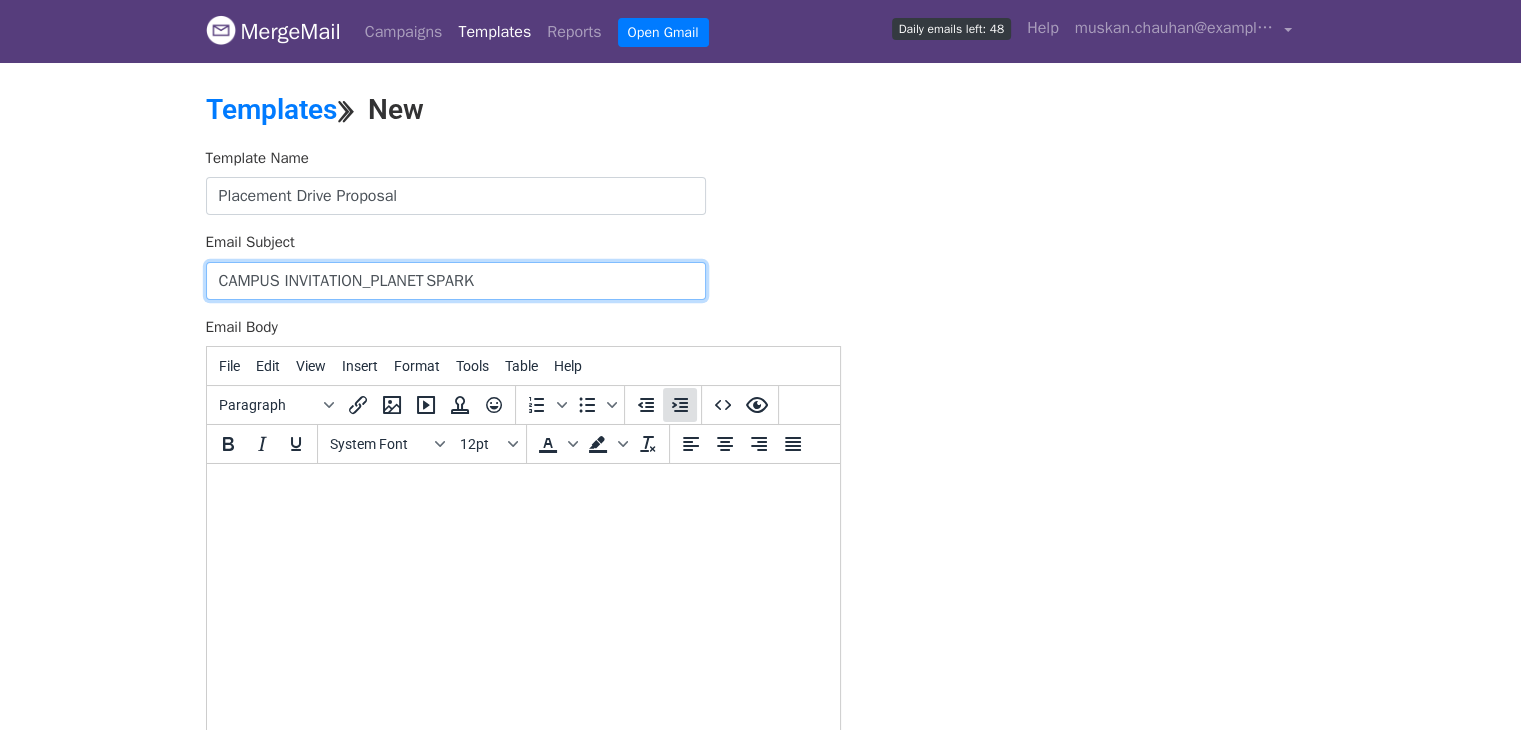 scroll, scrollTop: 0, scrollLeft: 0, axis: both 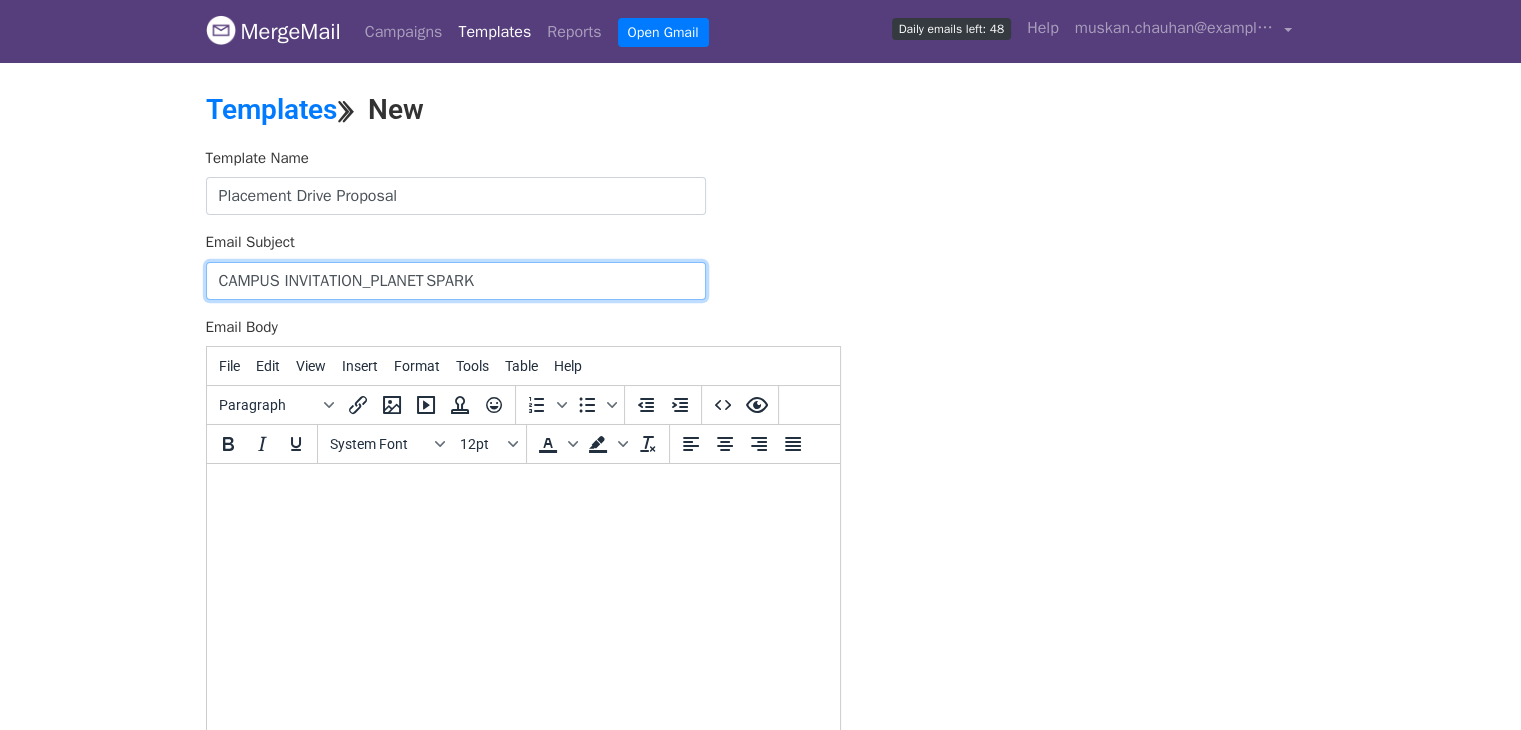 type on "CAMPUS INVITATION_PLANET SPARK" 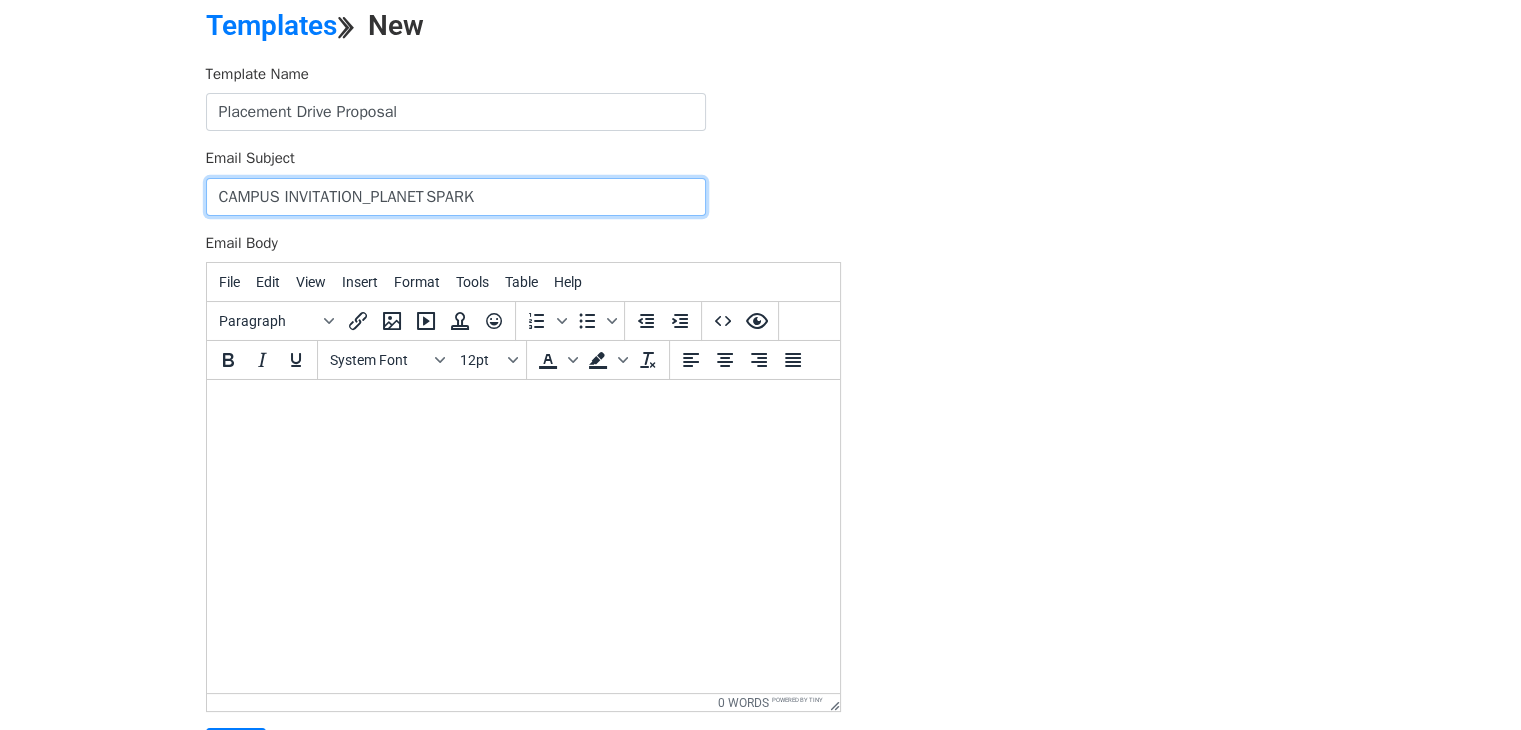 scroll, scrollTop: 80, scrollLeft: 0, axis: vertical 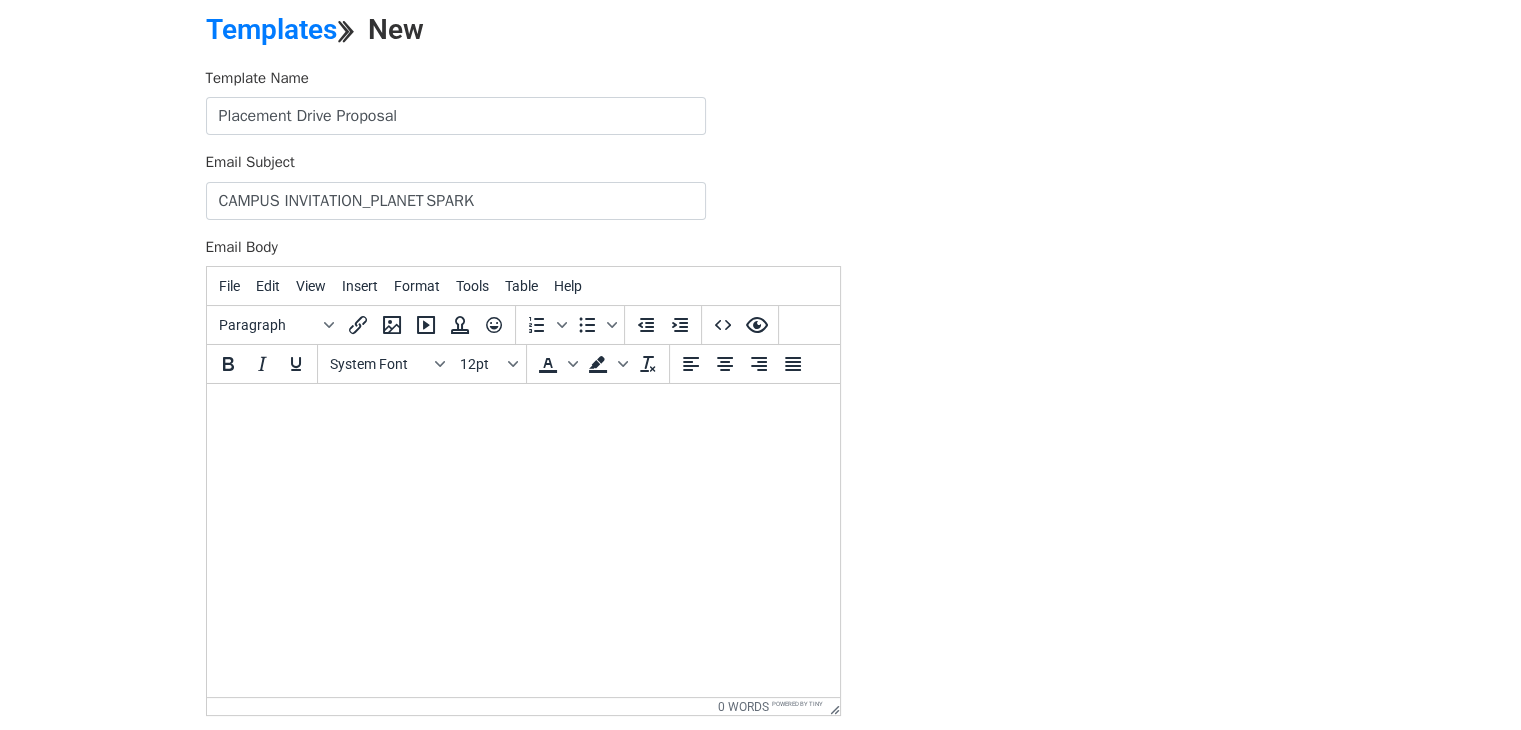 click at bounding box center (522, 411) 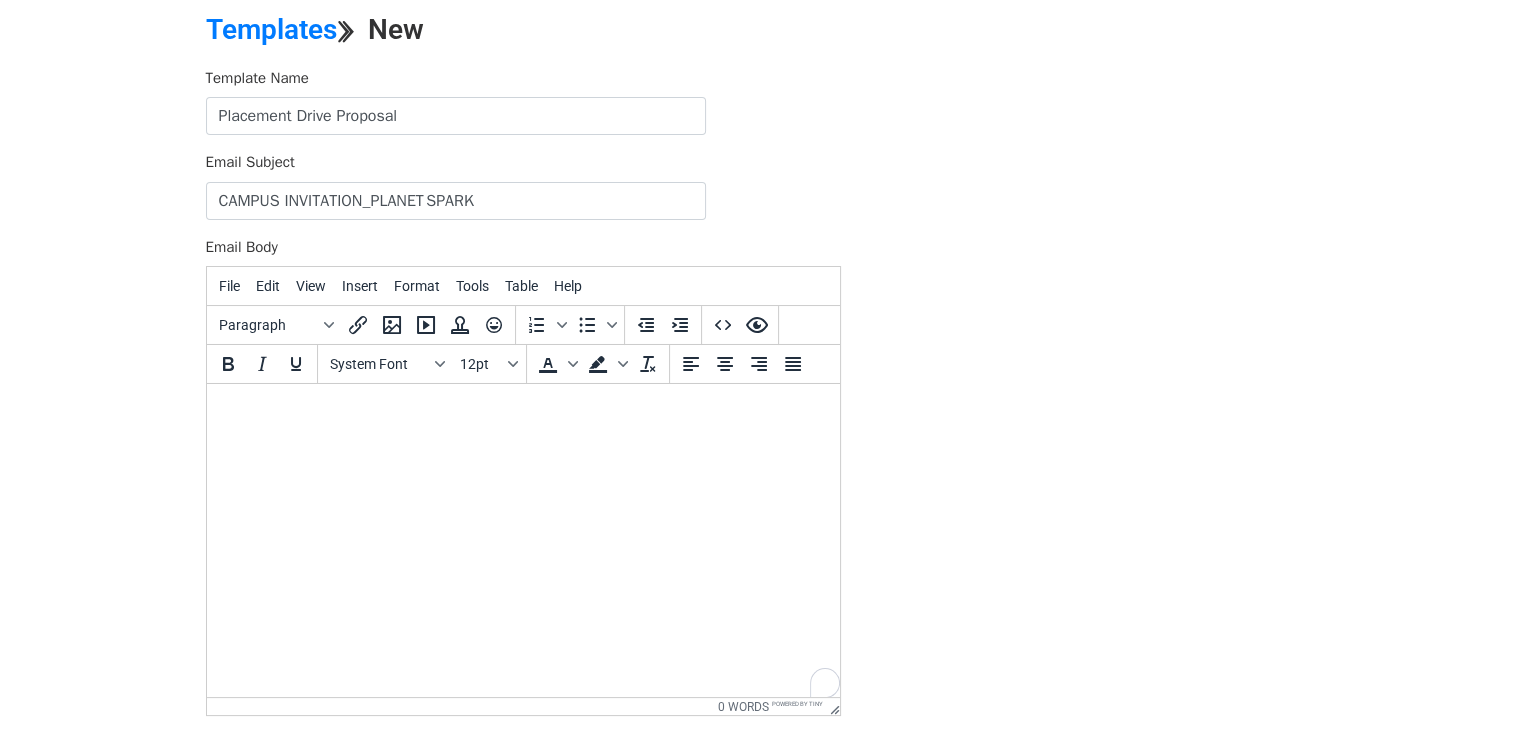 click at bounding box center (522, 411) 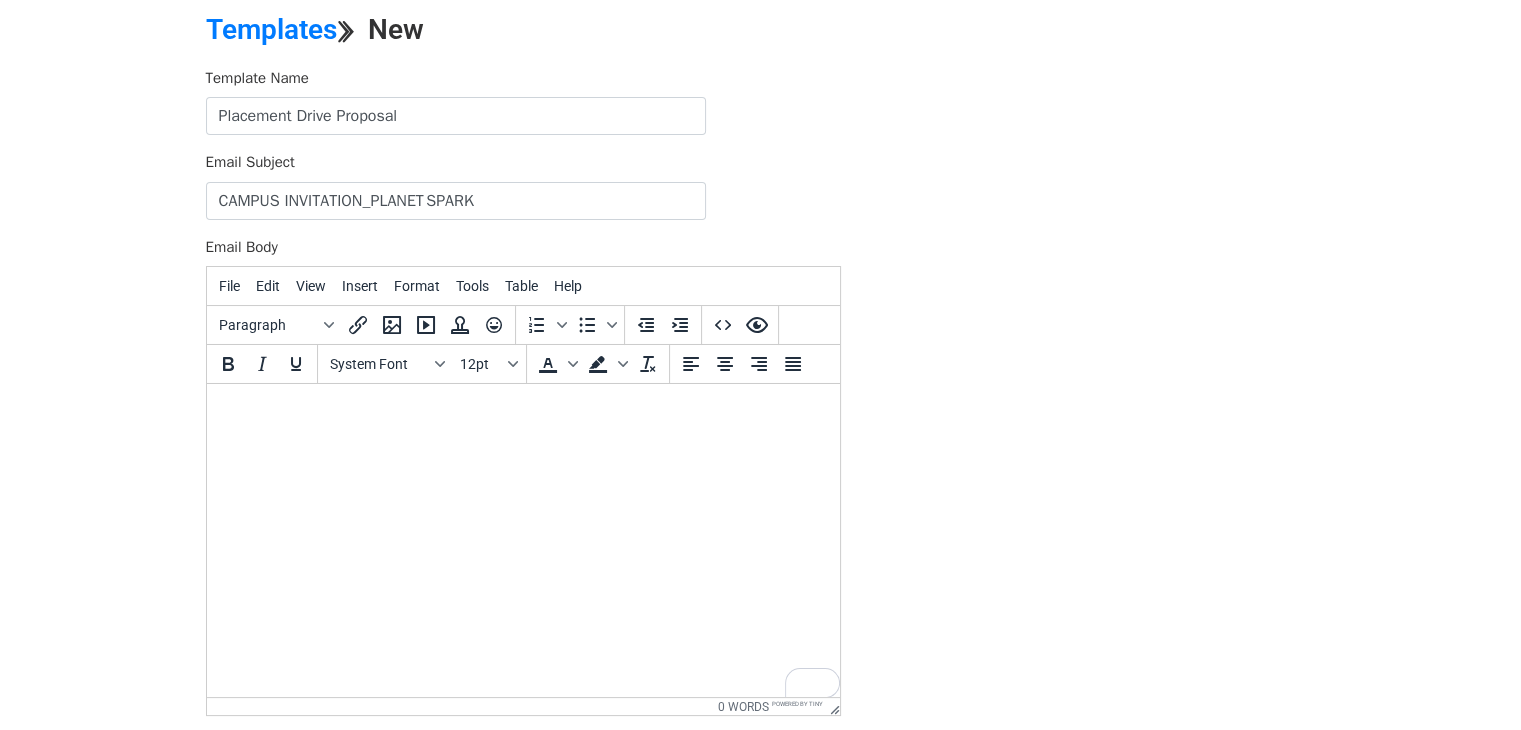 click at bounding box center [522, 411] 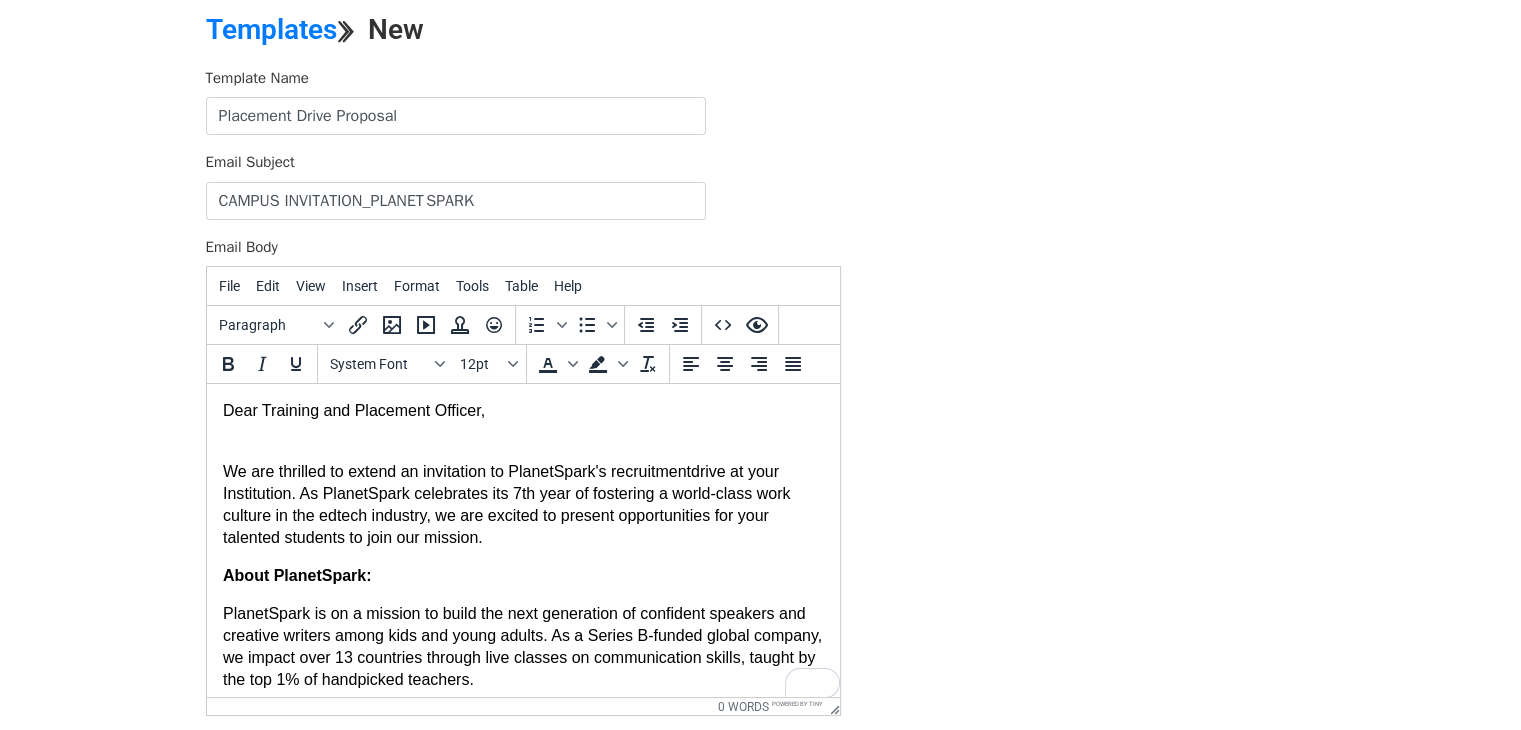 scroll, scrollTop: 1526, scrollLeft: 0, axis: vertical 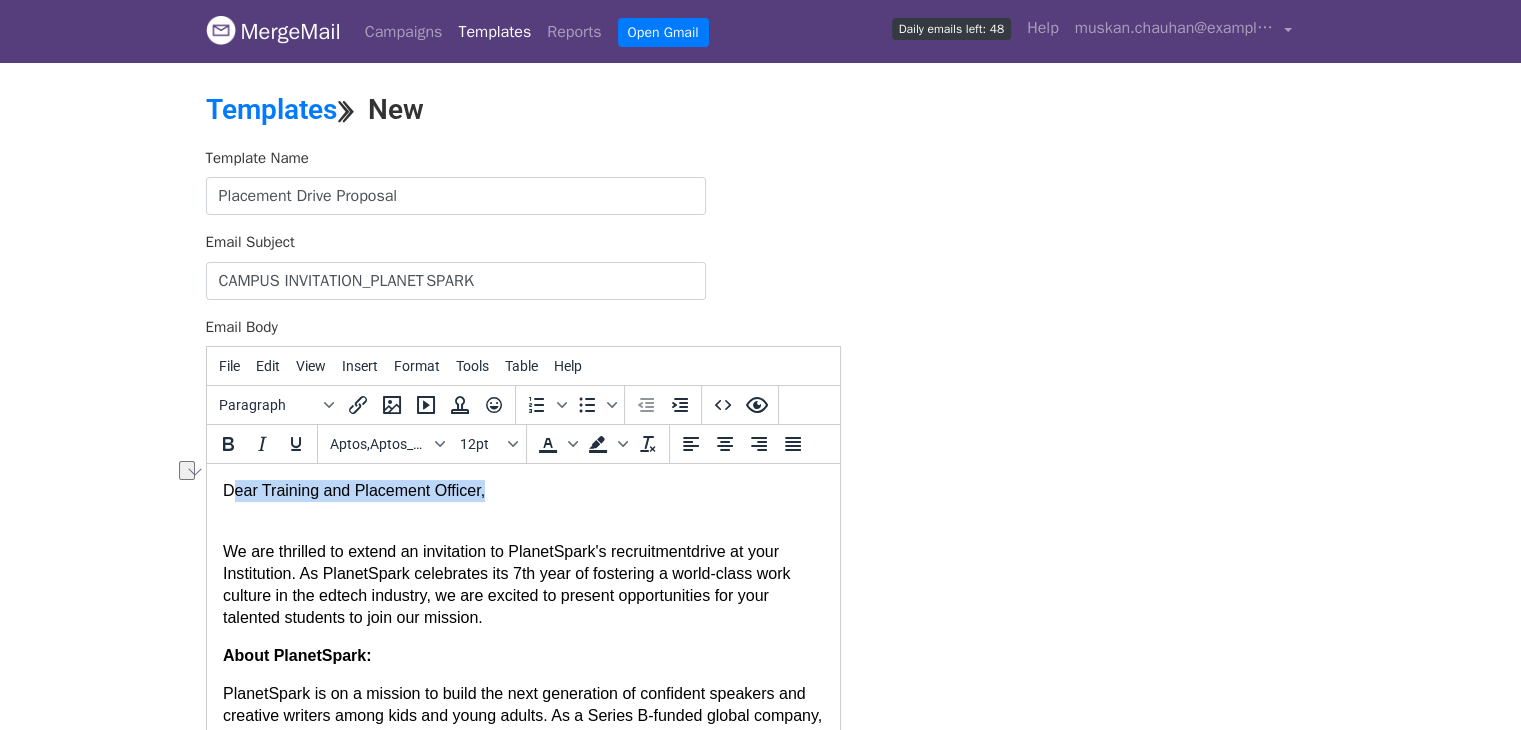 drag, startPoint x: 459, startPoint y: 501, endPoint x: 227, endPoint y: 491, distance: 232.21542 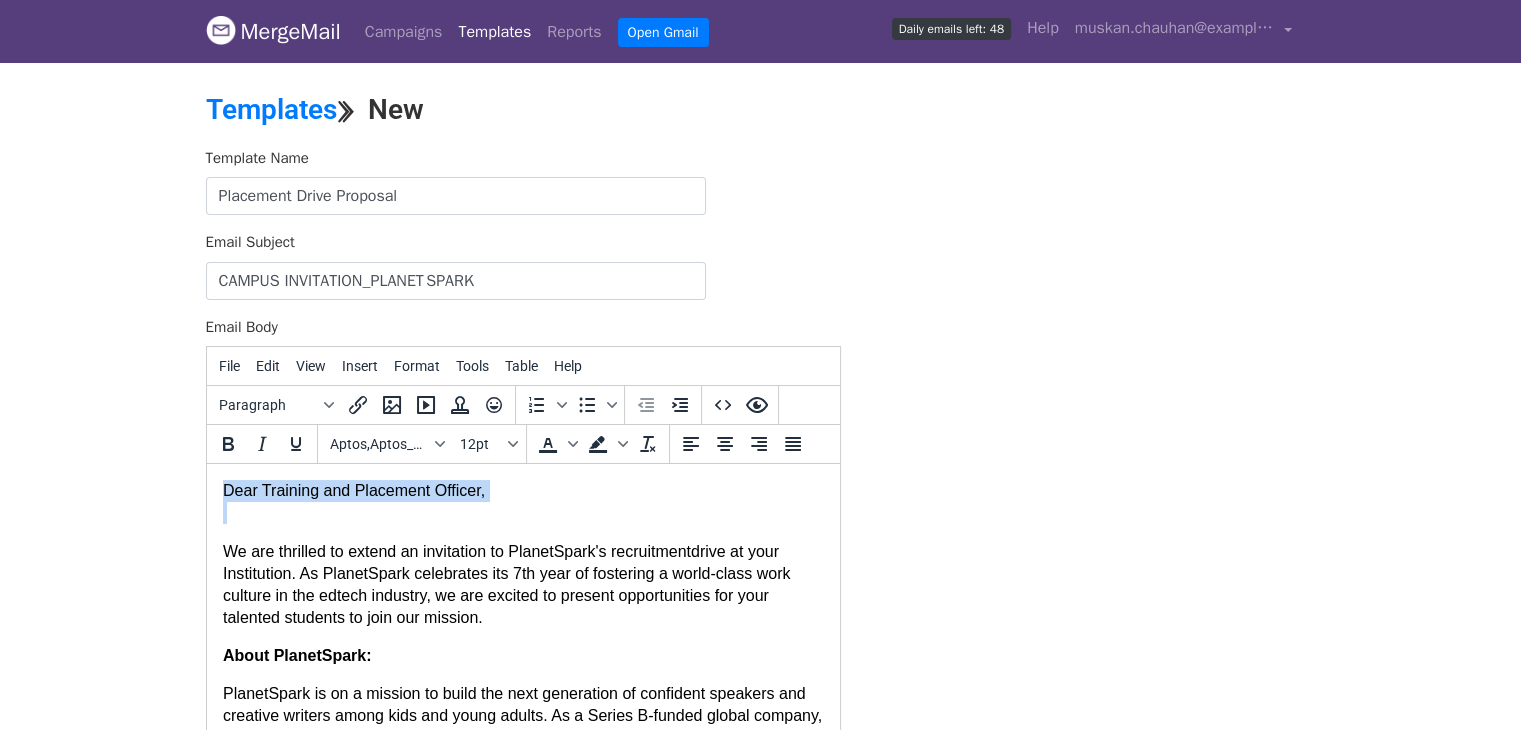 drag, startPoint x: 225, startPoint y: 492, endPoint x: 443, endPoint y: 504, distance: 218.33003 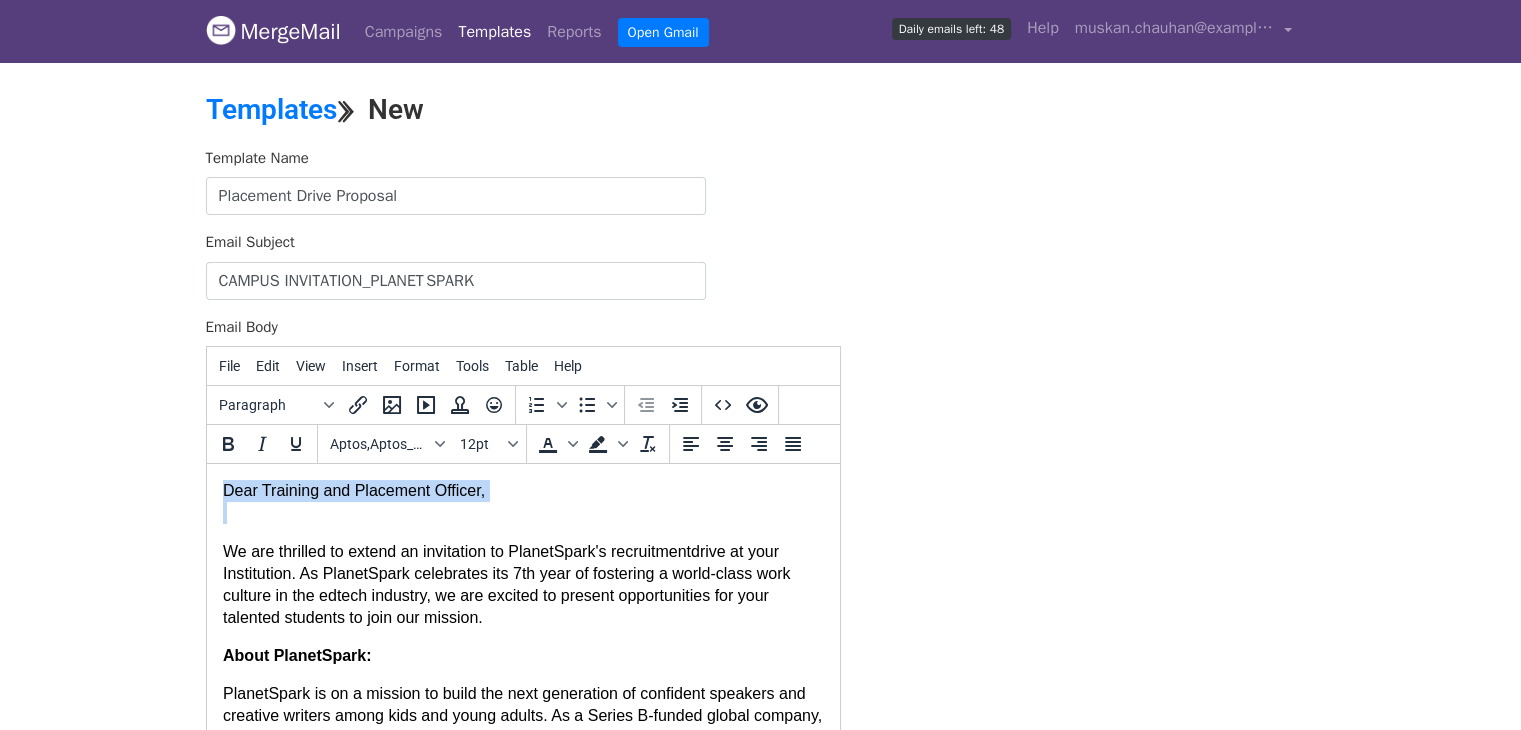 click on "Dear Training and Placement Officer, We are thrilled to extend an invitation to PlanetSpark's recruitment  drive at your Institution. As PlanetSpark celebrates its 7th year of fostering a world-class work culture in the edtech industry, we are excited to present opportunities for your talented students to join our mission. About PlanetSpark: PlanetSpark is on a mission to build the next generation of confident speakers and creative writers among kids and young adults. As a Series B-funded global company, we impact over 13 countries through live classes on communication skills, taught by the top 1% of handpicked teachers. We are proud to be category creators and market leaders in the field of communication skills. Key Statistics: Series B Funded Impacting 13 Countries Serving 35k Students Partnered with 4k Teachers 2 Million Enrolled Classes Join Our Team:  Become part of a passionate team of over 500 young and energetic members and 3500+ expert teachers, driving this exciting venture forward CTC: CTC:" at bounding box center [522, 3004] 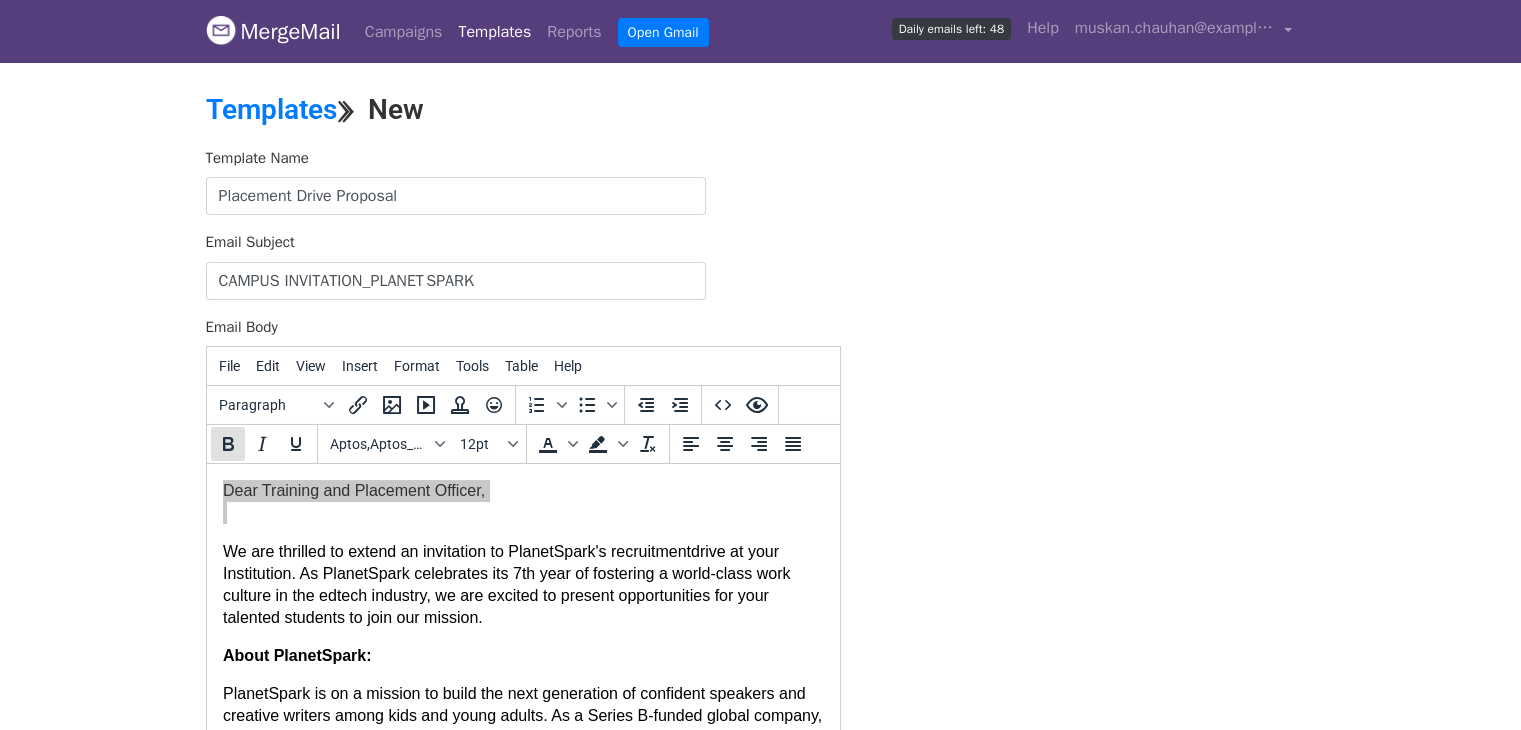 drag, startPoint x: 231, startPoint y: 441, endPoint x: 100, endPoint y: 461, distance: 132.51793 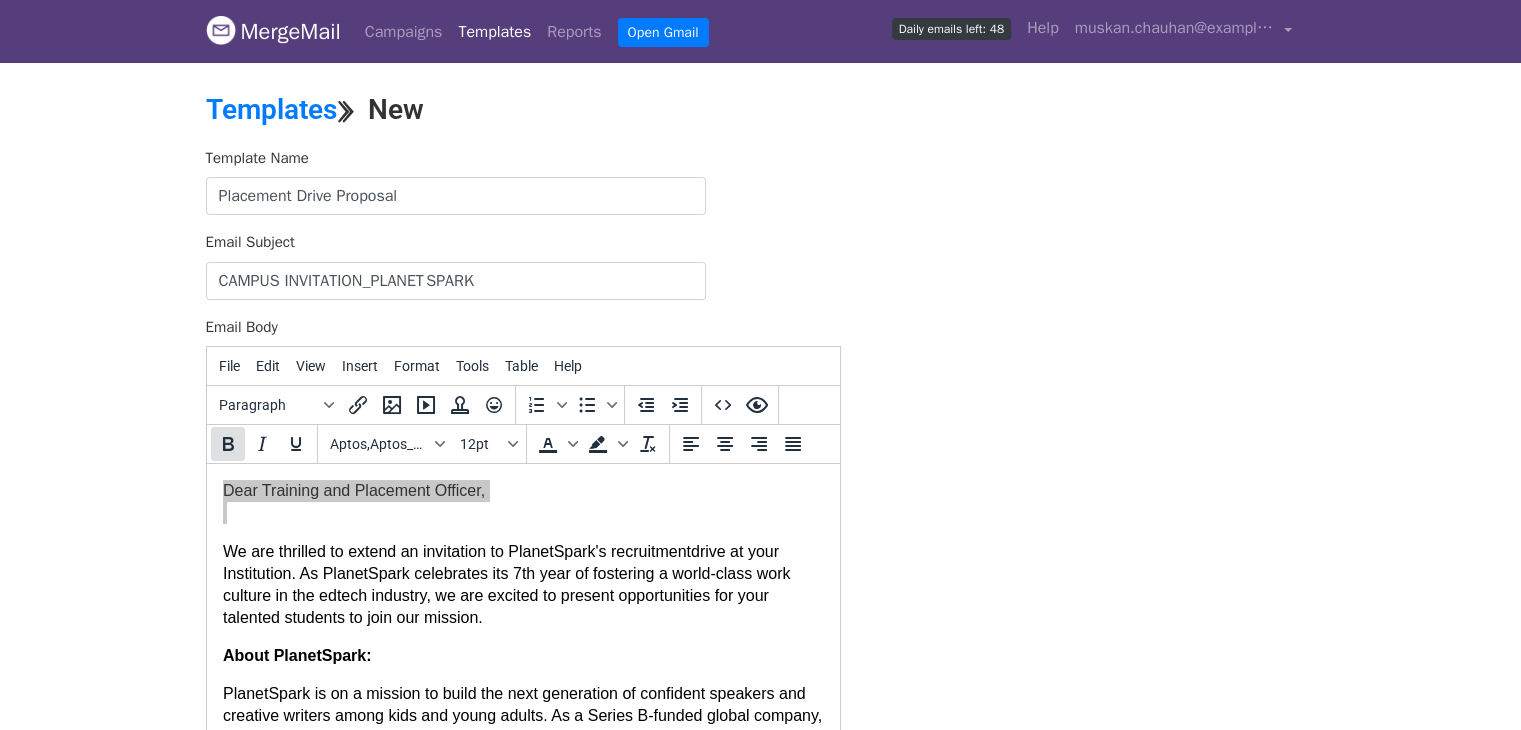 click 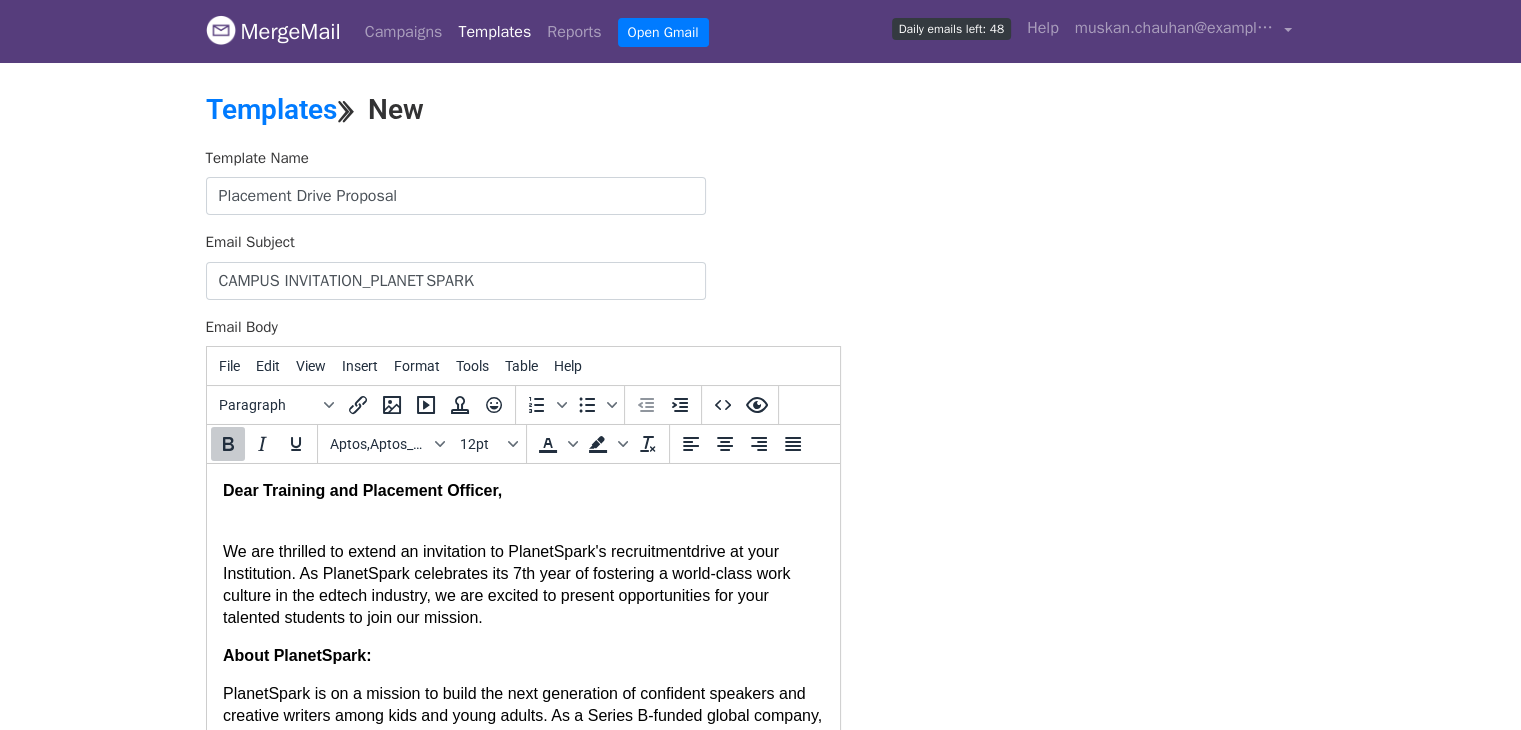 click on "MergeMail
Campaigns
Templates
Reports
Open Gmail
Daily emails left: 48
Help
muskan.chauhan@planetspark.in
Account
Unsubscribes
Integrations
Notification Settings
Sign out
New Features
You're all caught up!
Scheduled Campaigns
Schedule your emails to be sent later.
Read more
Account Reports
View reports across all of your campaigns to find highly-engaged recipients and to see which templates and campaigns have the most clicks and opens.
Read more
View my reports
Template Editor
Create beautiful emails using our powerful template editor.
Read more
View my templates
Templates
⟫
New
Template Name
Placement Drive Proposal
Email Subject
CAMPUS INVITATION_PLANET SPARK
Email Body
File Edit View Insert Format Tools Table Help Paragraph 12pt div  »  b 390 words
Save" at bounding box center [760, 465] 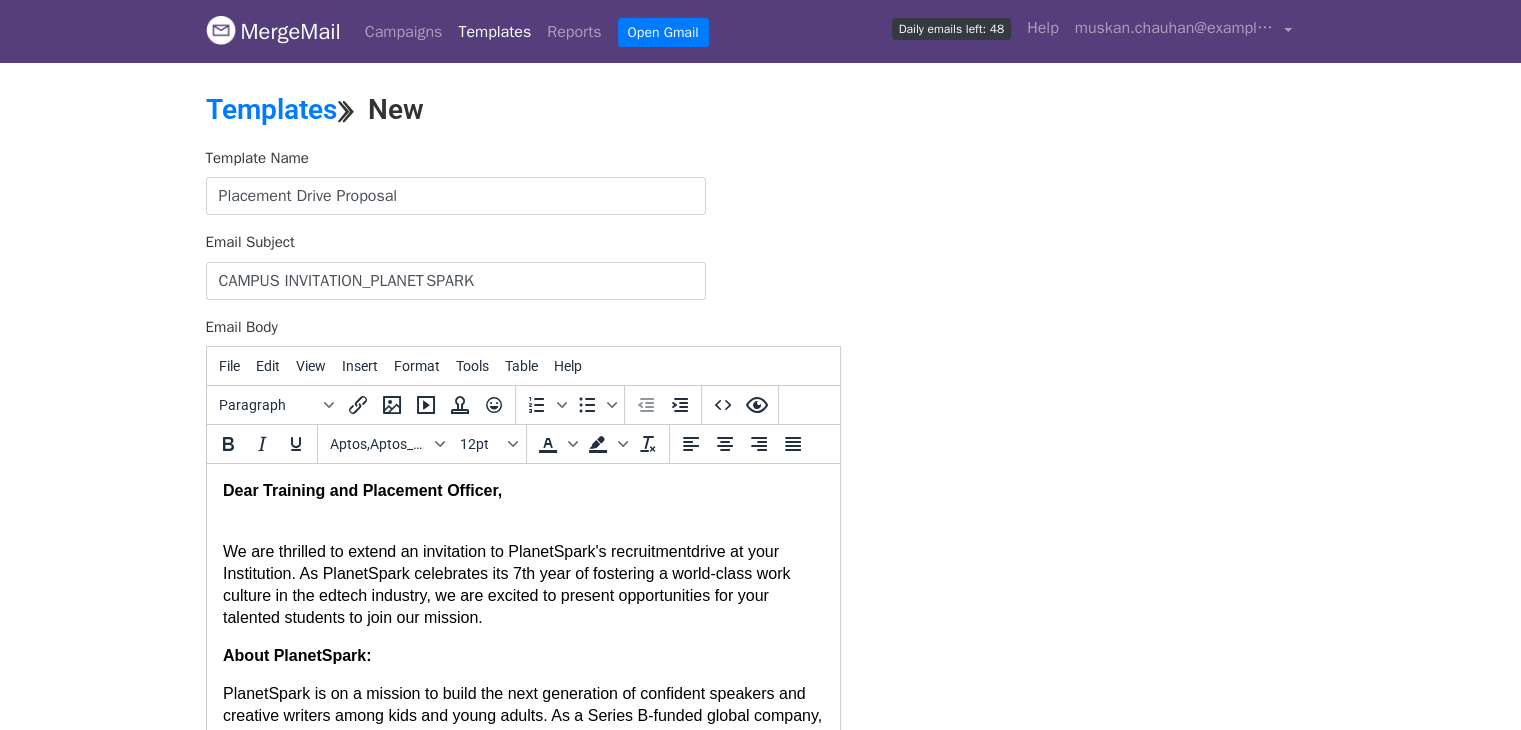 click at bounding box center [522, 513] 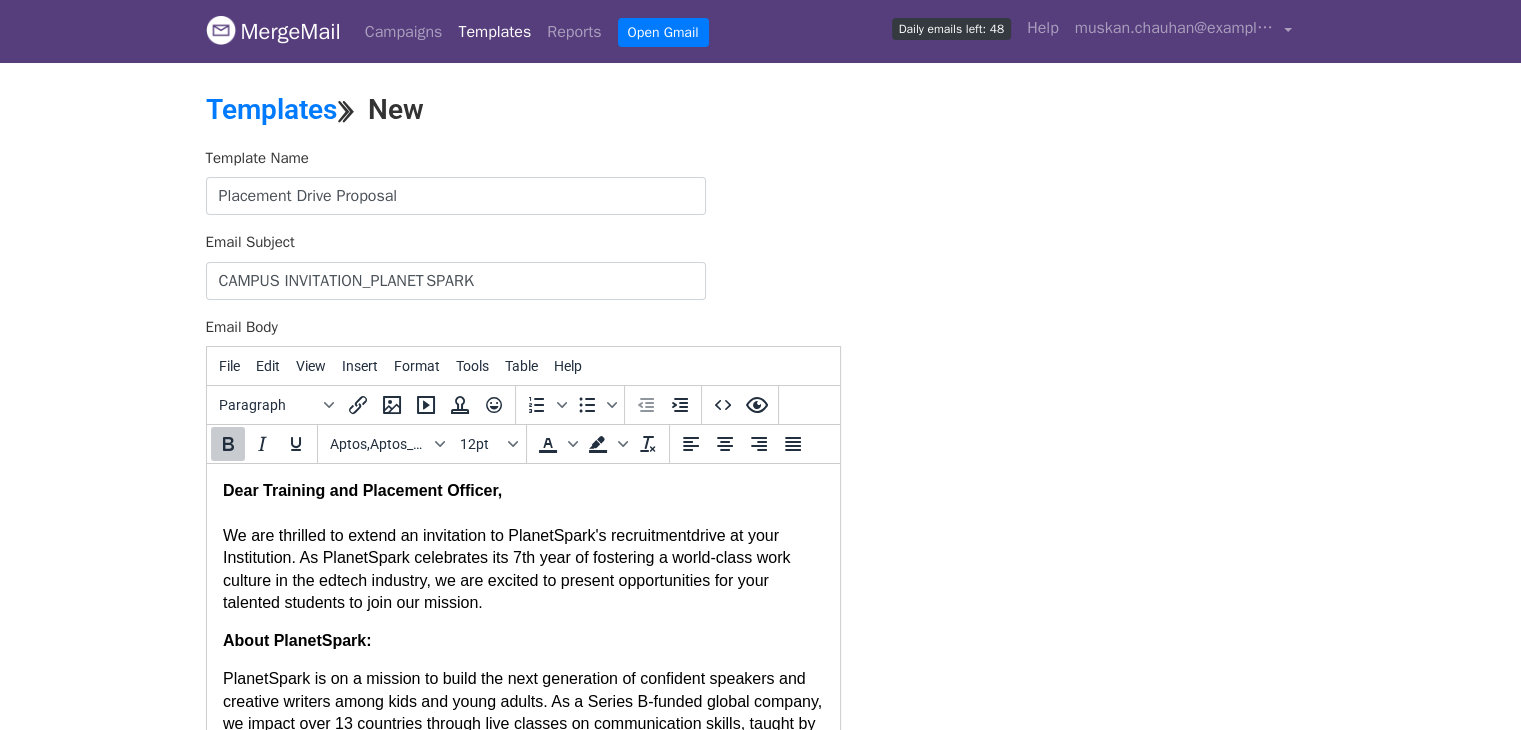 click on "Template Name
Placement Drive Proposal
Email Subject
CAMPUS INVITATION_PLANET SPARK
Email Body
File Edit View Insert Format Tools Table Help Paragraph To open the popup, press Shift+Enter To open the popup, press Shift+Enter Aptos,Aptos_EmbeddedFont,Aptos_MSFontService,Calibri,Helvetica,sans-serif 12pt To open the popup, press Shift+Enter To open the popup, press Shift+Enter div  »  b 390 words Powered by Tiny
Save" at bounding box center (761, 499) 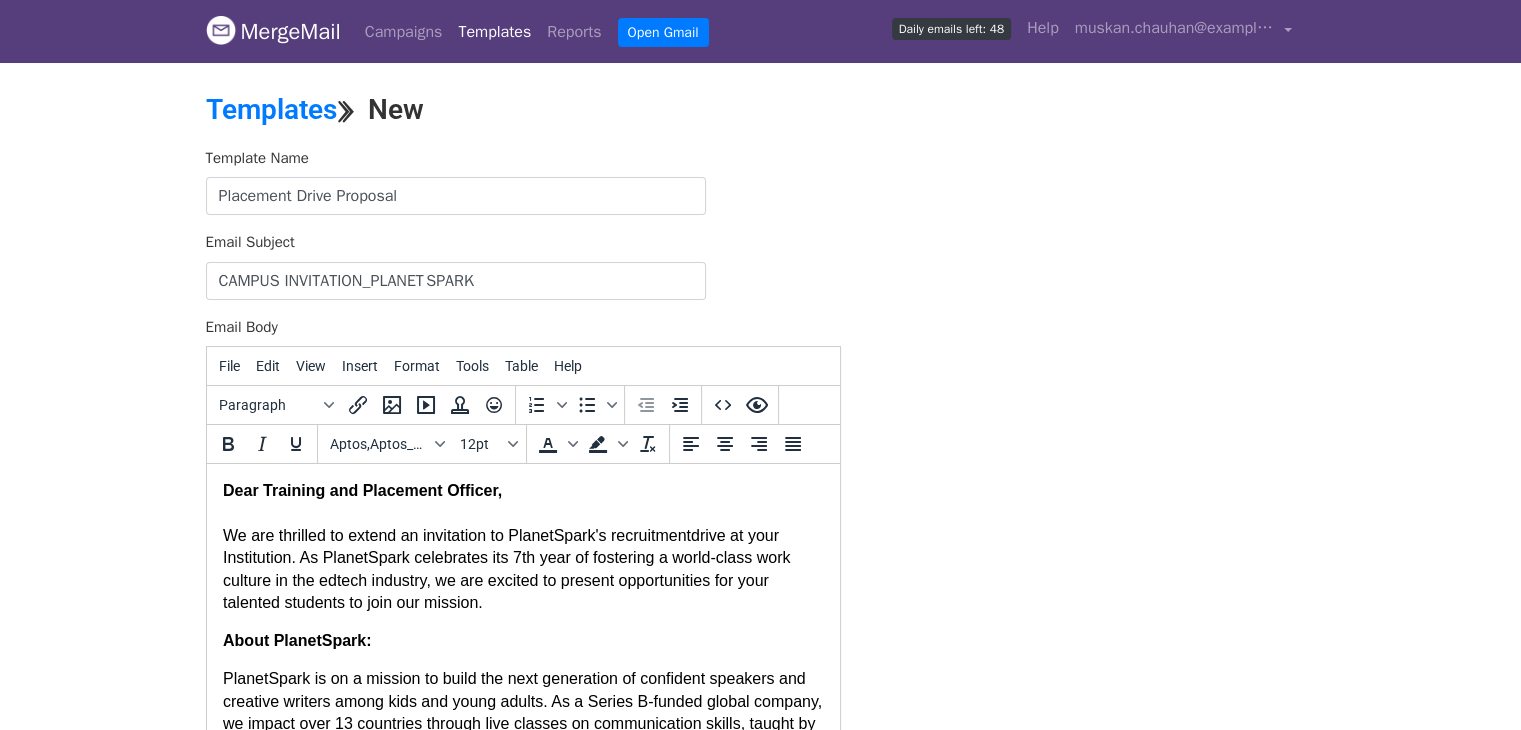 click on "Dear Training and Placement Officer, We are thrilled to extend an invitation to PlanetSpark's recruitment  drive at your Institution. As PlanetSpark celebrates its 7th year of fostering a world-class work culture in the edtech industry, we are excited to present opportunities for your talented students to join our mission." at bounding box center [522, 547] 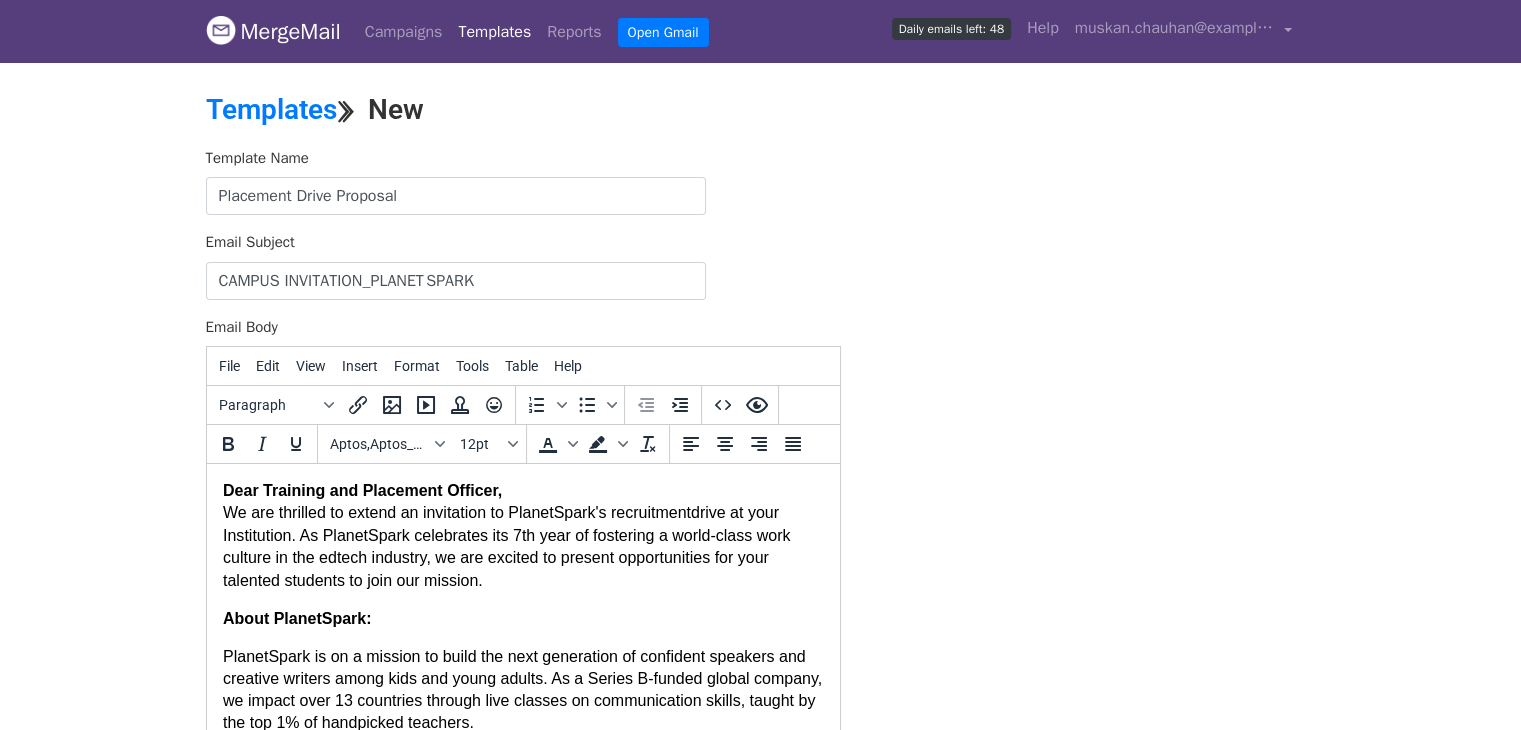 click on "Template Name
Placement Drive Proposal
Email Subject
CAMPUS INVITATION_PLANET SPARK
Email Body
File Edit View Insert Format Tools Table Help Paragraph To open the popup, press Shift+Enter To open the popup, press Shift+Enter Aptos,Aptos_EmbeddedFont,Aptos_MSFontService,Calibri,Helvetica,sans-serif 12pt To open the popup, press Shift+Enter To open the popup, press Shift+Enter div 390 words Powered by Tiny
Save" at bounding box center [761, 499] 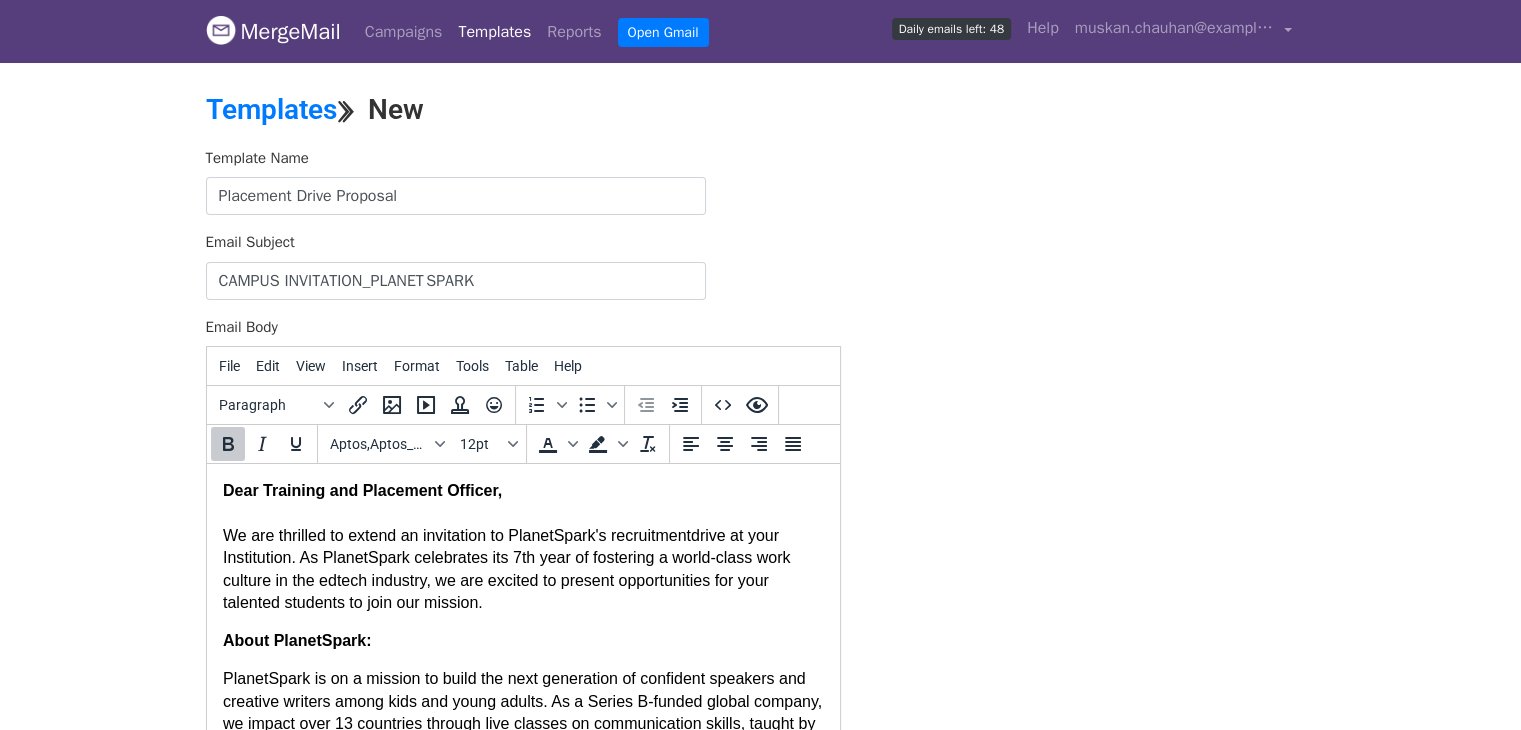 click on "Template Name
Placement Drive Proposal
Email Subject
CAMPUS INVITATION_PLANET SPARK
Email Body
File Edit View Insert Format Tools Table Help Paragraph To open the popup, press Shift+Enter To open the popup, press Shift+Enter Aptos,Aptos_EmbeddedFont,Aptos_MSFontService,Calibri,Helvetica,sans-serif 12pt To open the popup, press Shift+Enter To open the popup, press Shift+Enter div  »  b 390 words Powered by Tiny
Save" at bounding box center (761, 499) 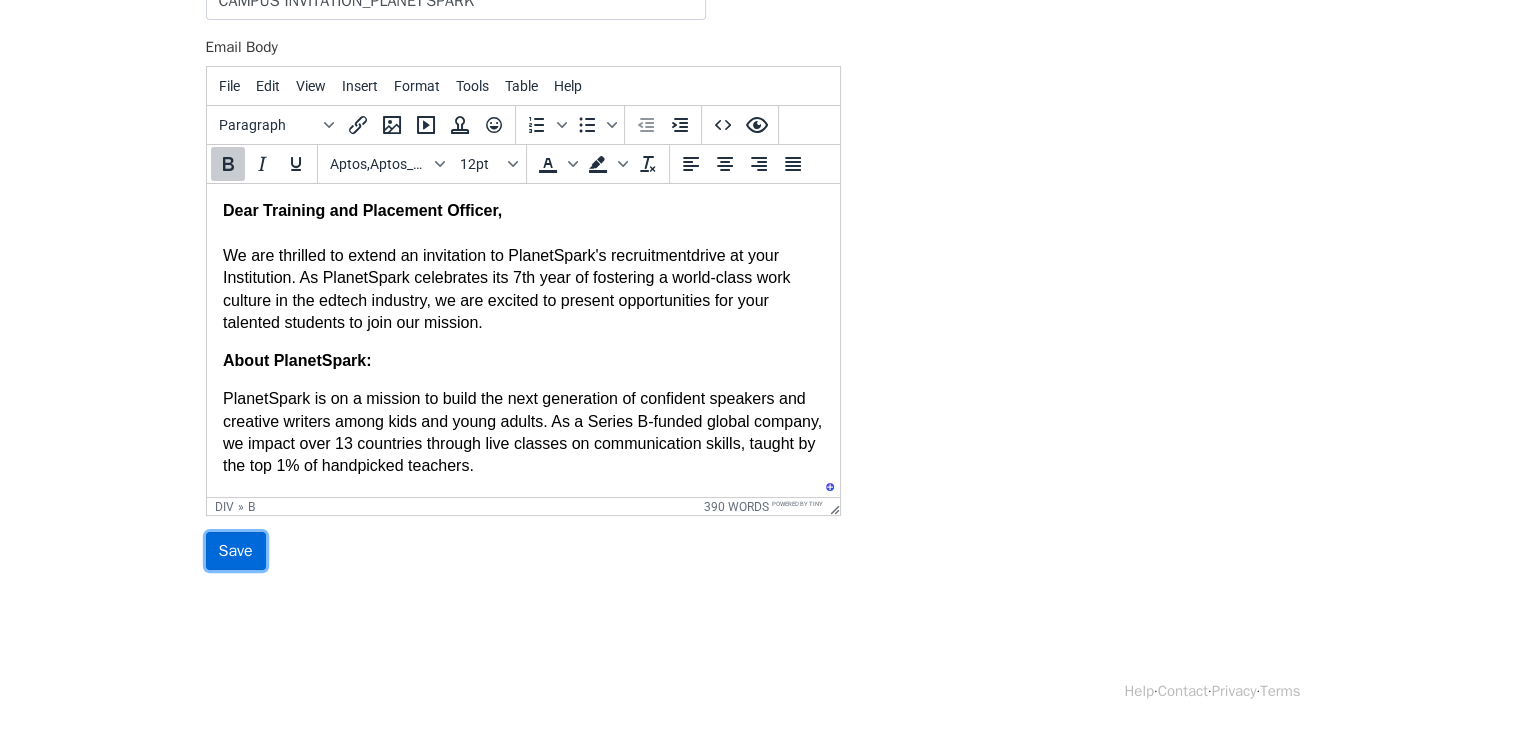 click on "Save" at bounding box center (236, 551) 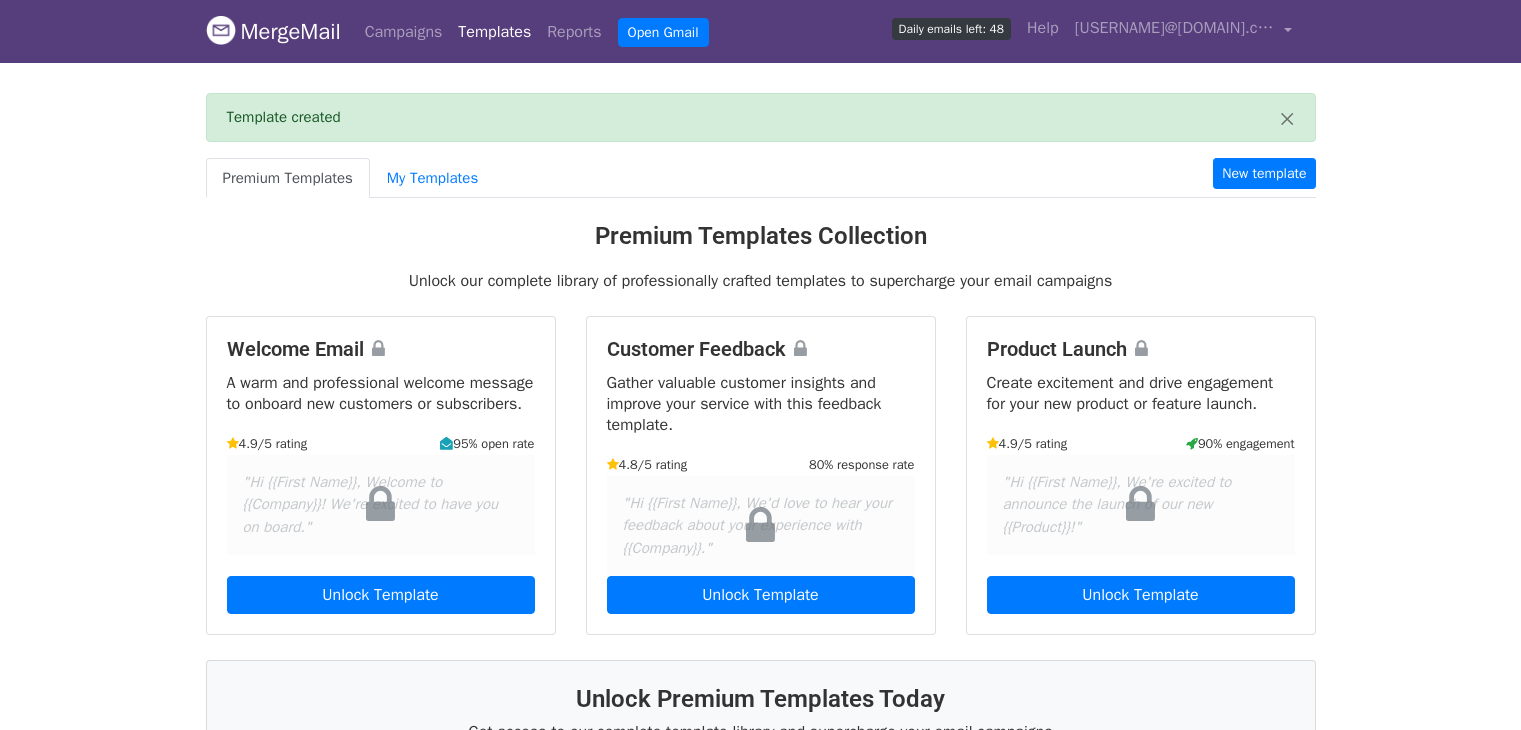 scroll, scrollTop: 0, scrollLeft: 0, axis: both 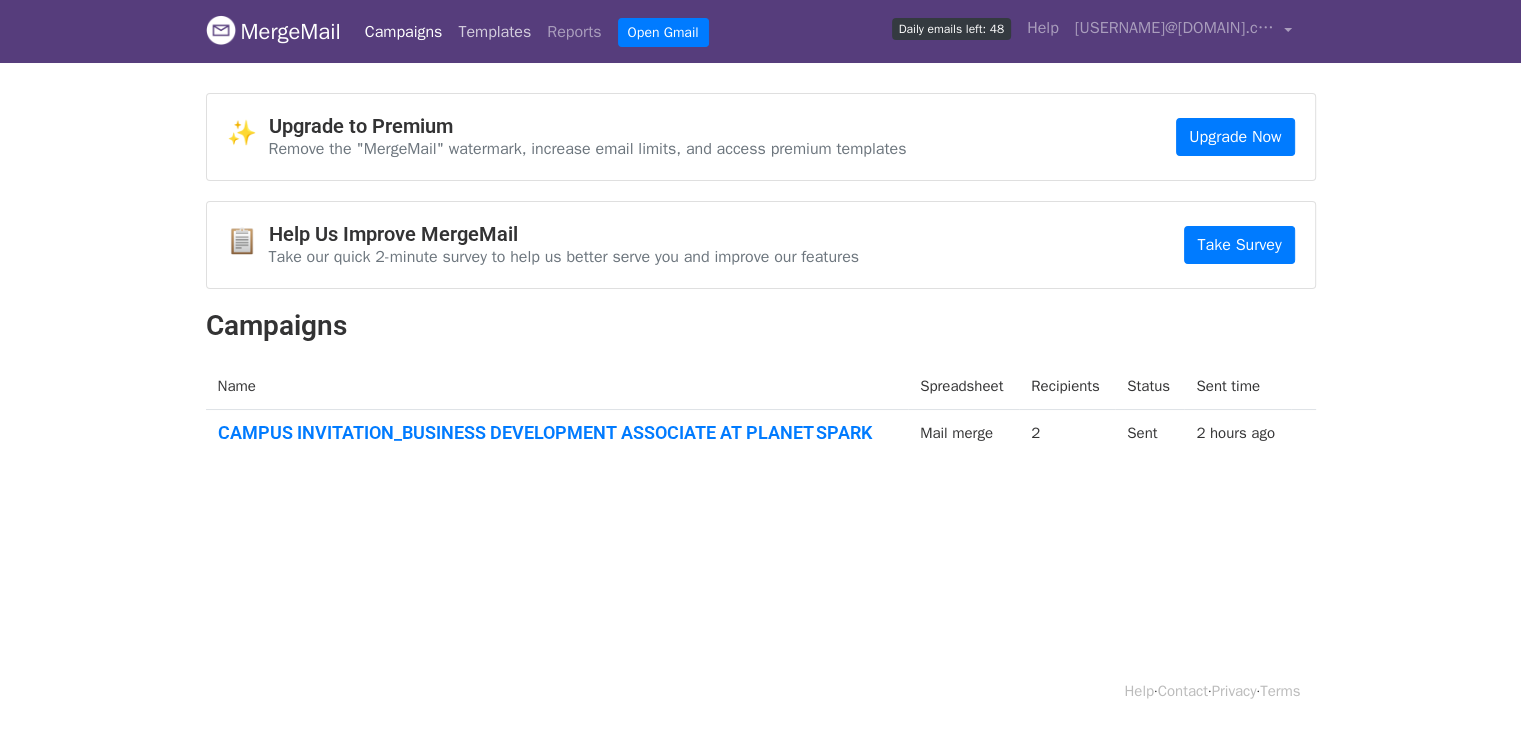 click on "Templates" at bounding box center (494, 32) 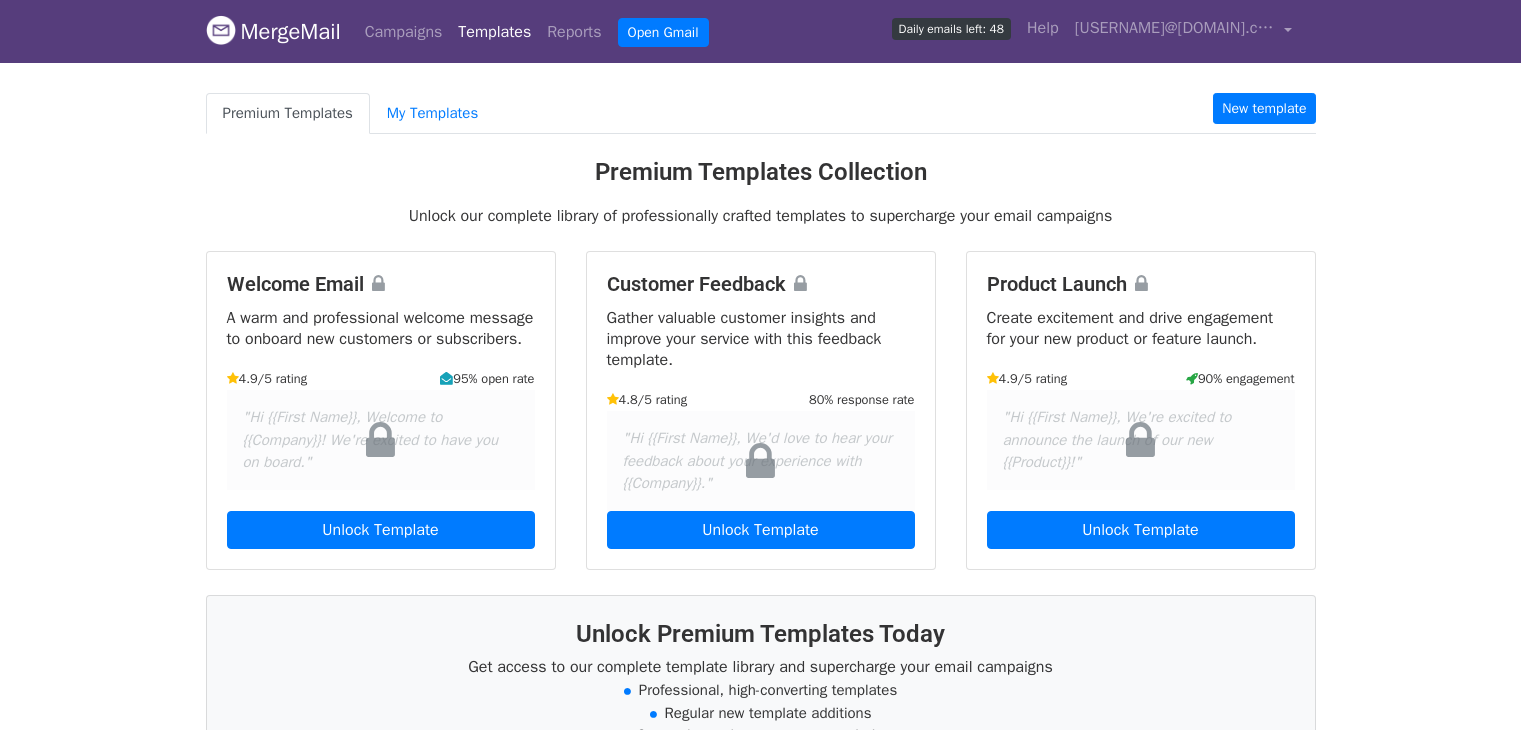 scroll, scrollTop: 0, scrollLeft: 0, axis: both 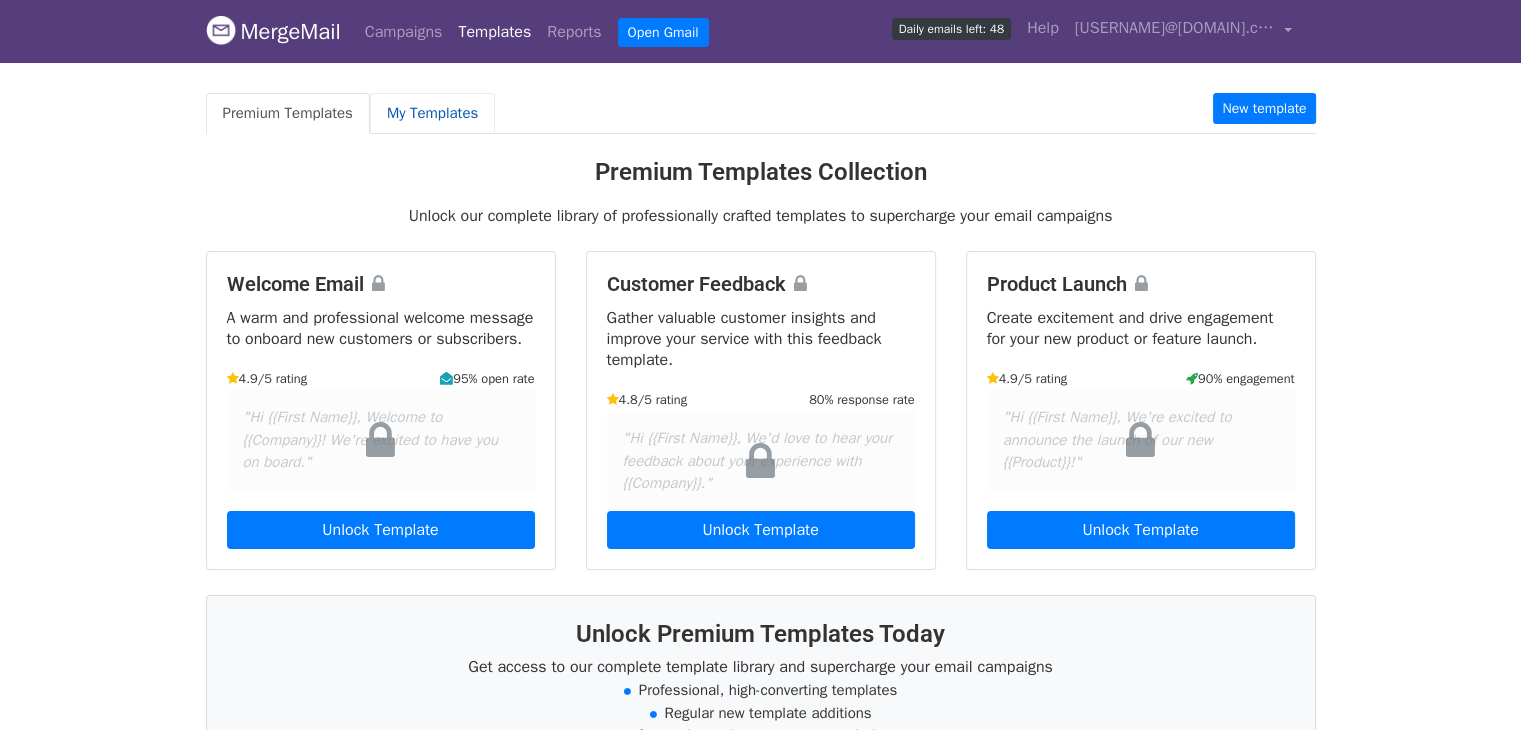 click on "My Templates" at bounding box center [432, 113] 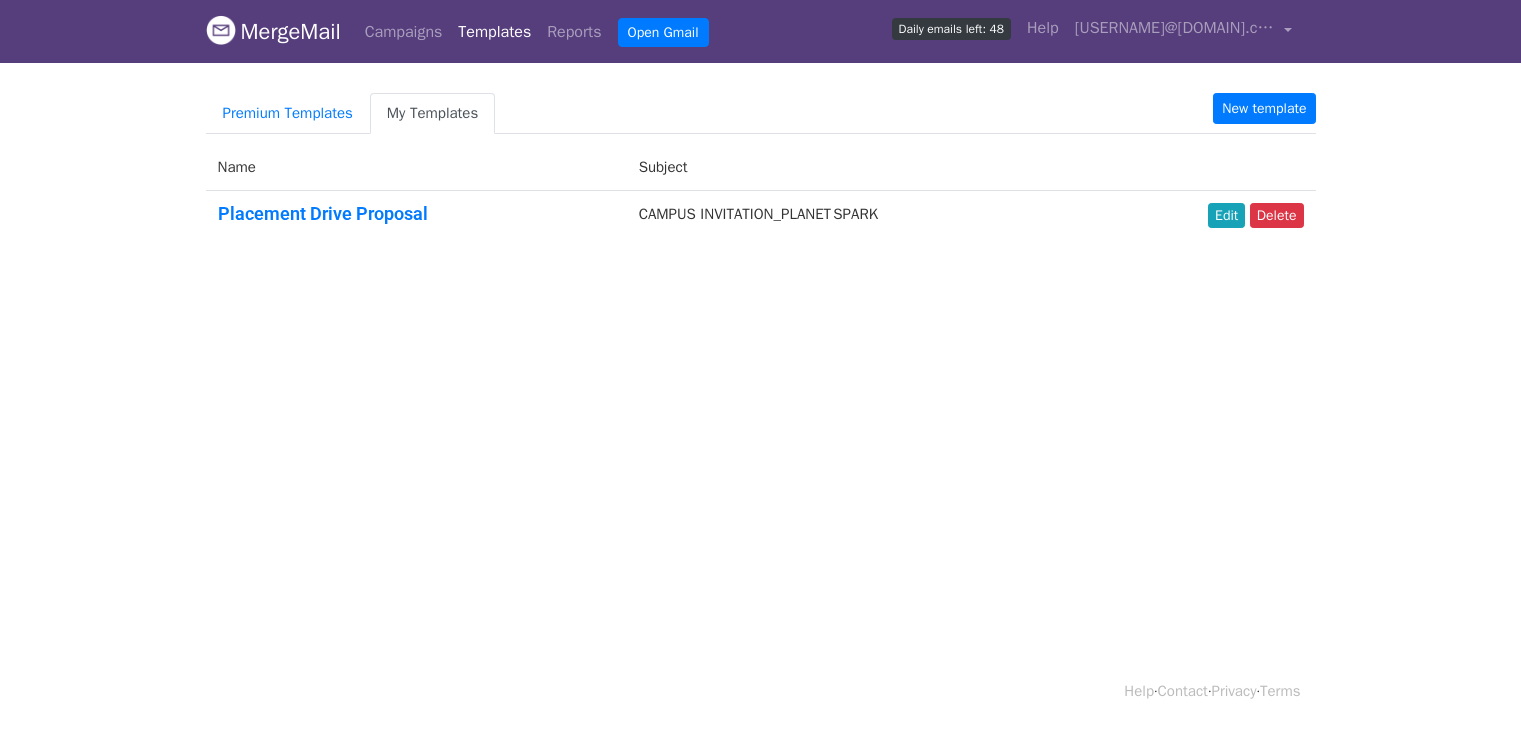 scroll, scrollTop: 0, scrollLeft: 0, axis: both 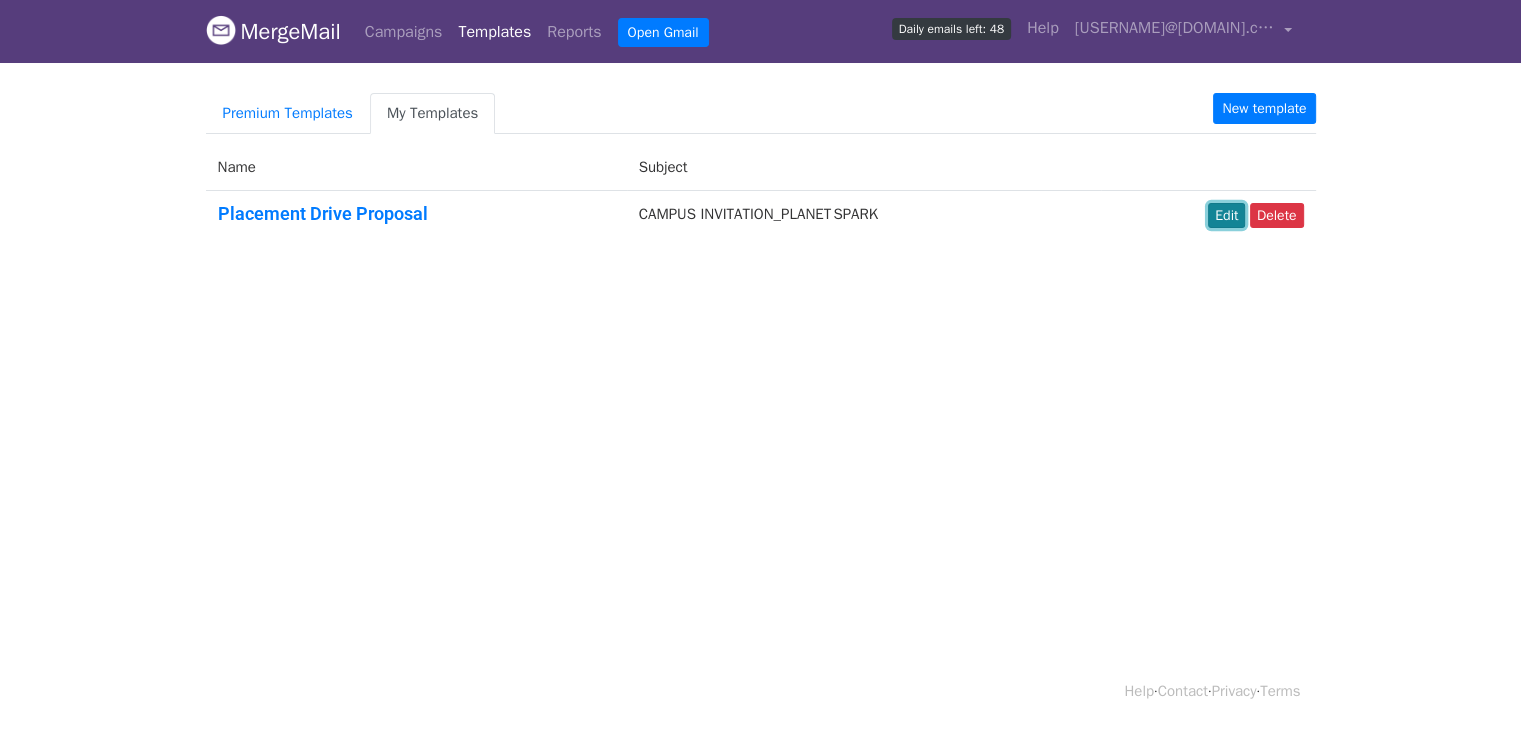 click on "Edit" at bounding box center [1226, 215] 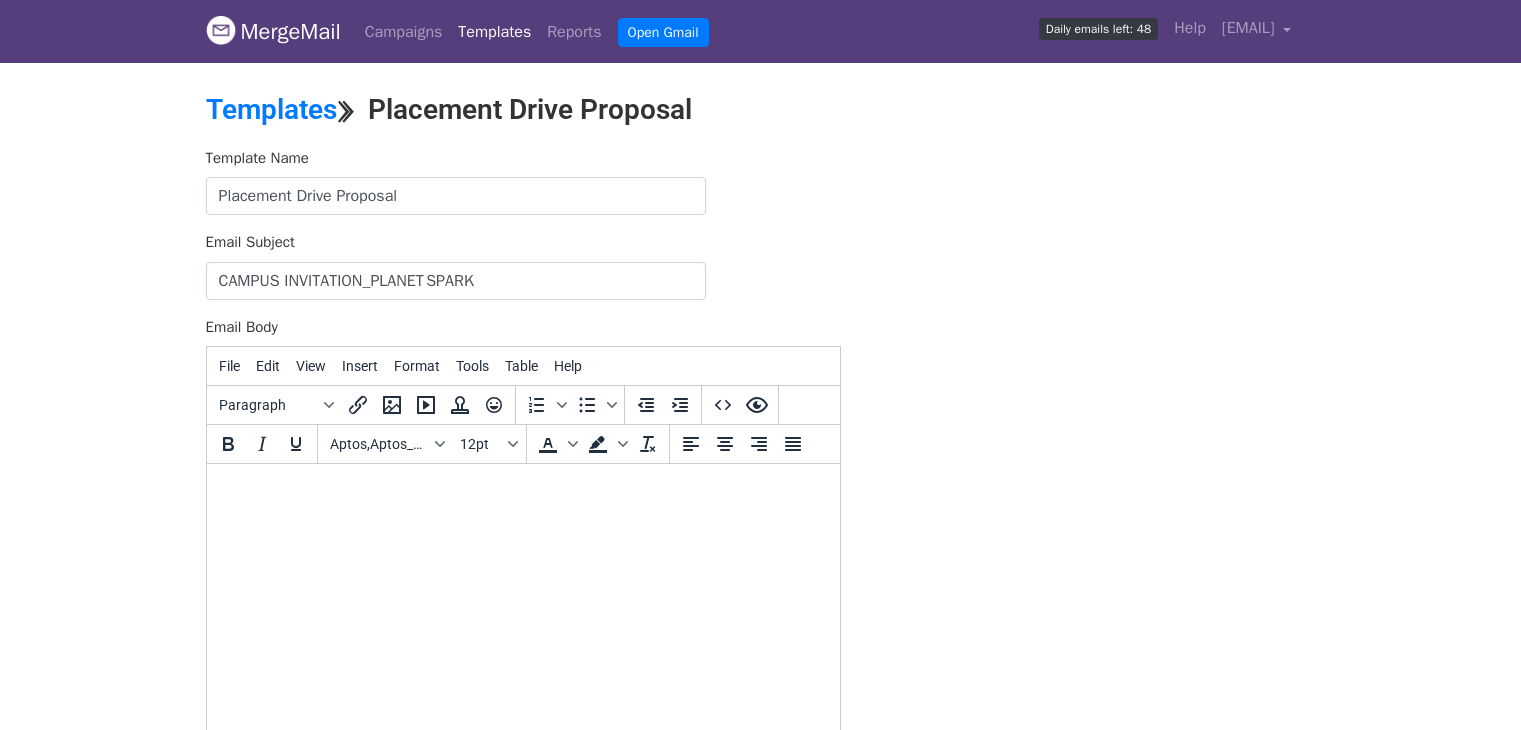 scroll, scrollTop: 0, scrollLeft: 0, axis: both 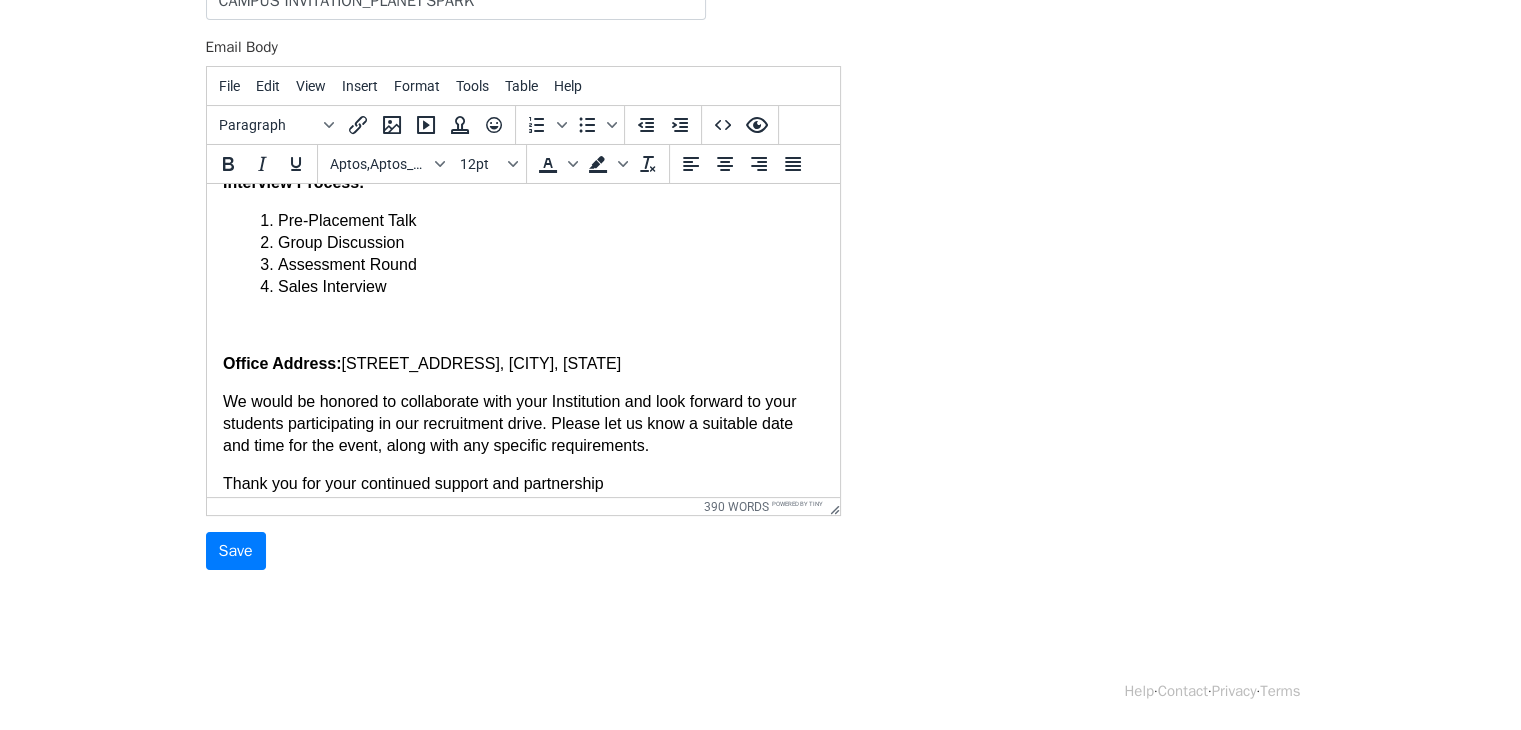 click on "Thank you for your continued support and partnership" at bounding box center (522, 484) 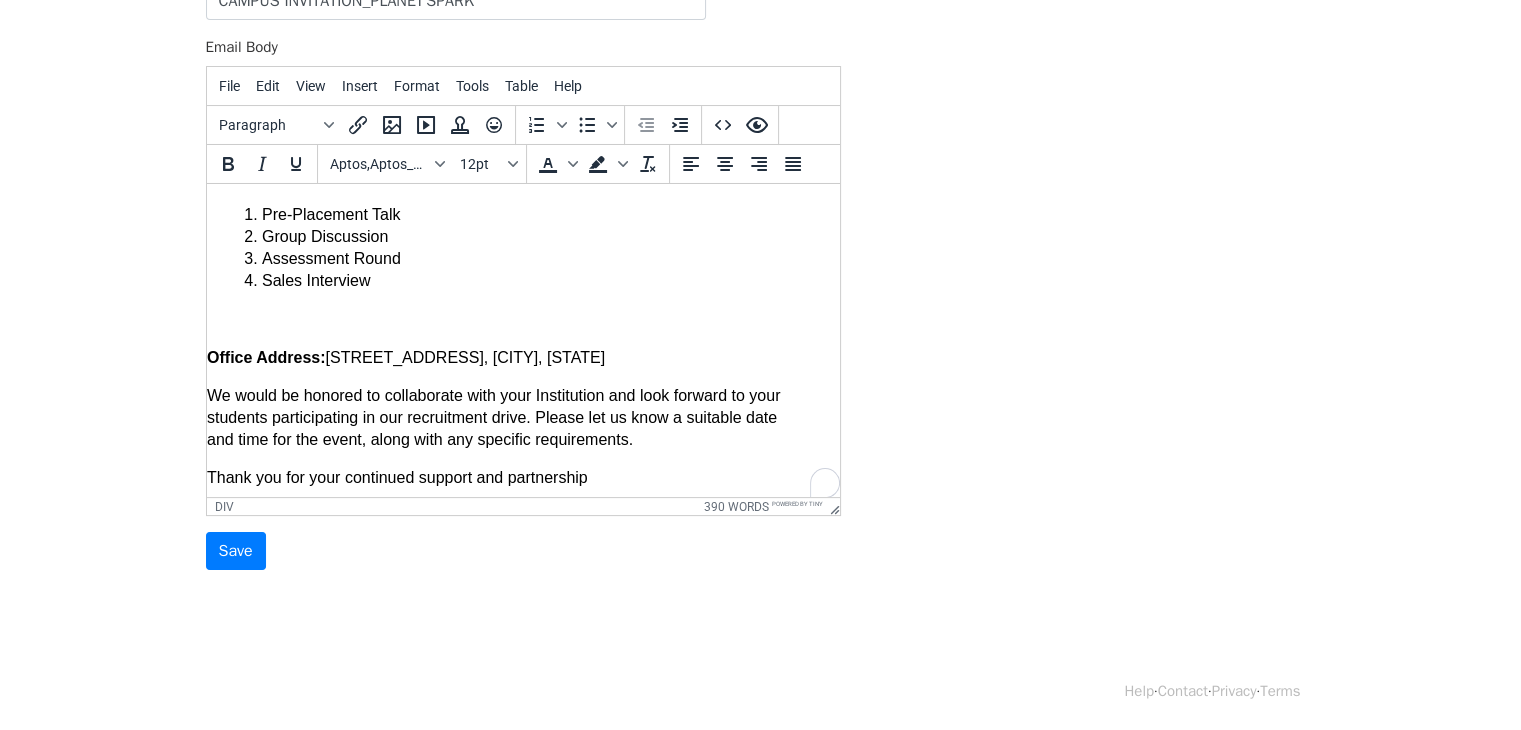 scroll, scrollTop: 4744, scrollLeft: 16, axis: both 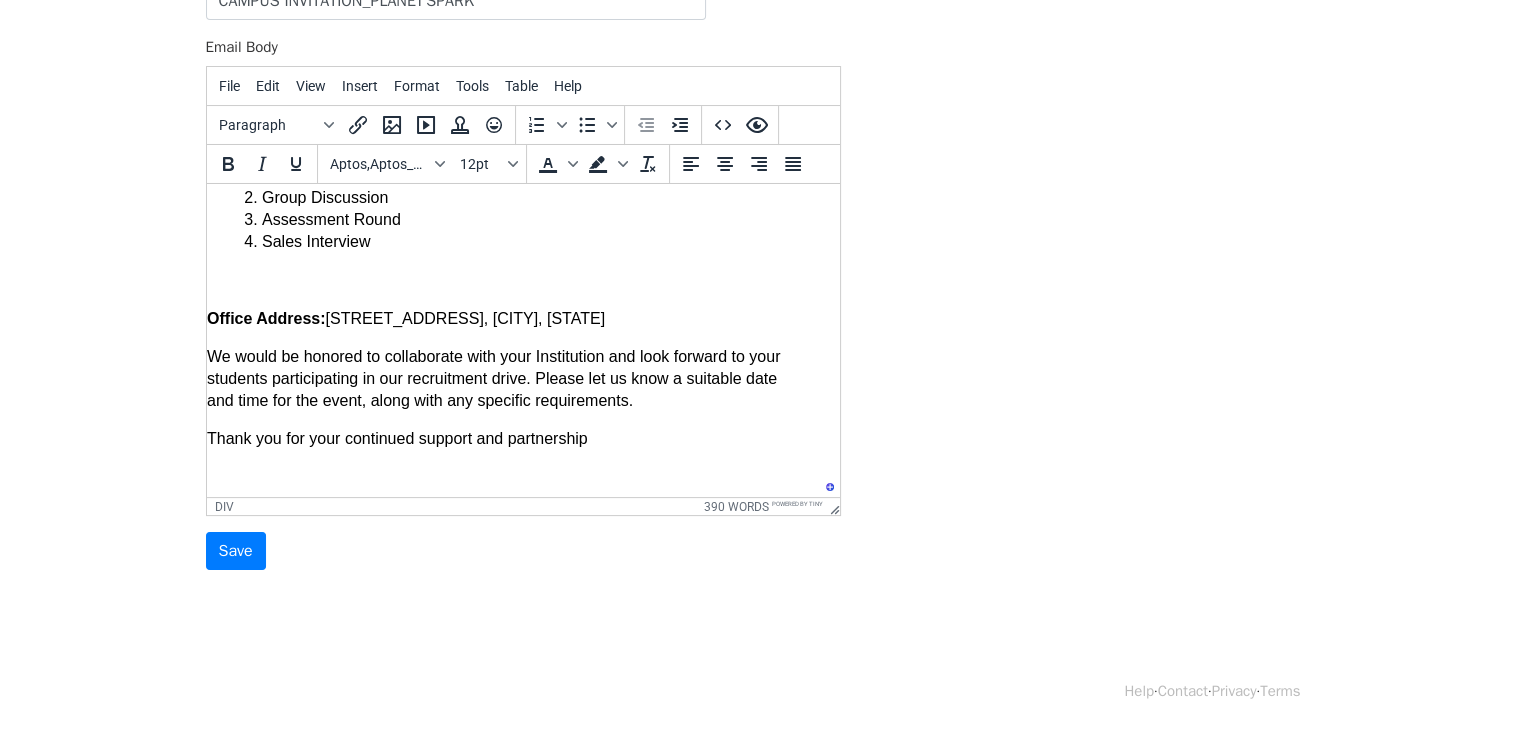 paste 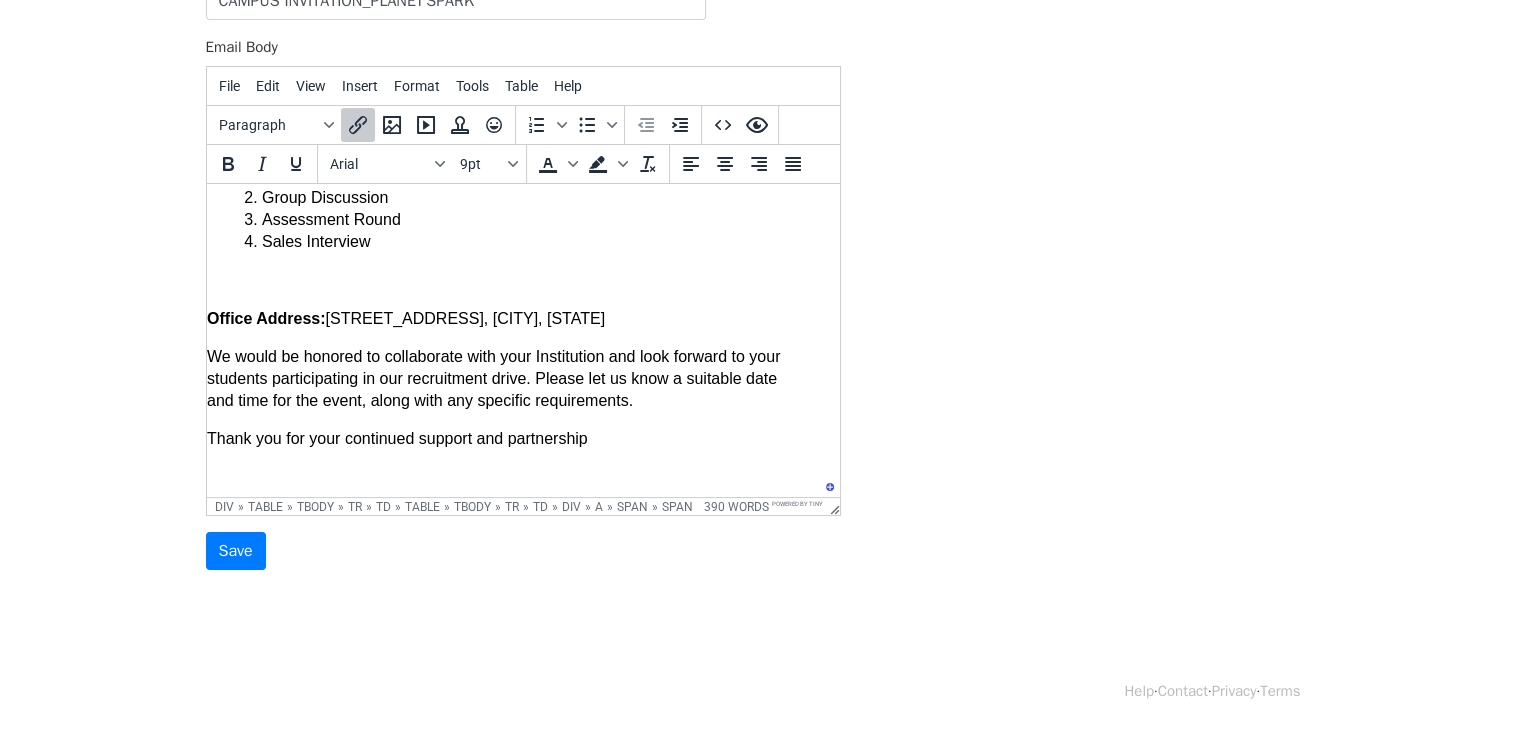scroll, scrollTop: 4946, scrollLeft: 16, axis: both 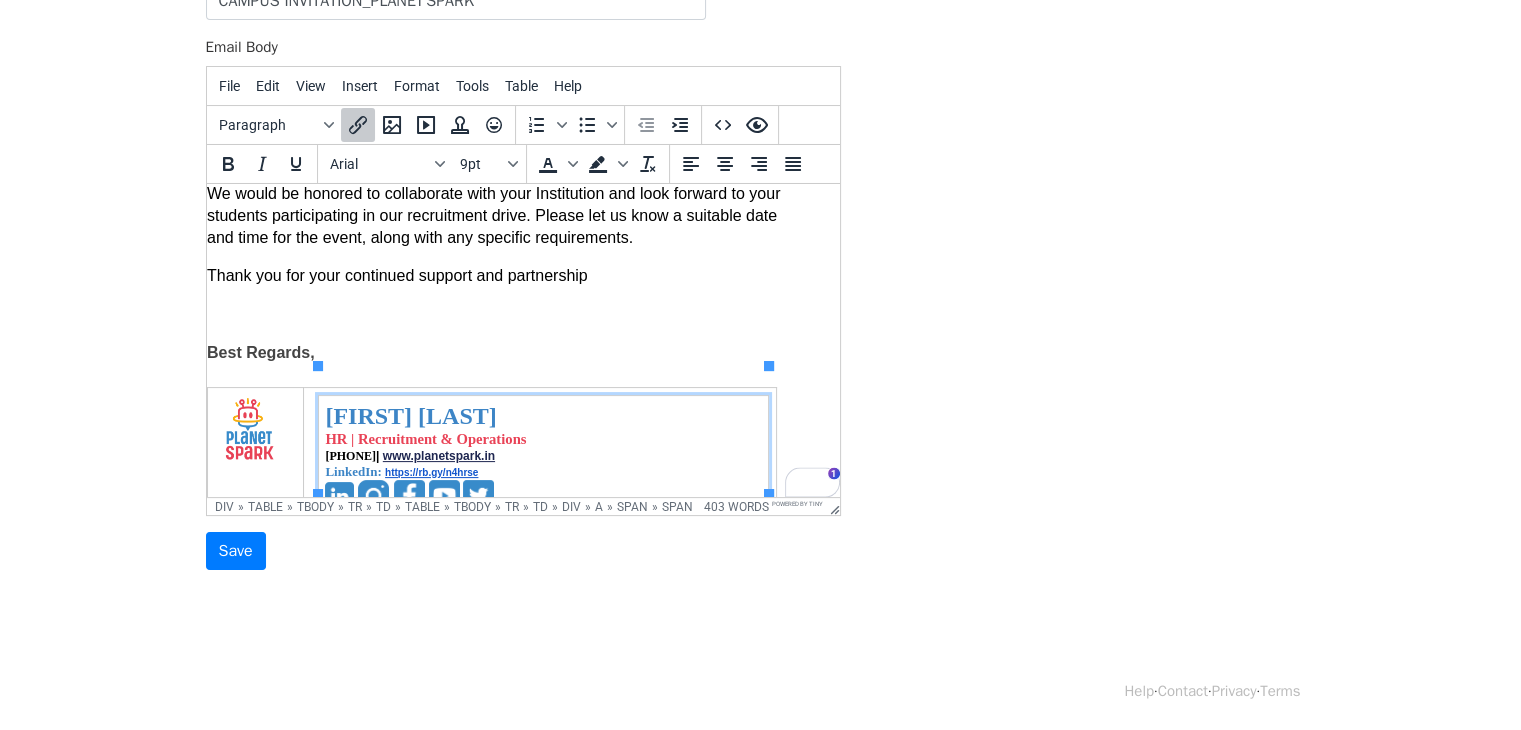 click on "Best Regards," at bounding box center (506, 364) 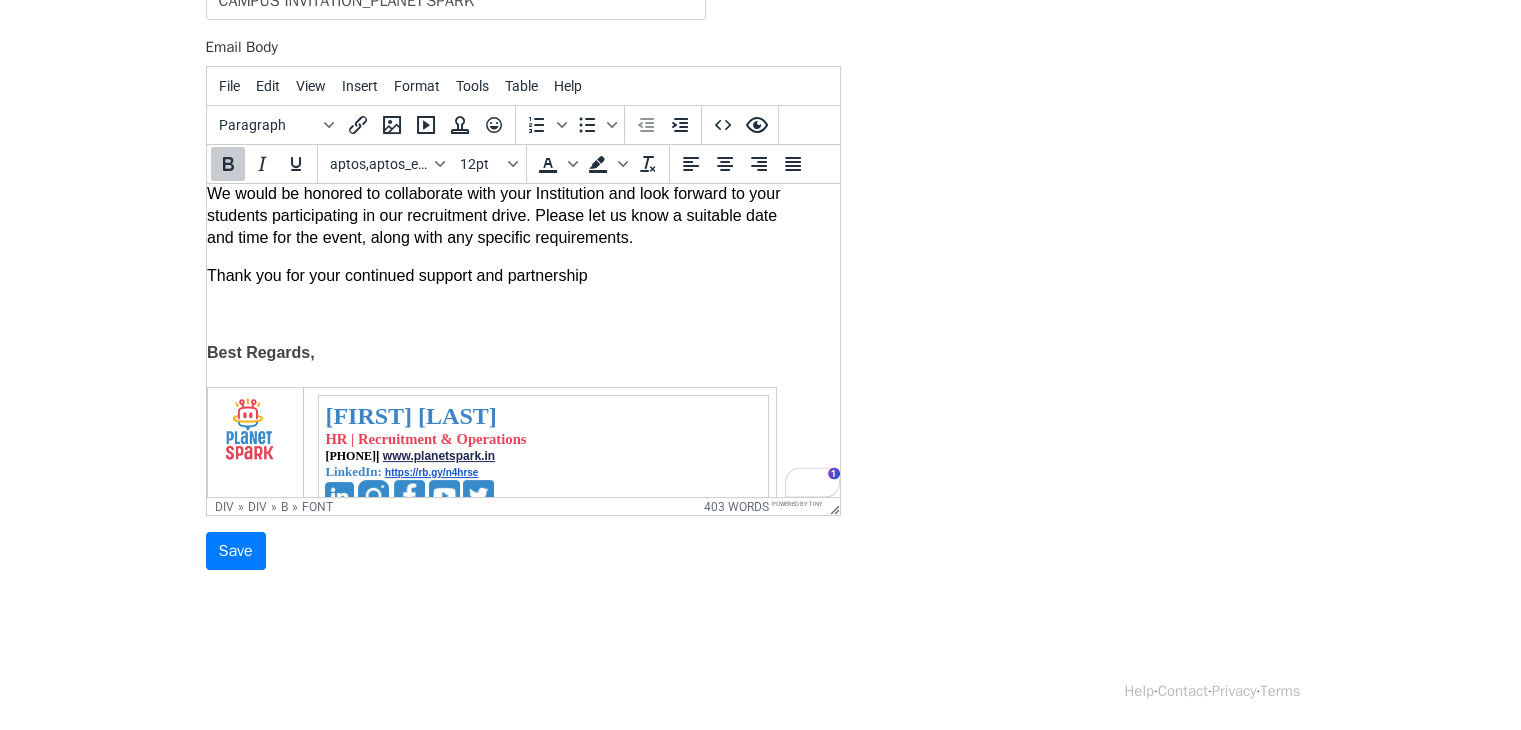 click on "Dear Training and Placement Officer, We are thrilled to extend an invitation to PlanetSpark's recruitment  drive at your Institution. As PlanetSpark celebrates its 7th year of fostering a world-class work culture in the edtech industry, we are excited to present opportunities for your talented students to join our mission. About PlanetSpark: PlanetSpark is on a mission to build the next generation of confident speakers and creative writers among kids and young adults. As a Series B-funded global company, we impact over 13 countries through live classes on communication skills, taught by the top 1% of handpicked teachers. We are proud to be category creators and market leaders in the field of communication skills. Key Statistics: Series B Funded Impacting 13 Countries Serving 35k Students Partnered with 4k Teachers 2 Million Enrolled Classes Join Our Team:  Become part of a passionate team of over 500 young and energetic members and 3500+ expert teachers, driving this exciting venture forward CTC: CTC:" at bounding box center [506, -2108] 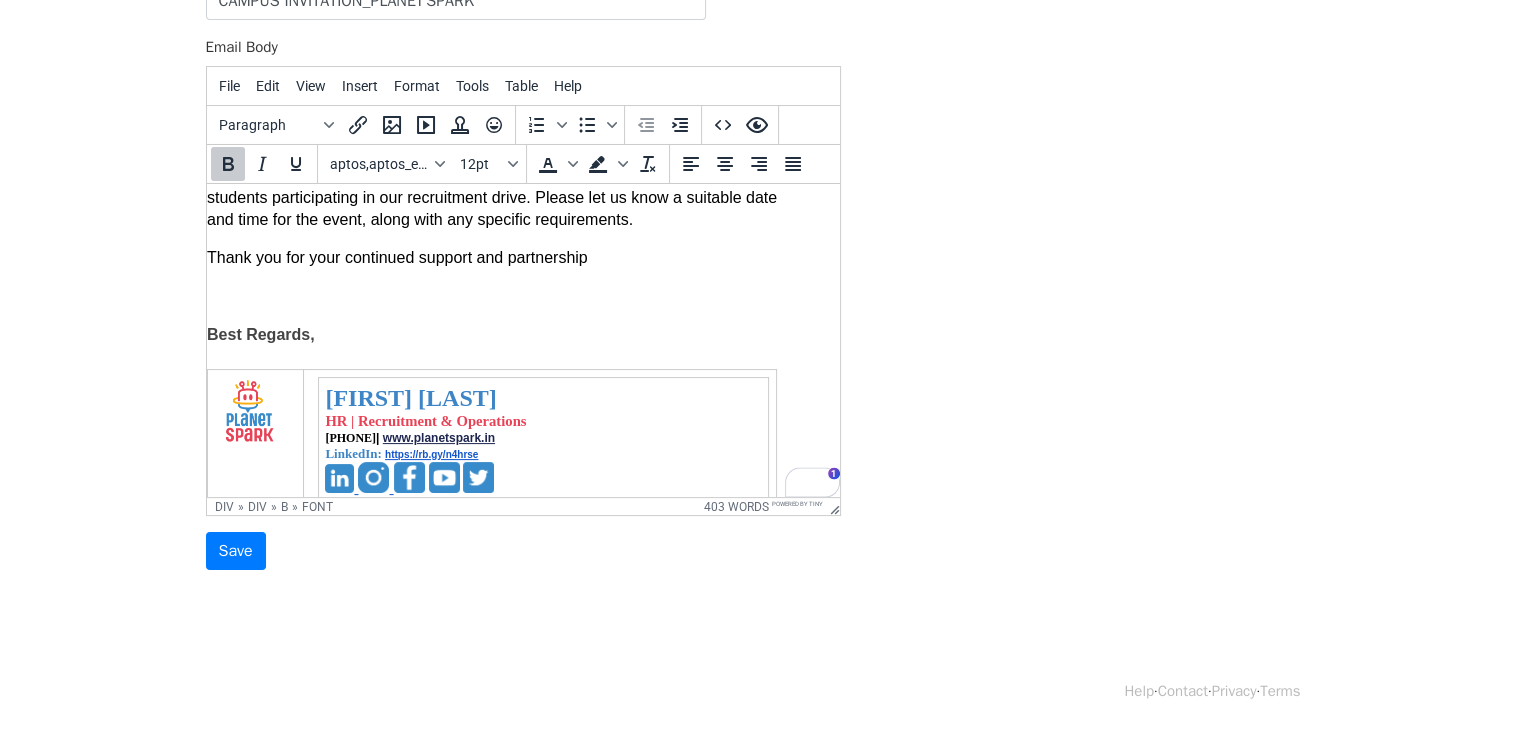 scroll, scrollTop: 4969, scrollLeft: 16, axis: both 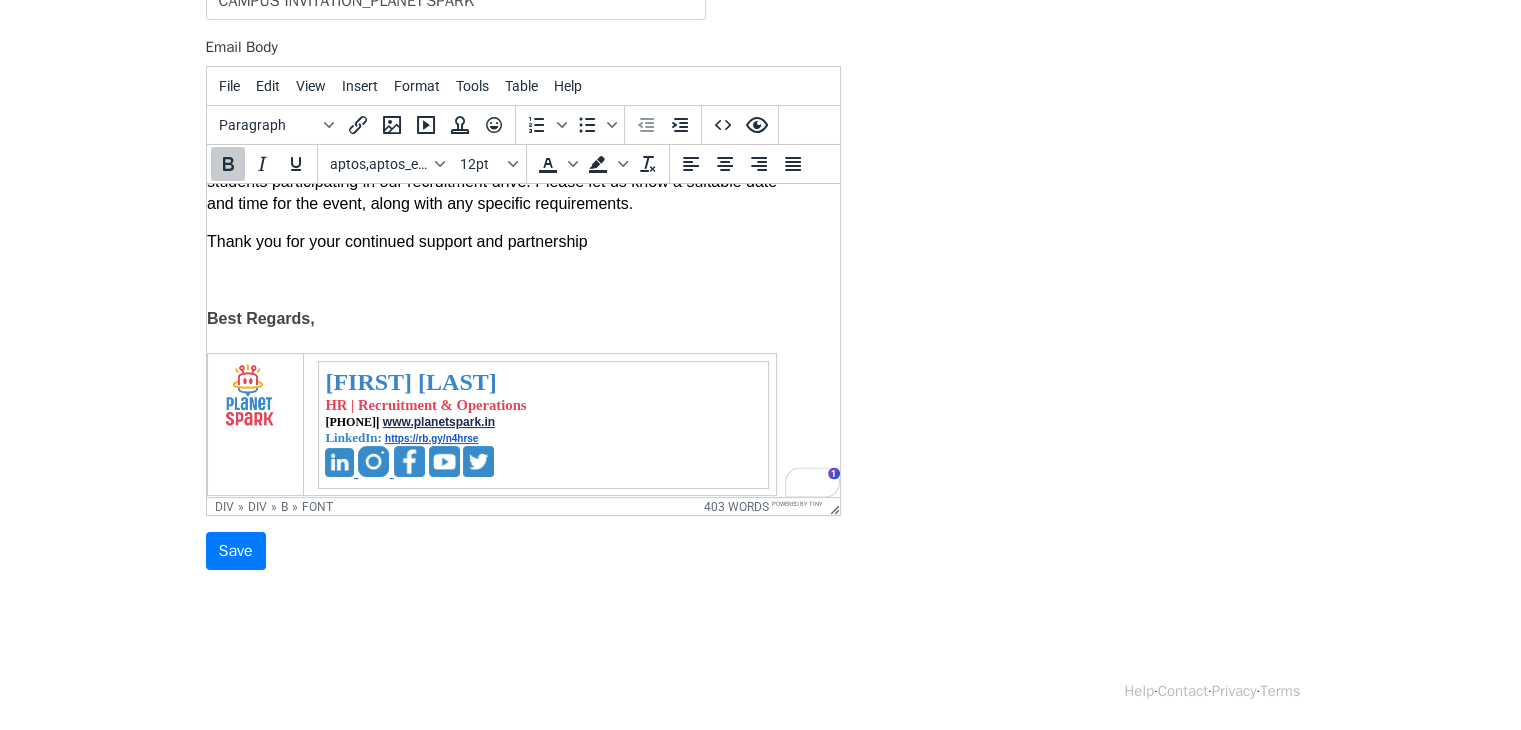 click on "Best Regards," at bounding box center [260, 318] 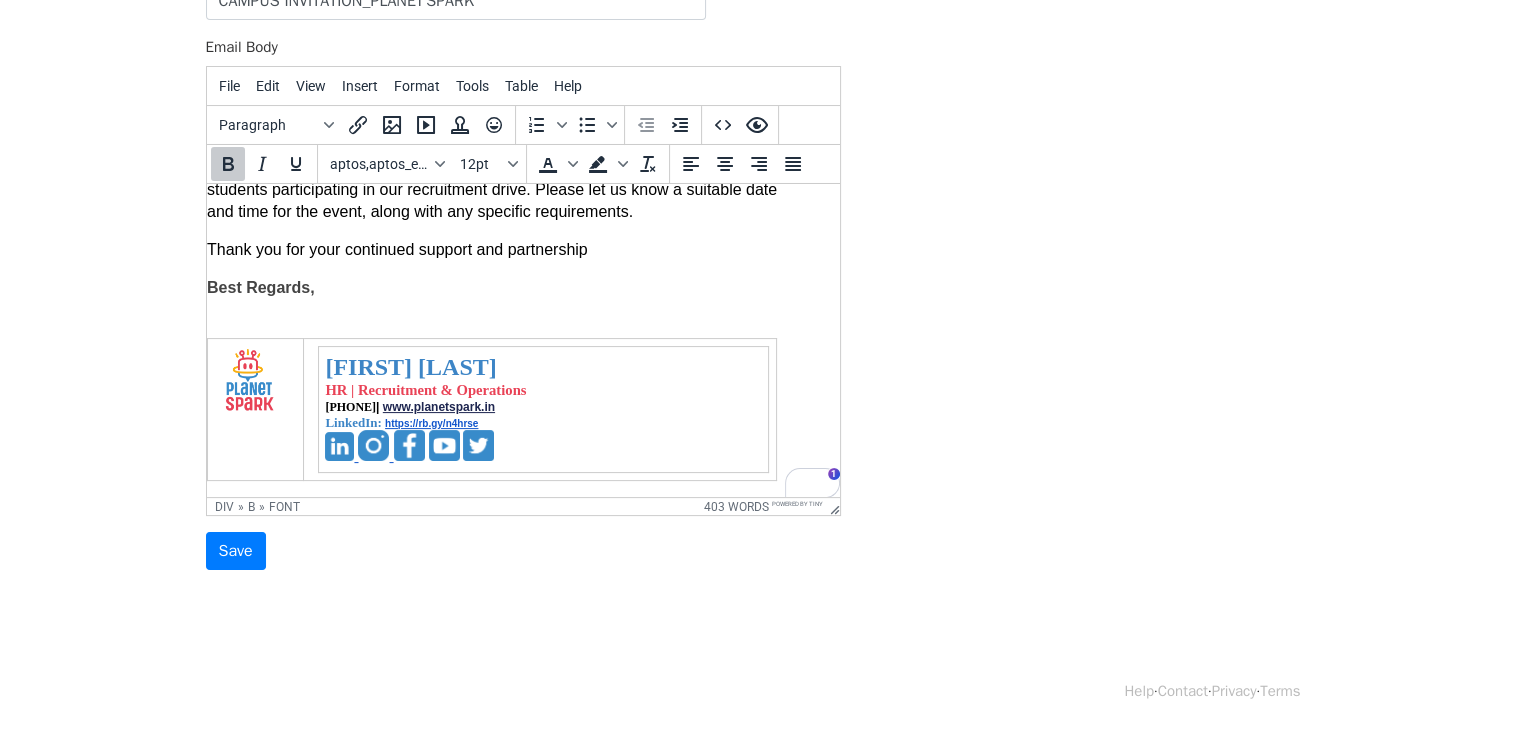 scroll, scrollTop: 4957, scrollLeft: 16, axis: both 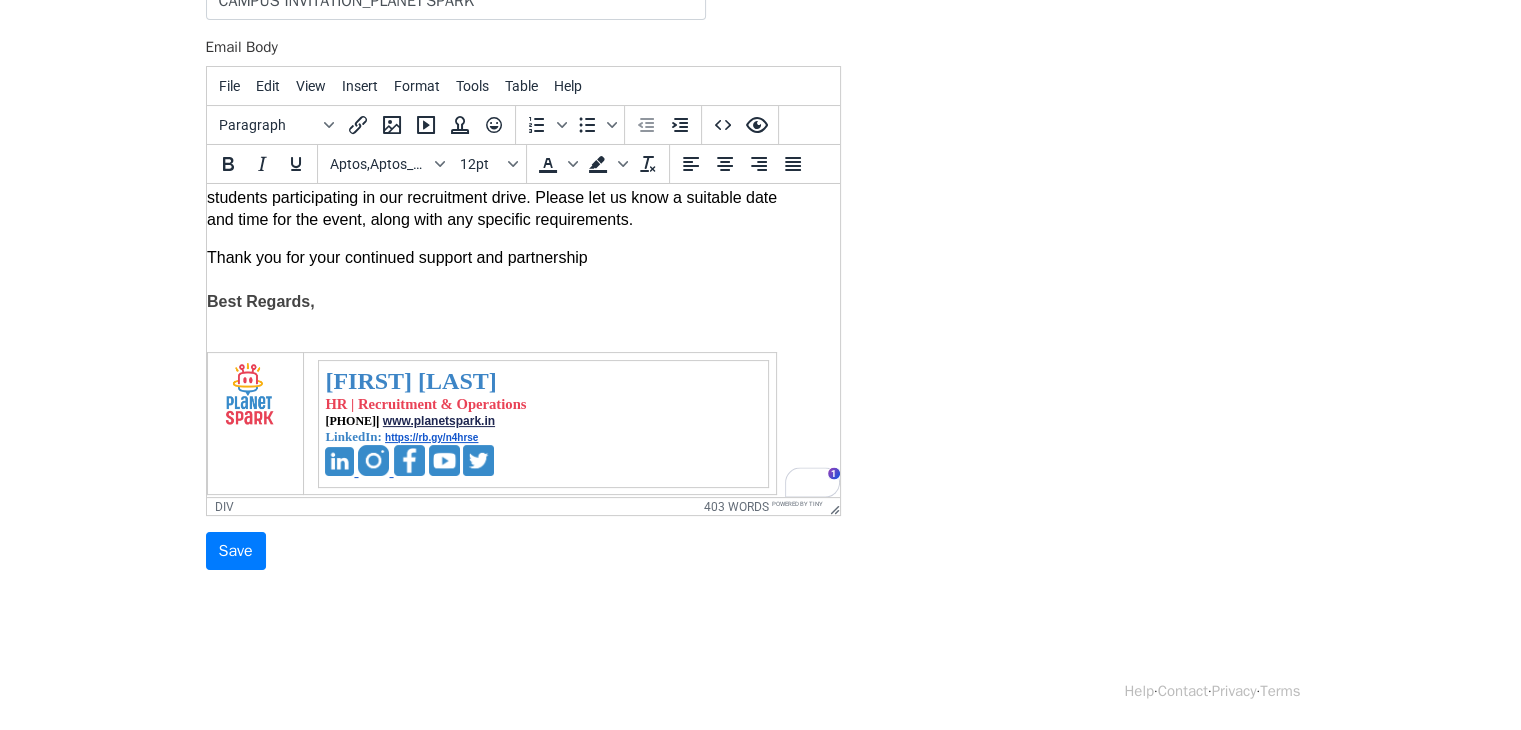 click at bounding box center (255, 424) 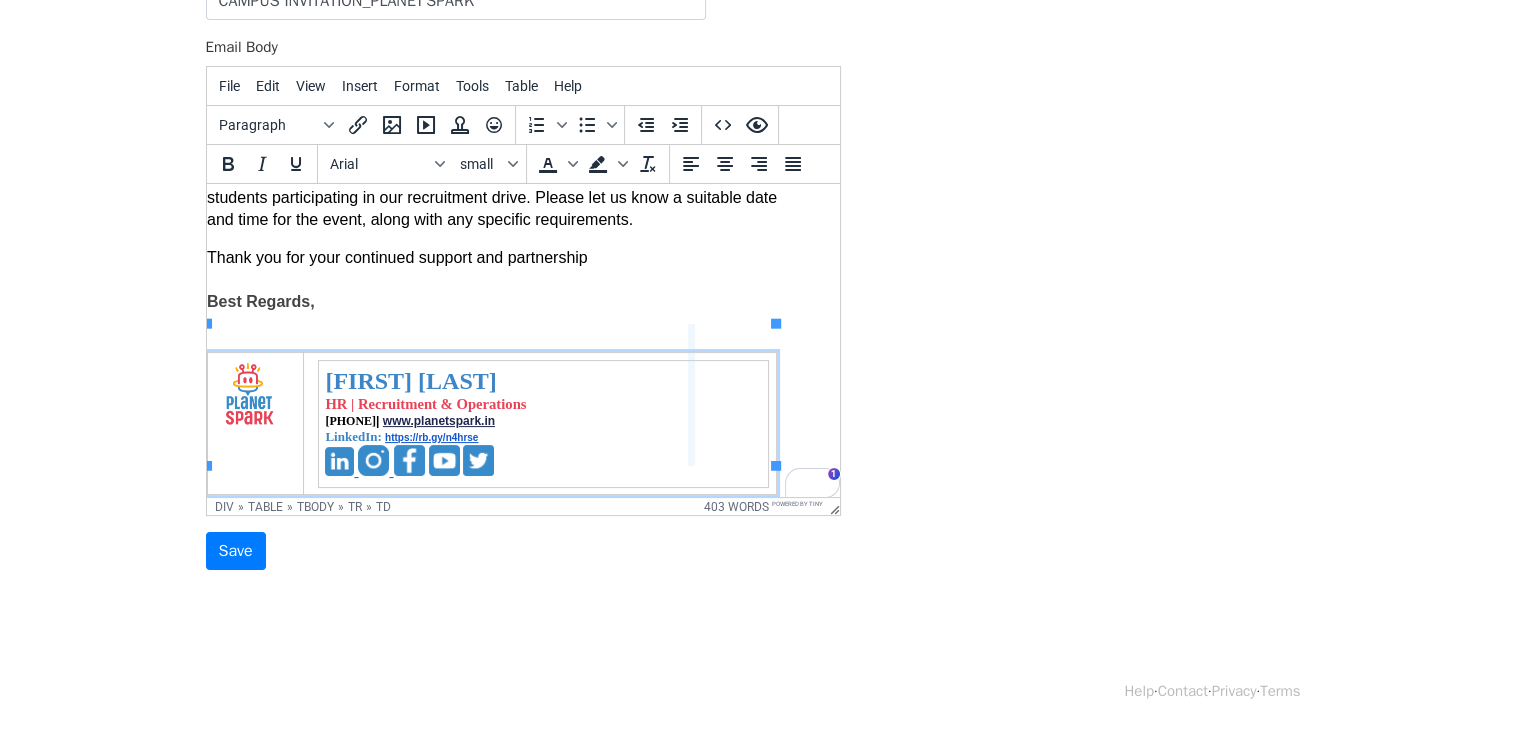drag, startPoint x: 773, startPoint y: 368, endPoint x: 647, endPoint y: 366, distance: 126.01587 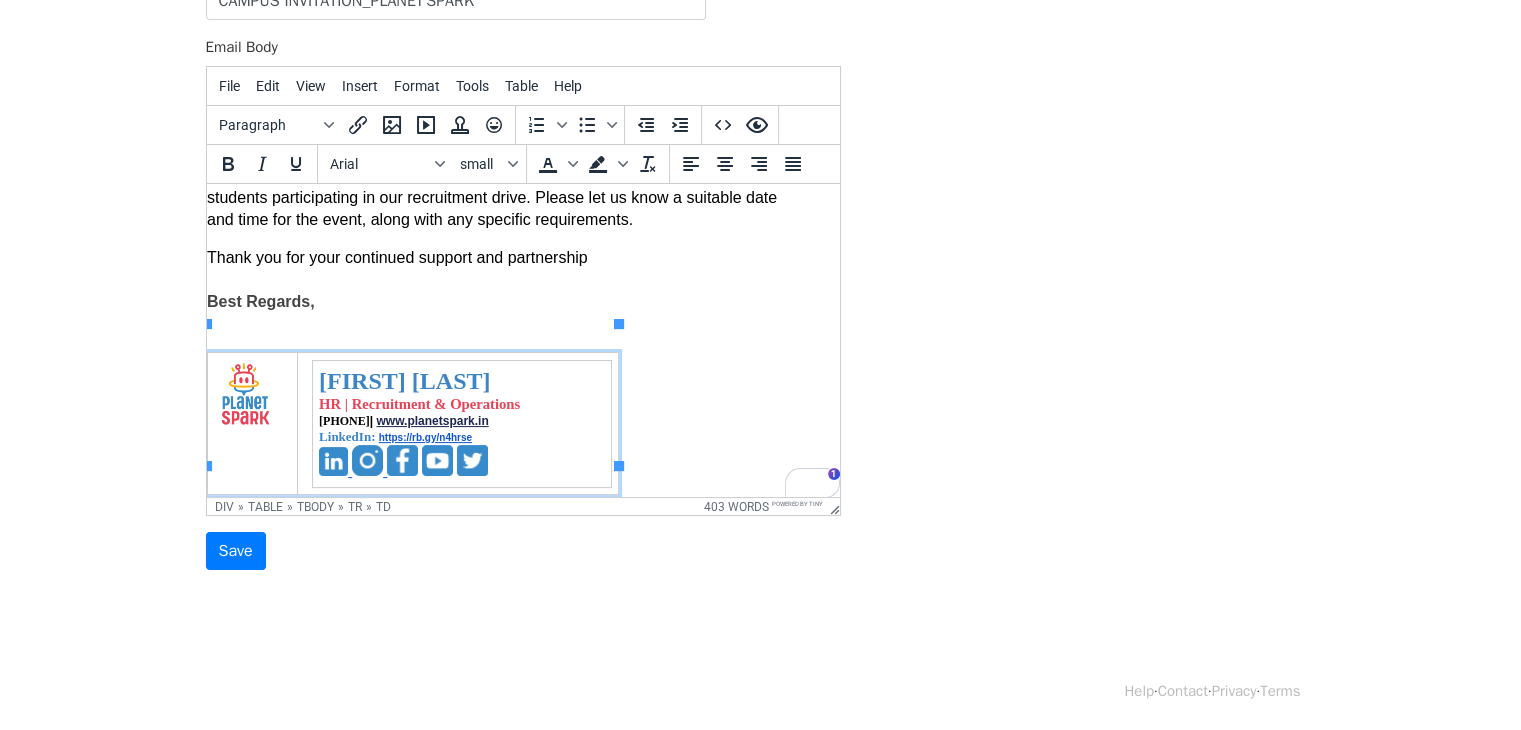 click on "Muskan Chauhan HR | Recruitment & Operations 9713925407  |    www.planetspark.in LinkedIn:    https://rb.gy/n4hrse" at bounding box center (456, 424) 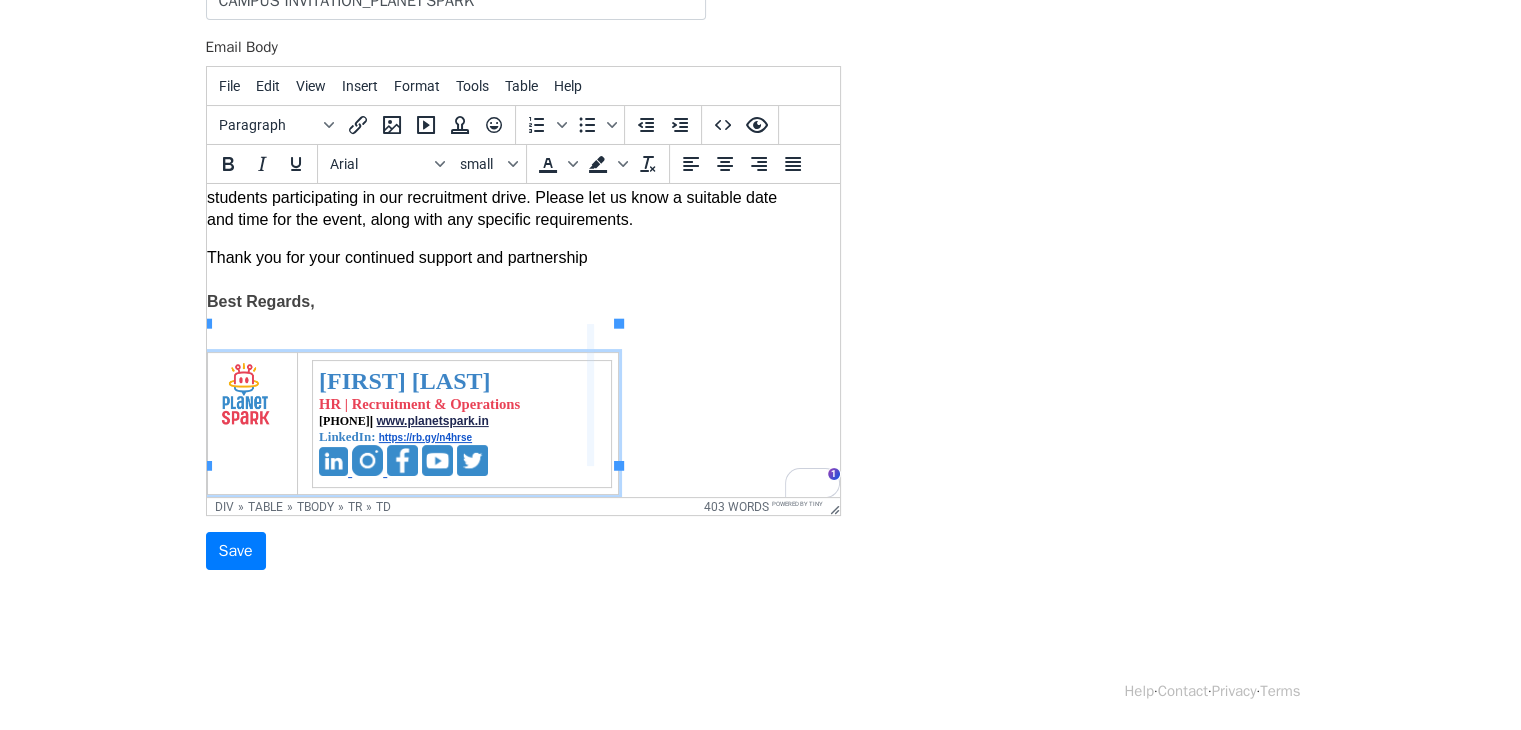 drag, startPoint x: 618, startPoint y: 398, endPoint x: 589, endPoint y: 398, distance: 29 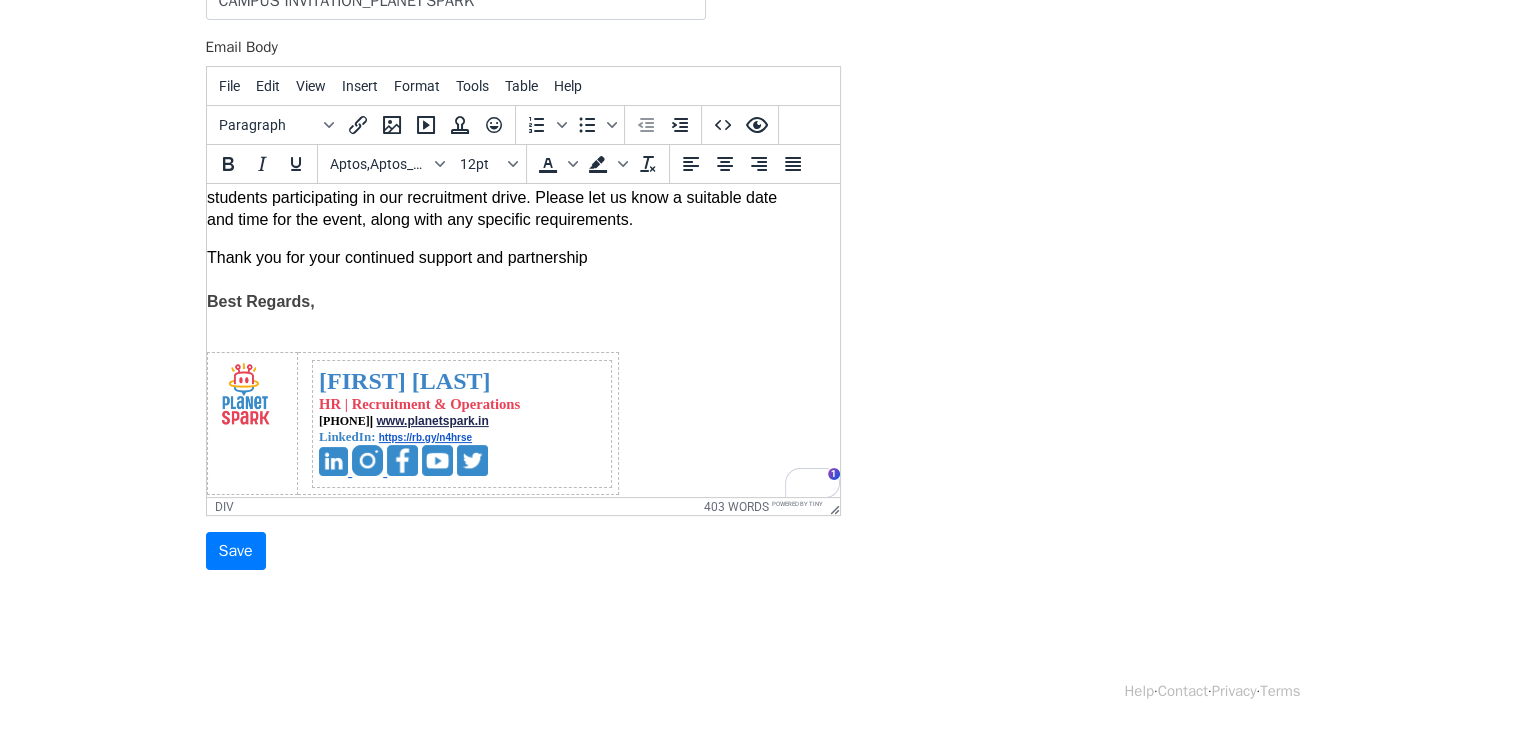 click on "Muskan Chauhan HR | Recruitment & Operations 9713925407  |    www.planetspark.in LinkedIn:    https://rb.gy/n4hrse" at bounding box center (506, 412) 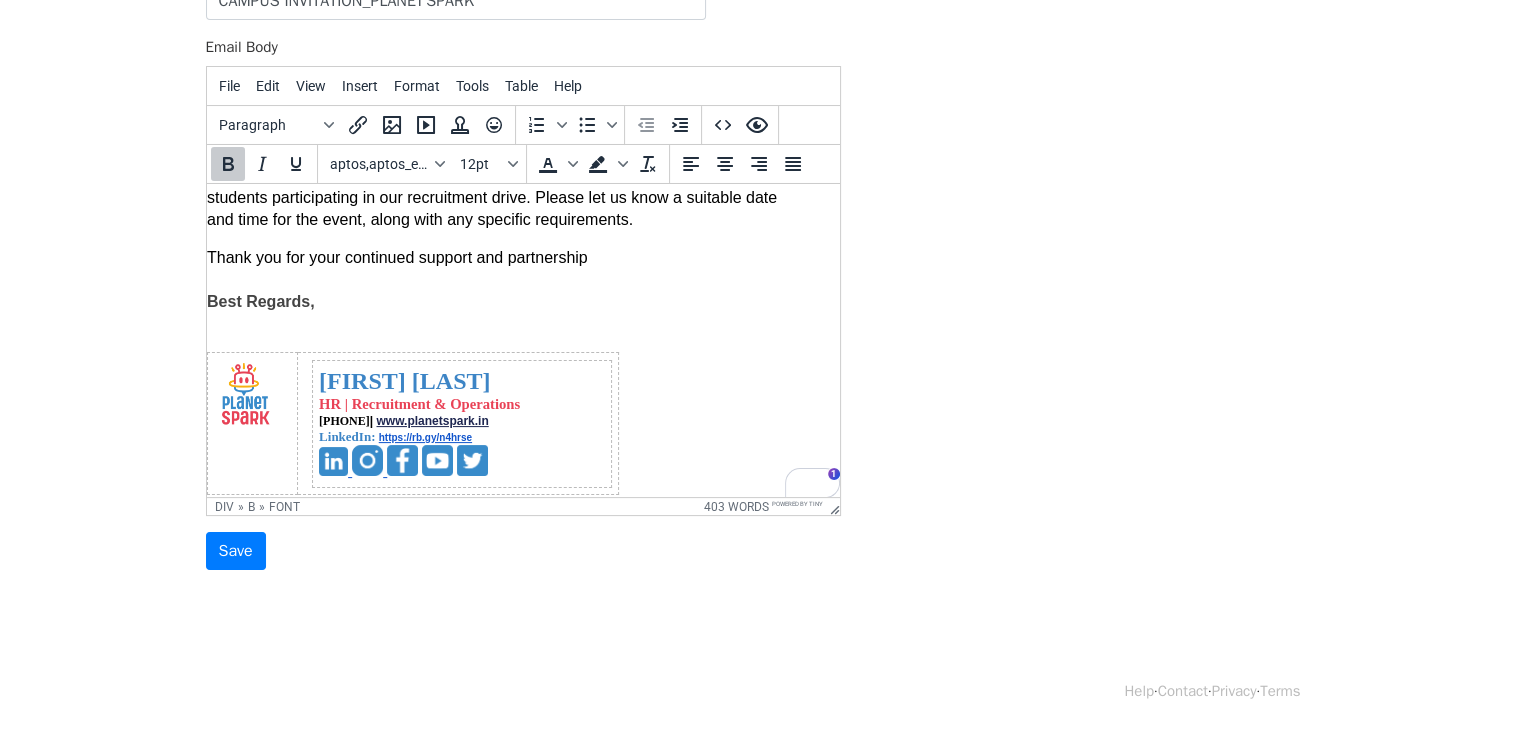 click on "Thank you for your continued support and partnership Best Regards," at bounding box center (506, 280) 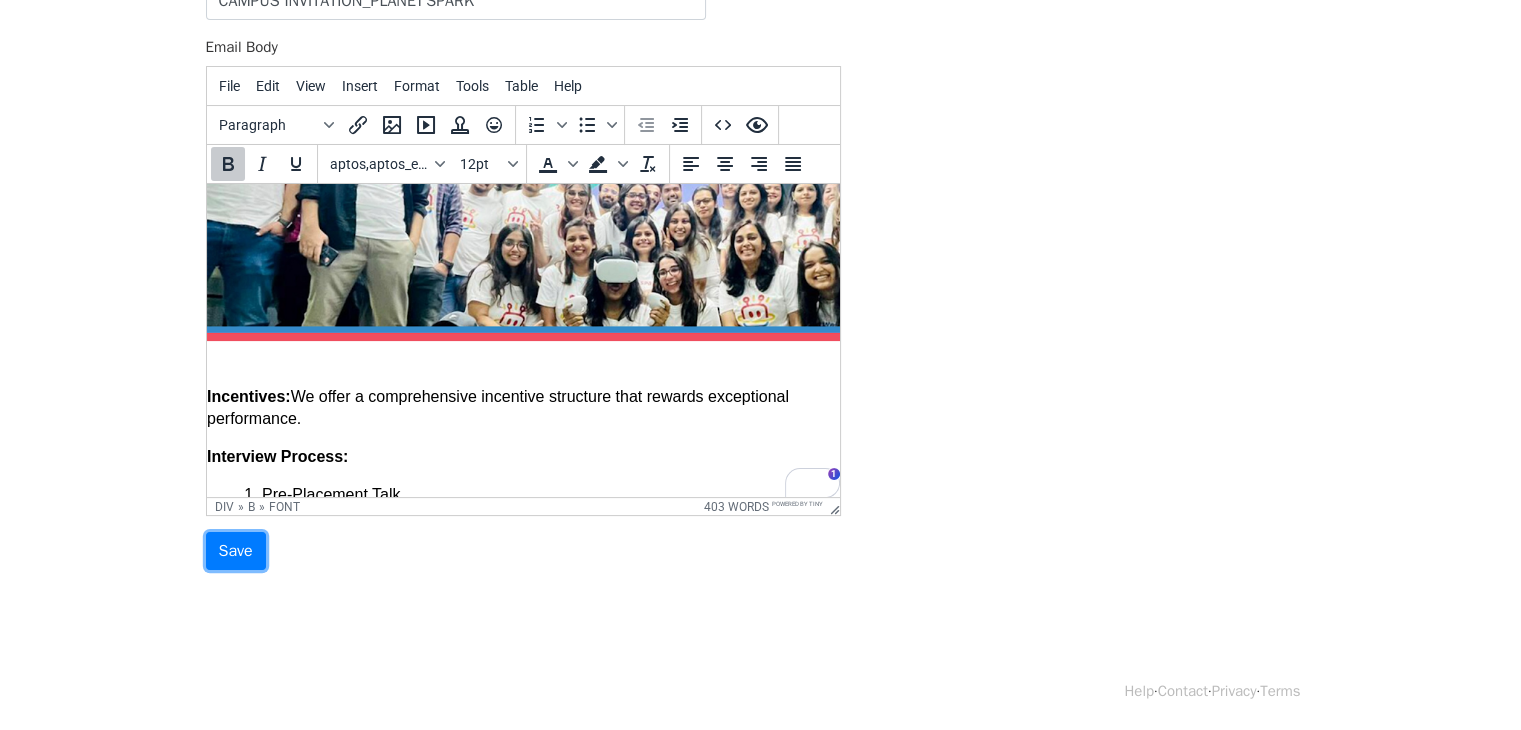 click on "Save" at bounding box center [236, 551] 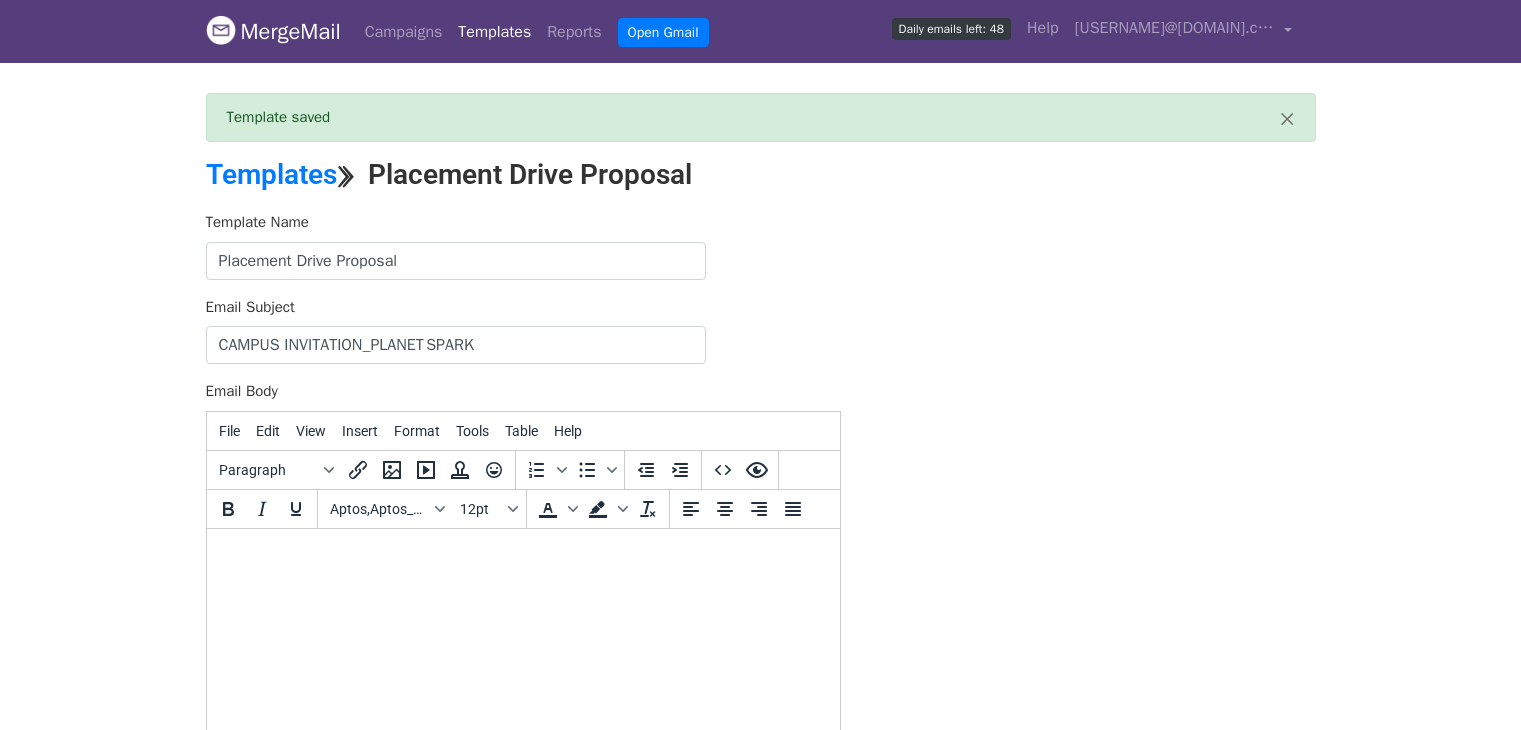 scroll, scrollTop: 0, scrollLeft: 0, axis: both 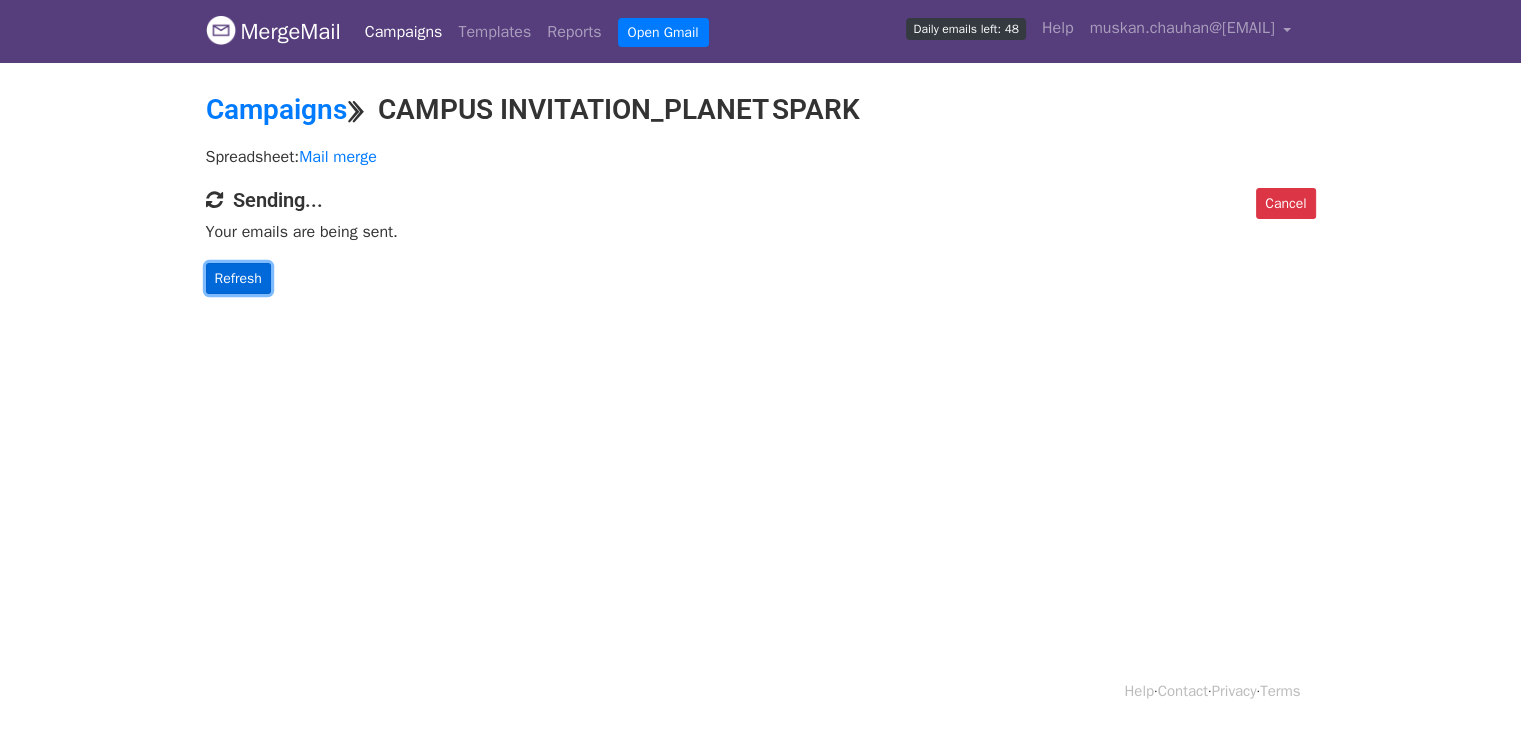 click on "Refresh" at bounding box center [238, 278] 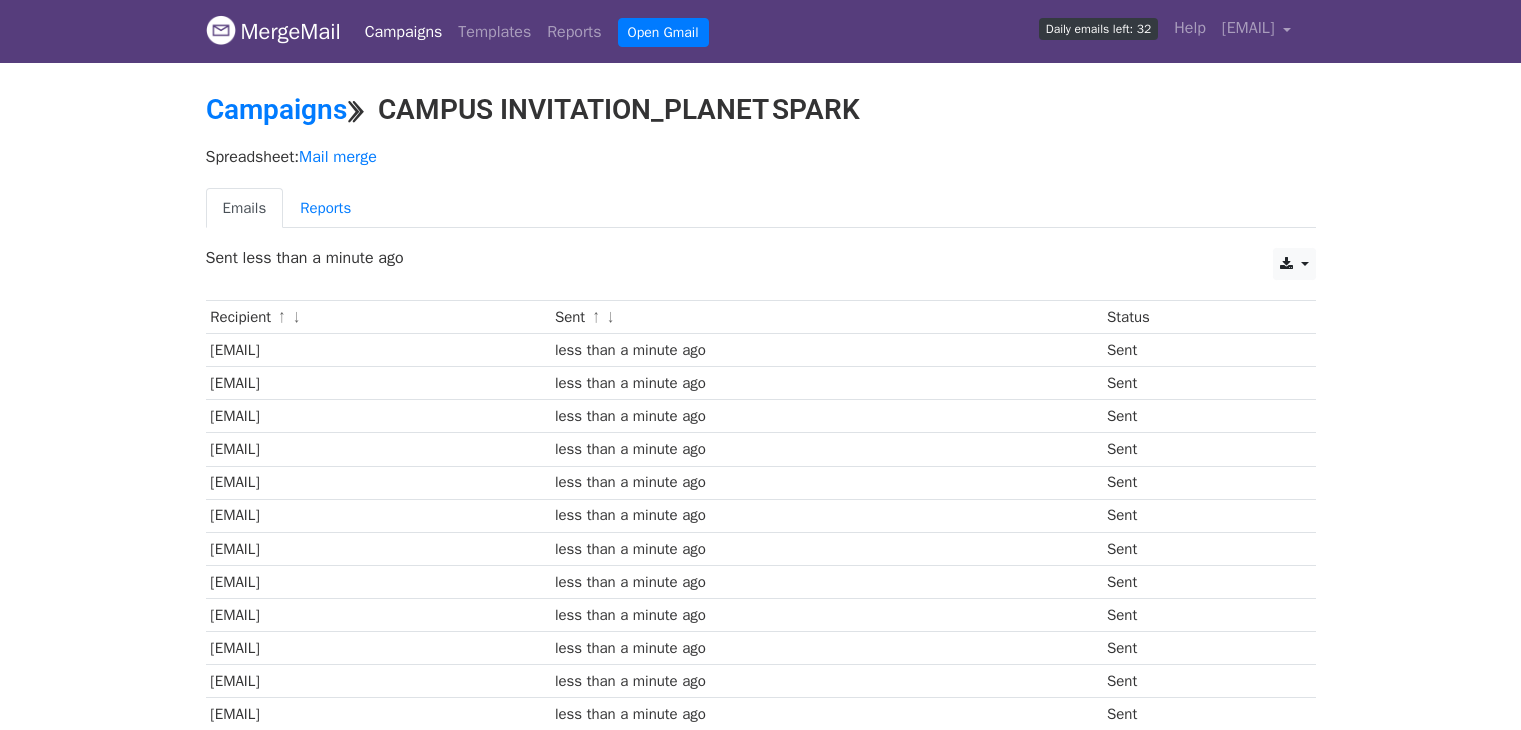 scroll, scrollTop: 0, scrollLeft: 0, axis: both 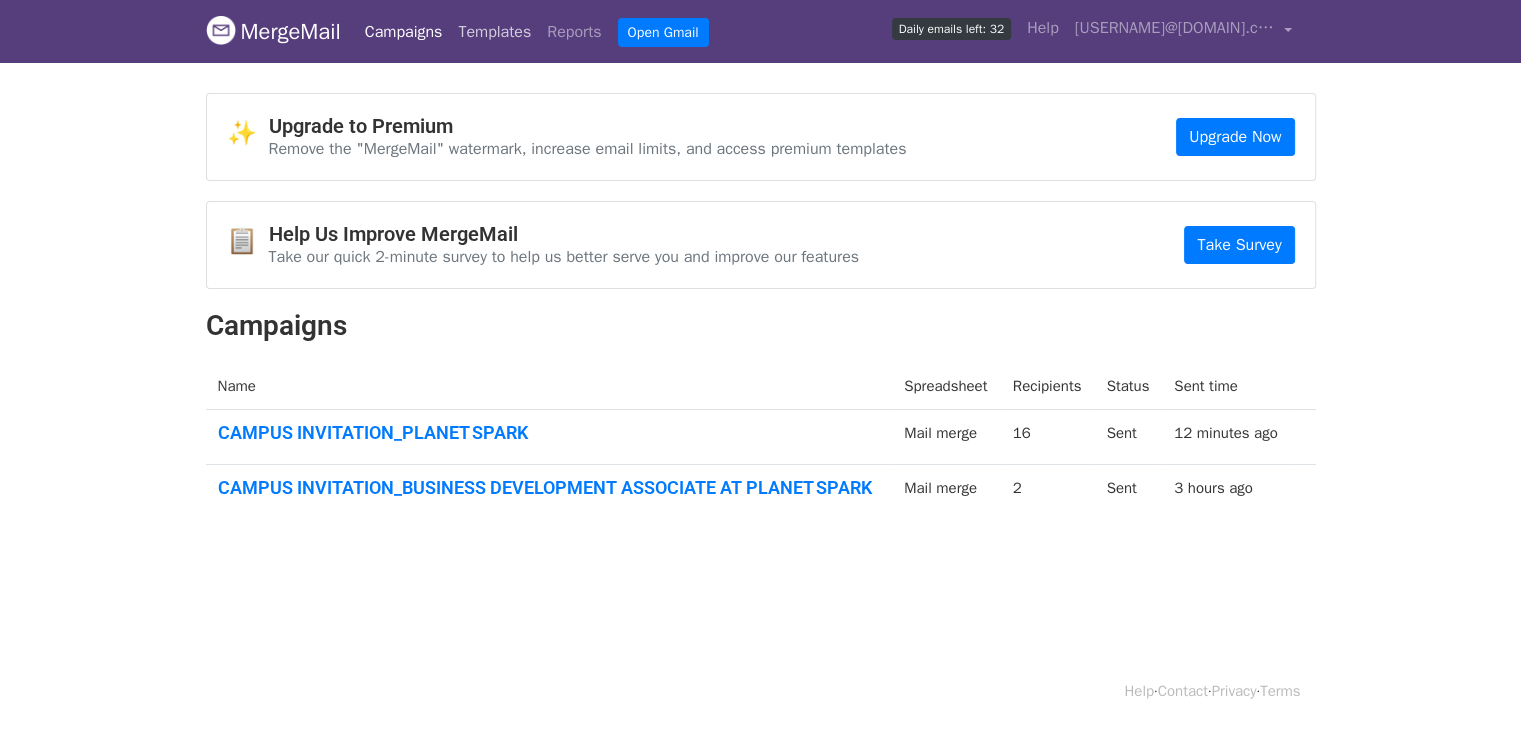 click on "Templates" at bounding box center [494, 32] 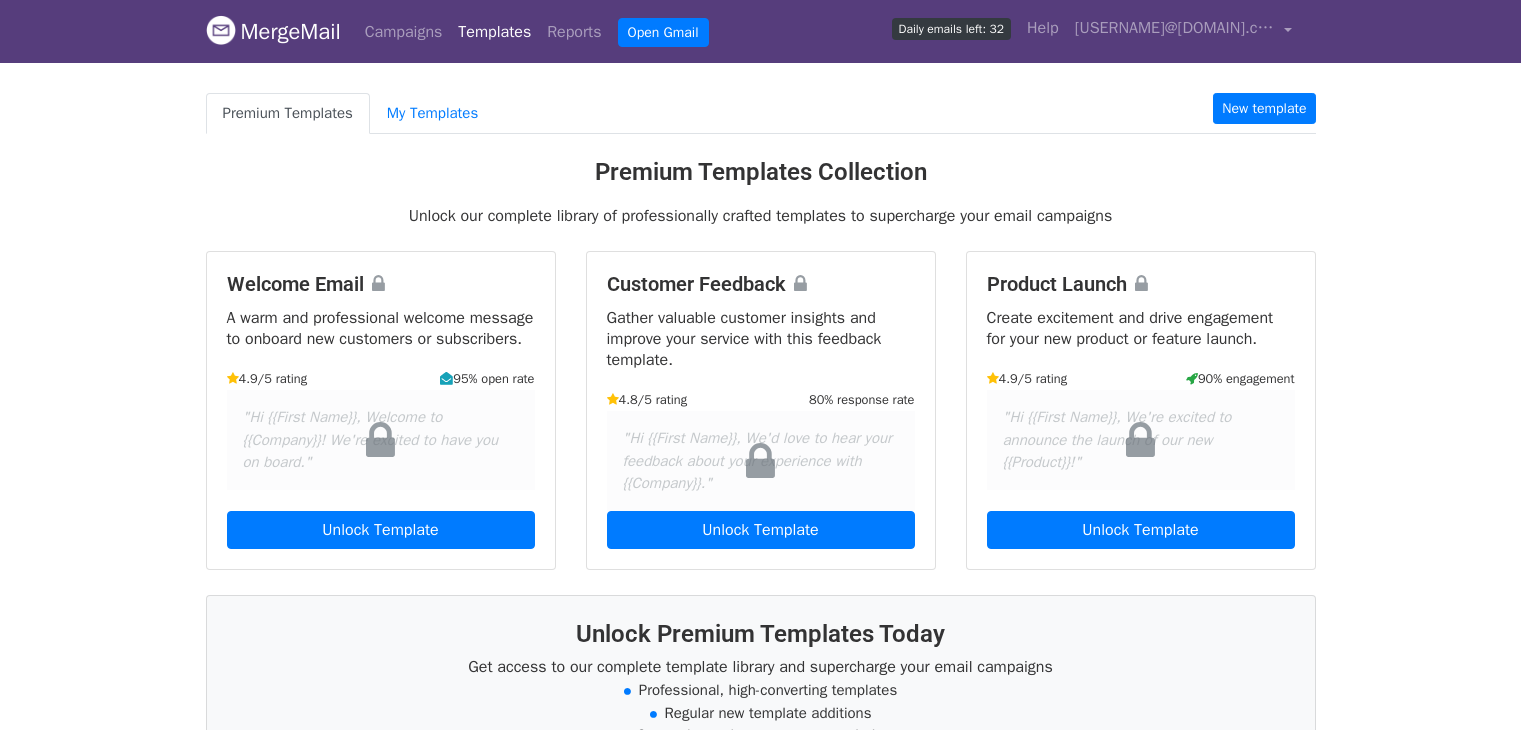 scroll, scrollTop: 0, scrollLeft: 0, axis: both 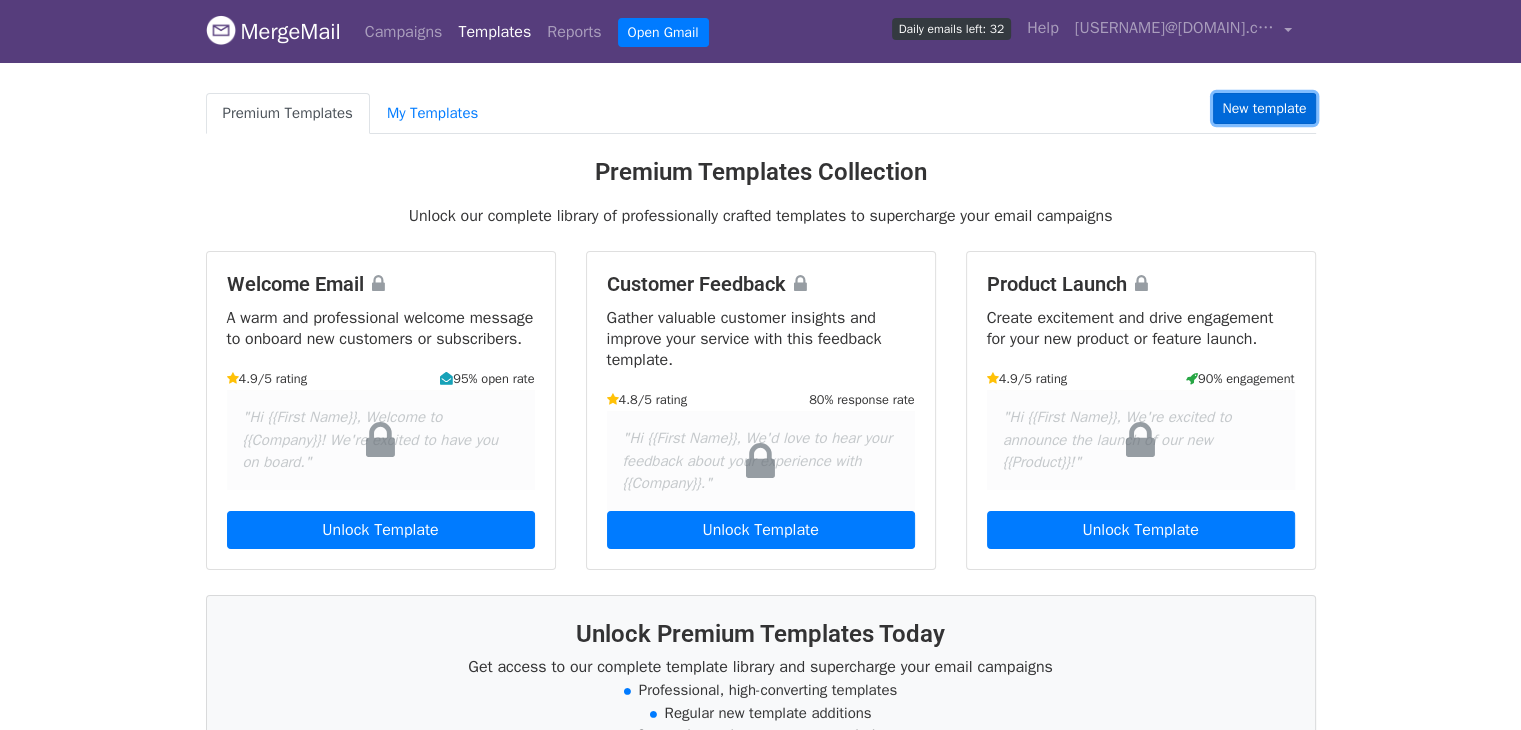 click on "New template" at bounding box center (1264, 108) 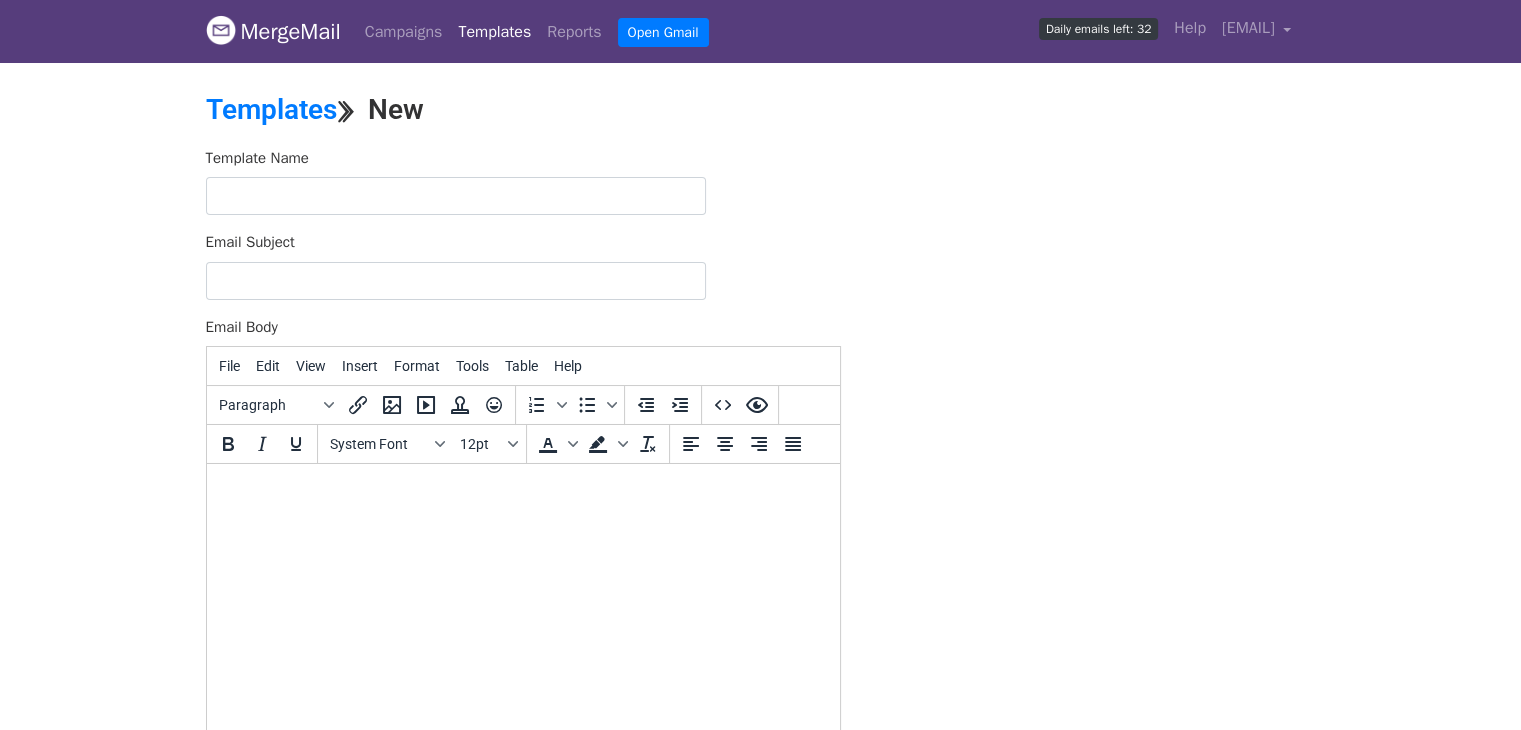 scroll, scrollTop: 0, scrollLeft: 0, axis: both 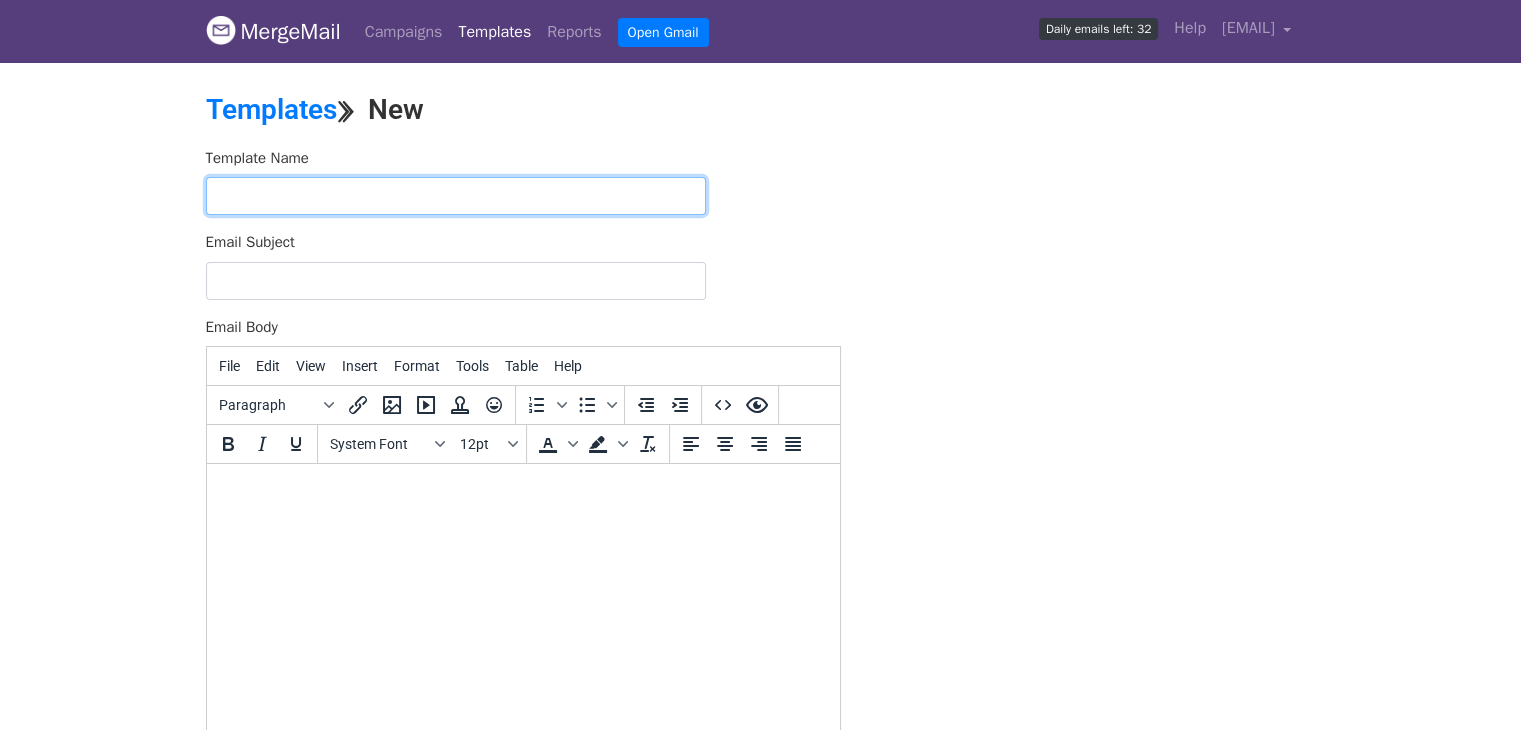 click at bounding box center [456, 196] 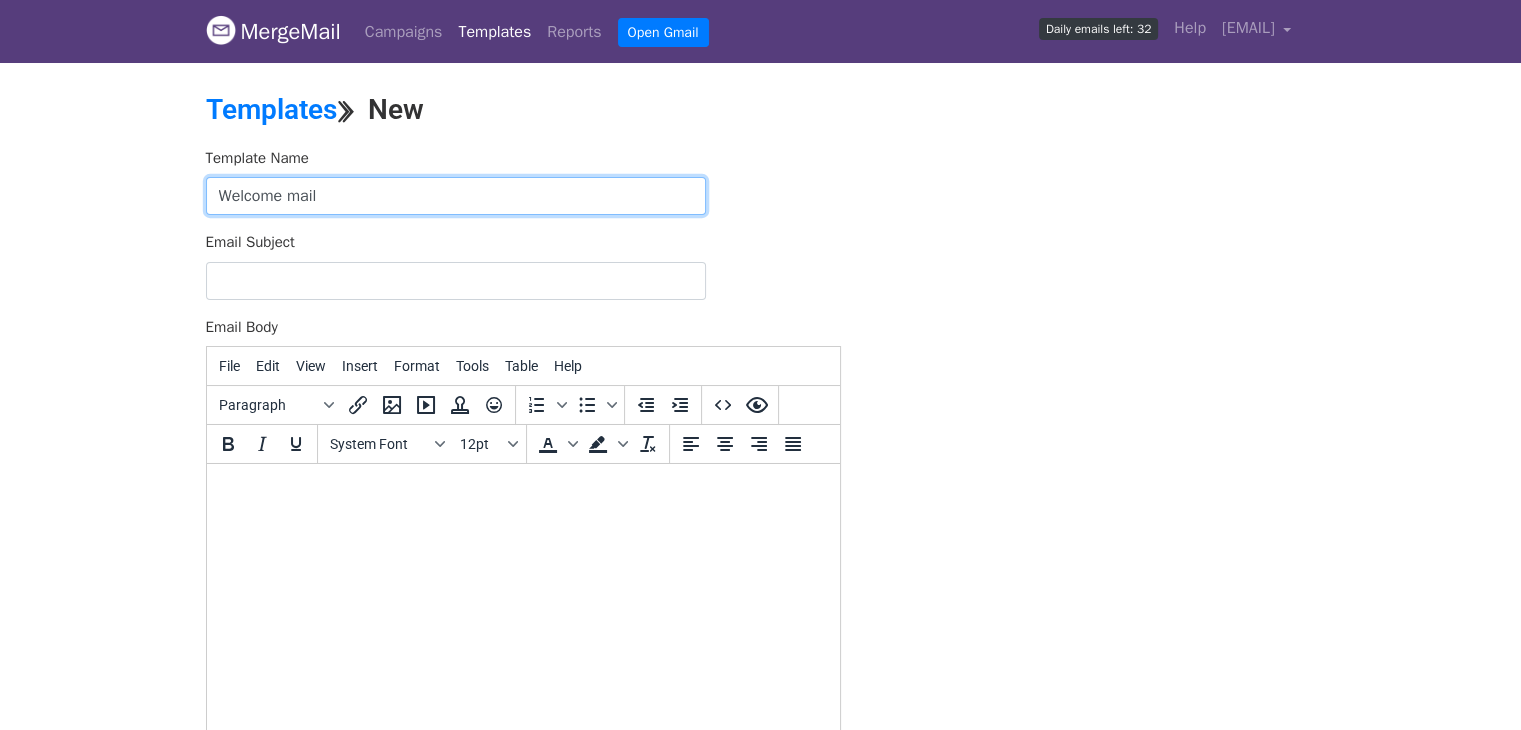 type on "Welcome mail" 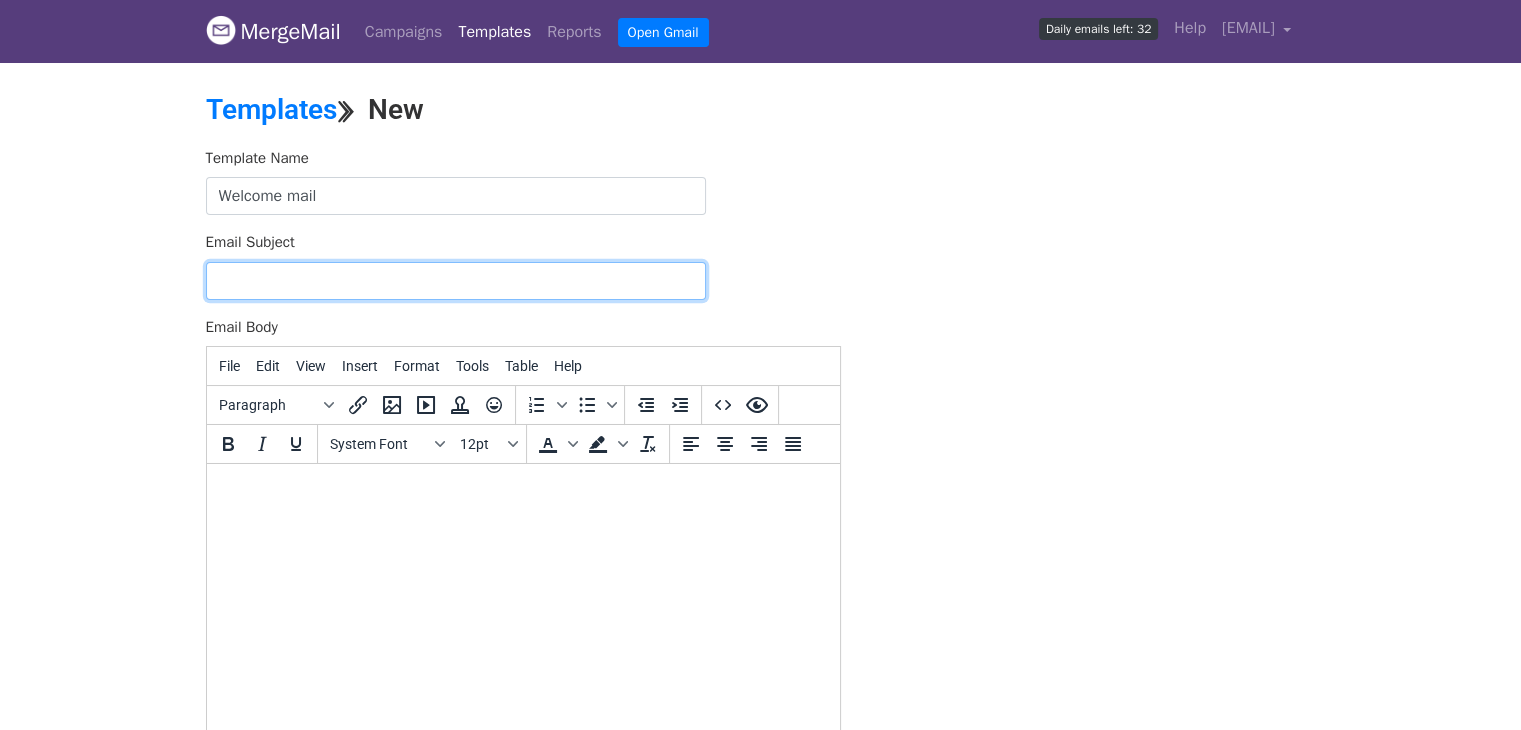 click on "Email Subject" at bounding box center [456, 281] 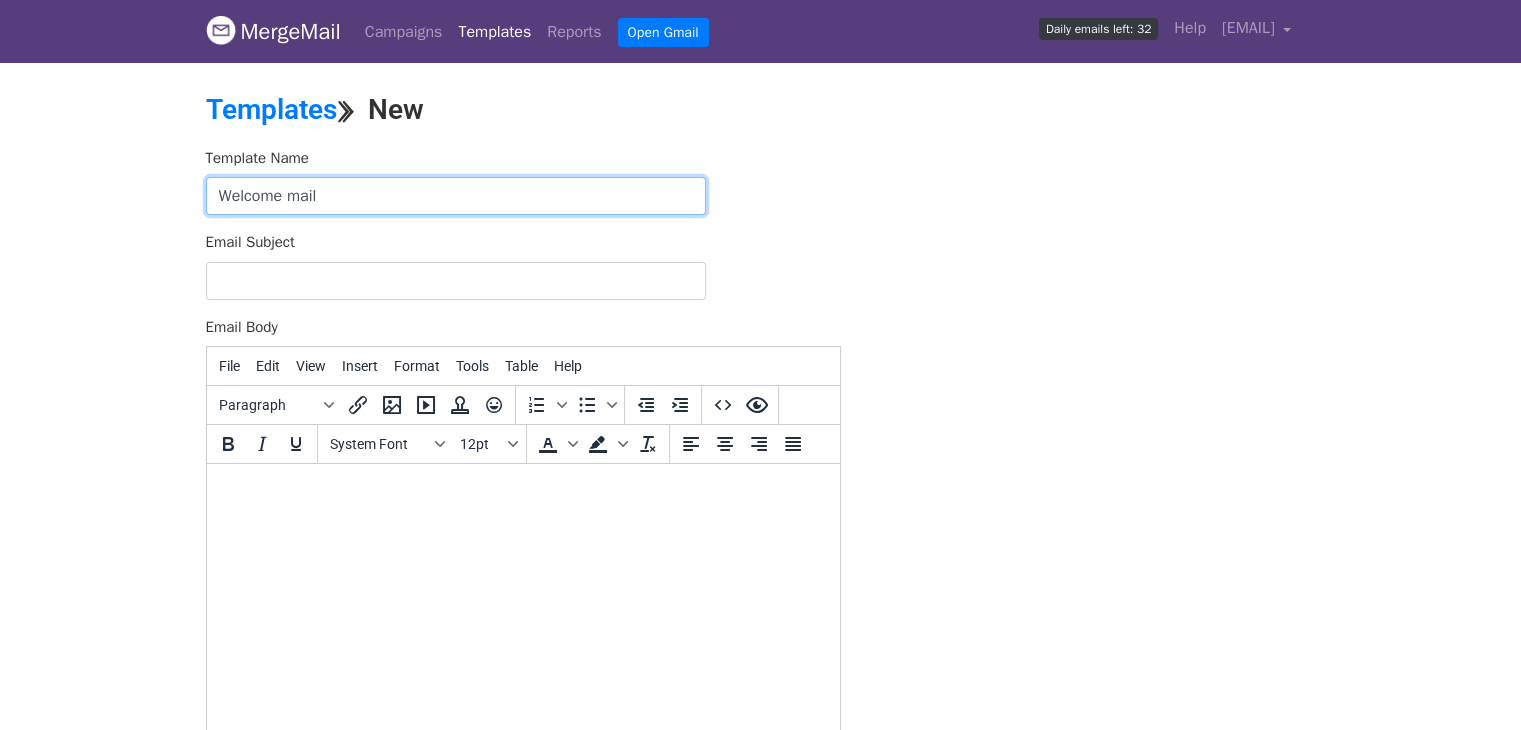 drag, startPoint x: 334, startPoint y: 199, endPoint x: 167, endPoint y: 197, distance: 167.01198 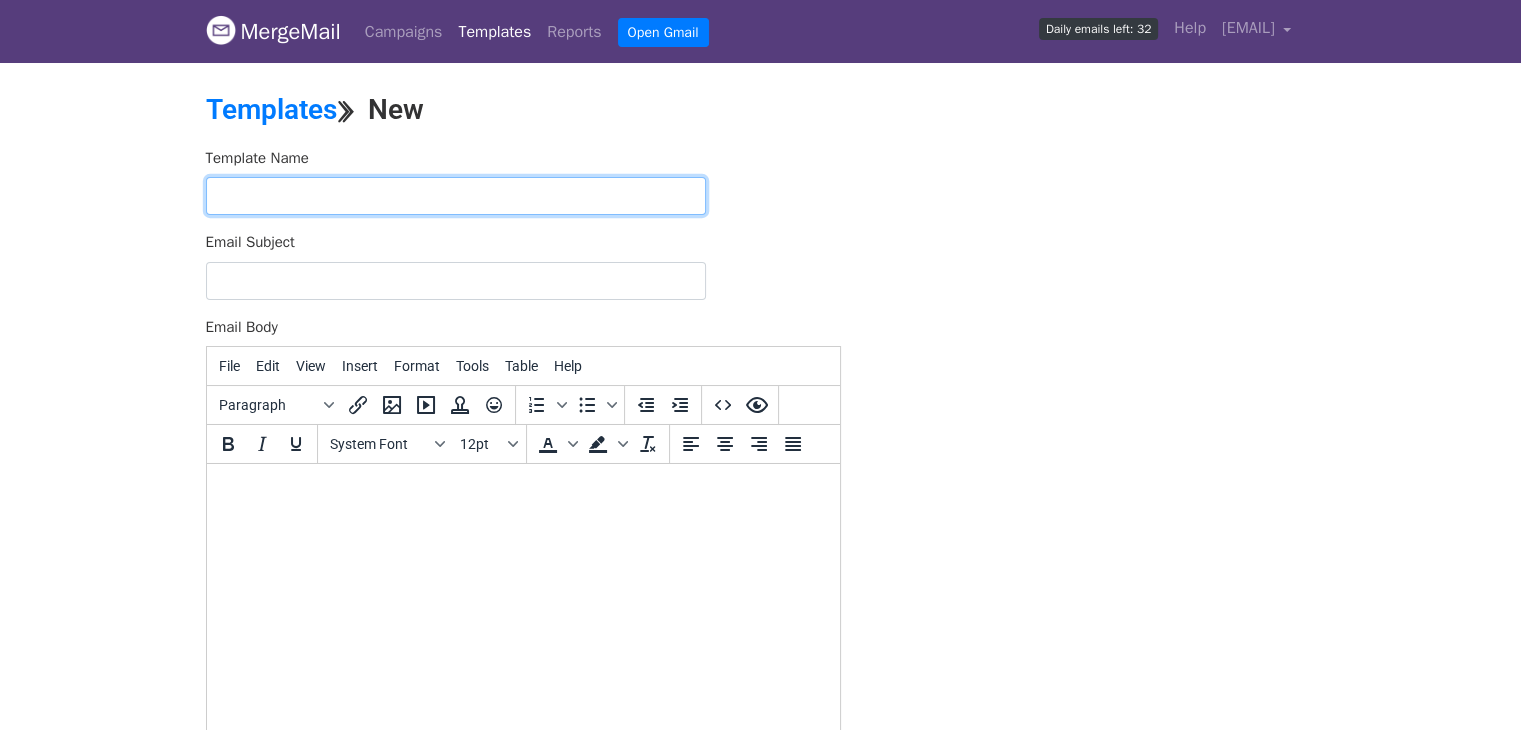 paste on "Congratulation mail" 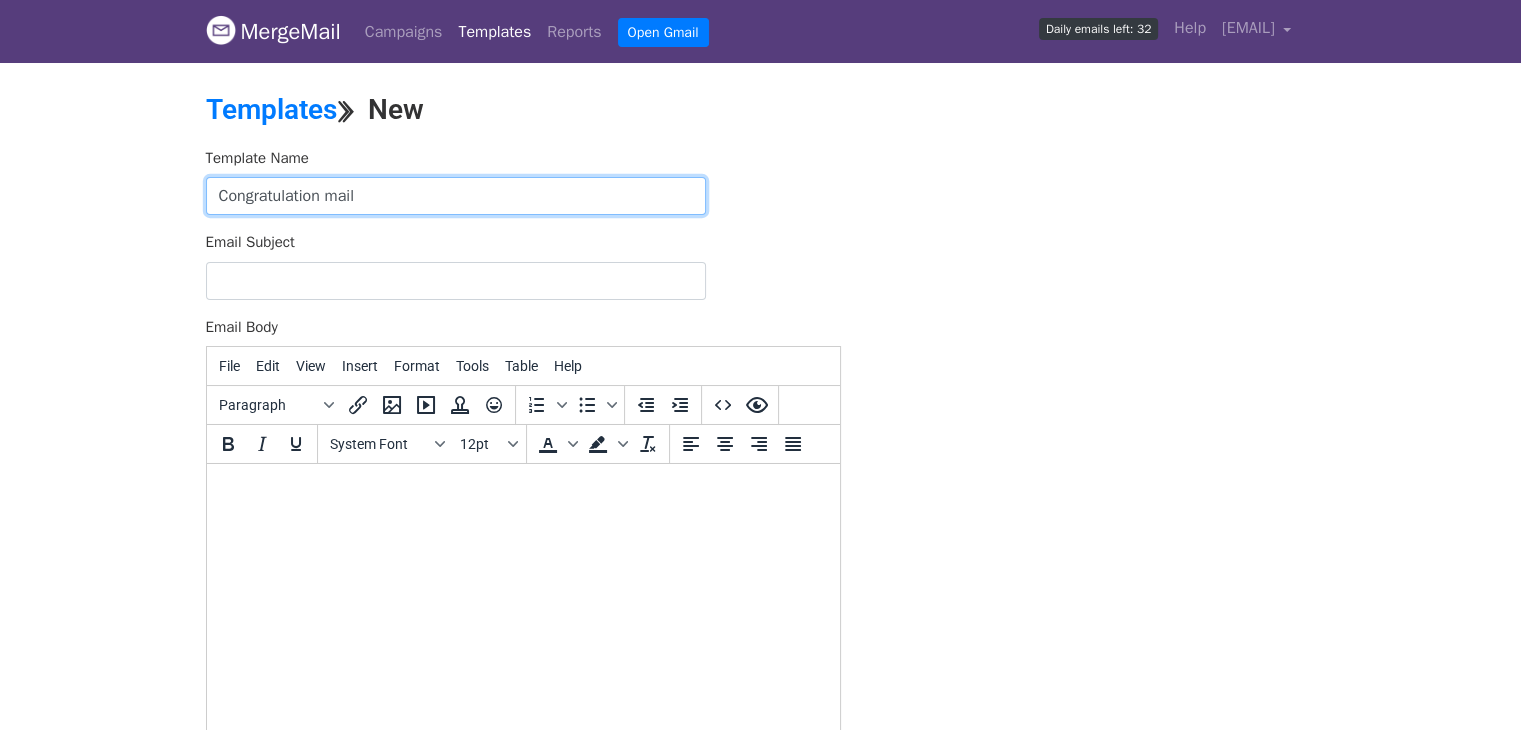 type on "Congratulation mail" 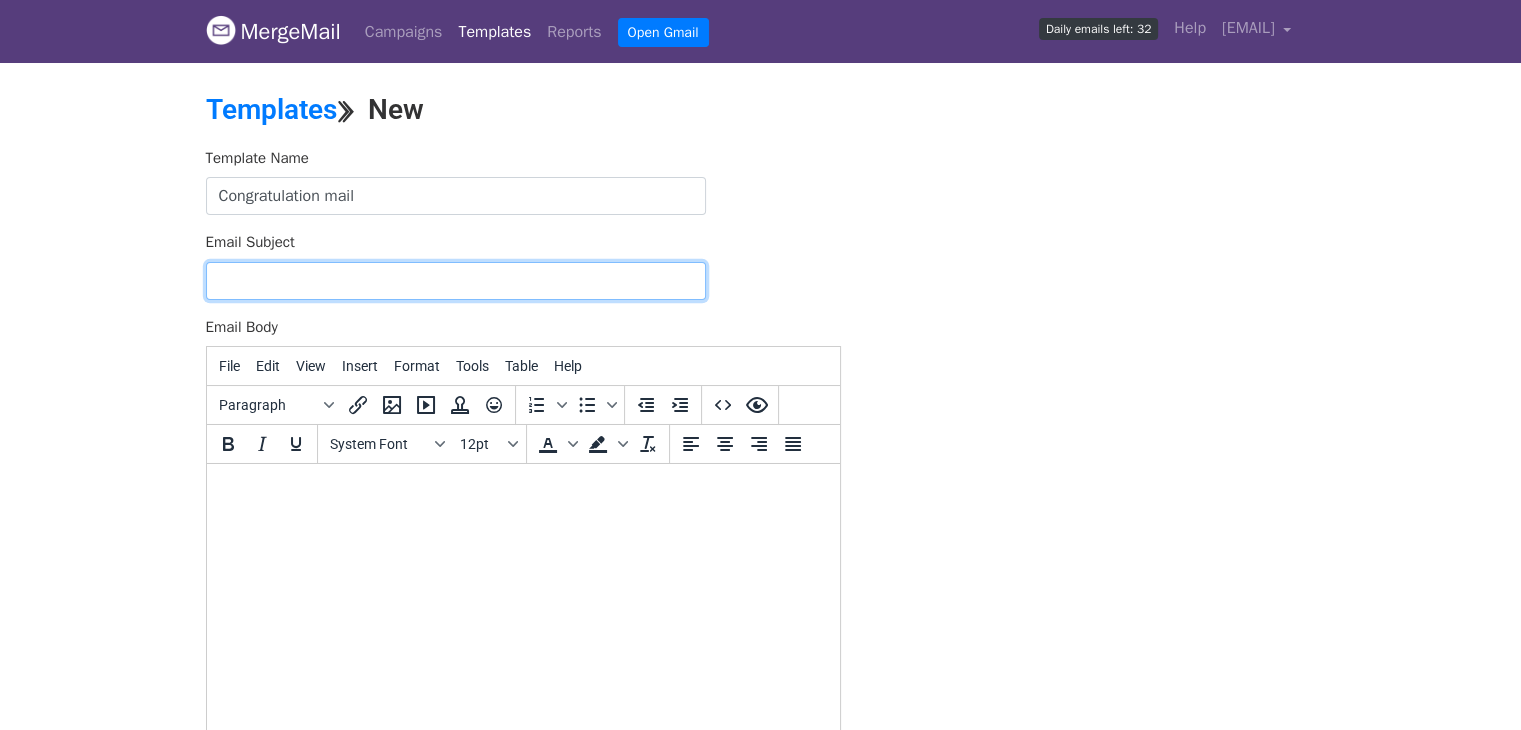 click on "Email Subject" at bounding box center (456, 281) 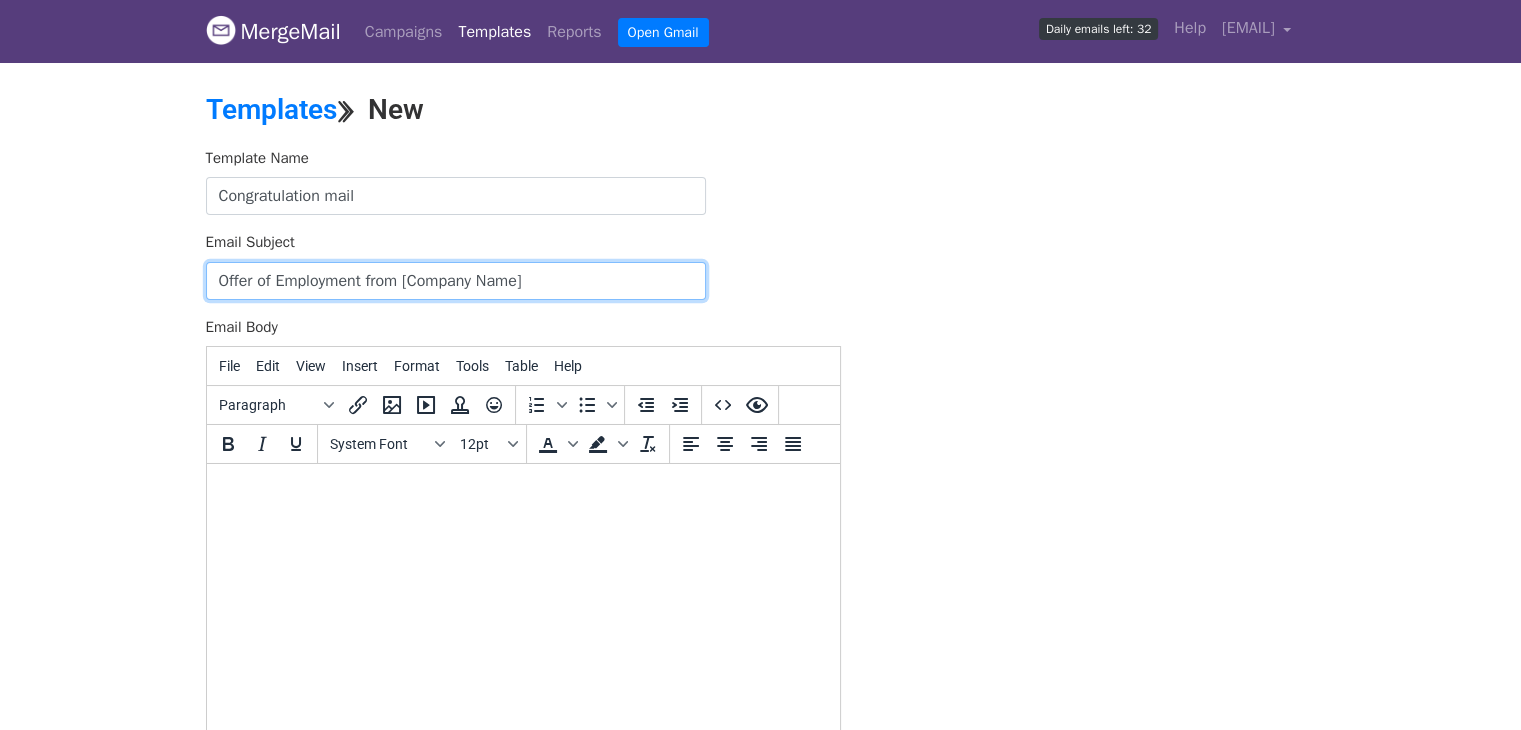 drag, startPoint x: 536, startPoint y: 277, endPoint x: 402, endPoint y: 286, distance: 134.3019 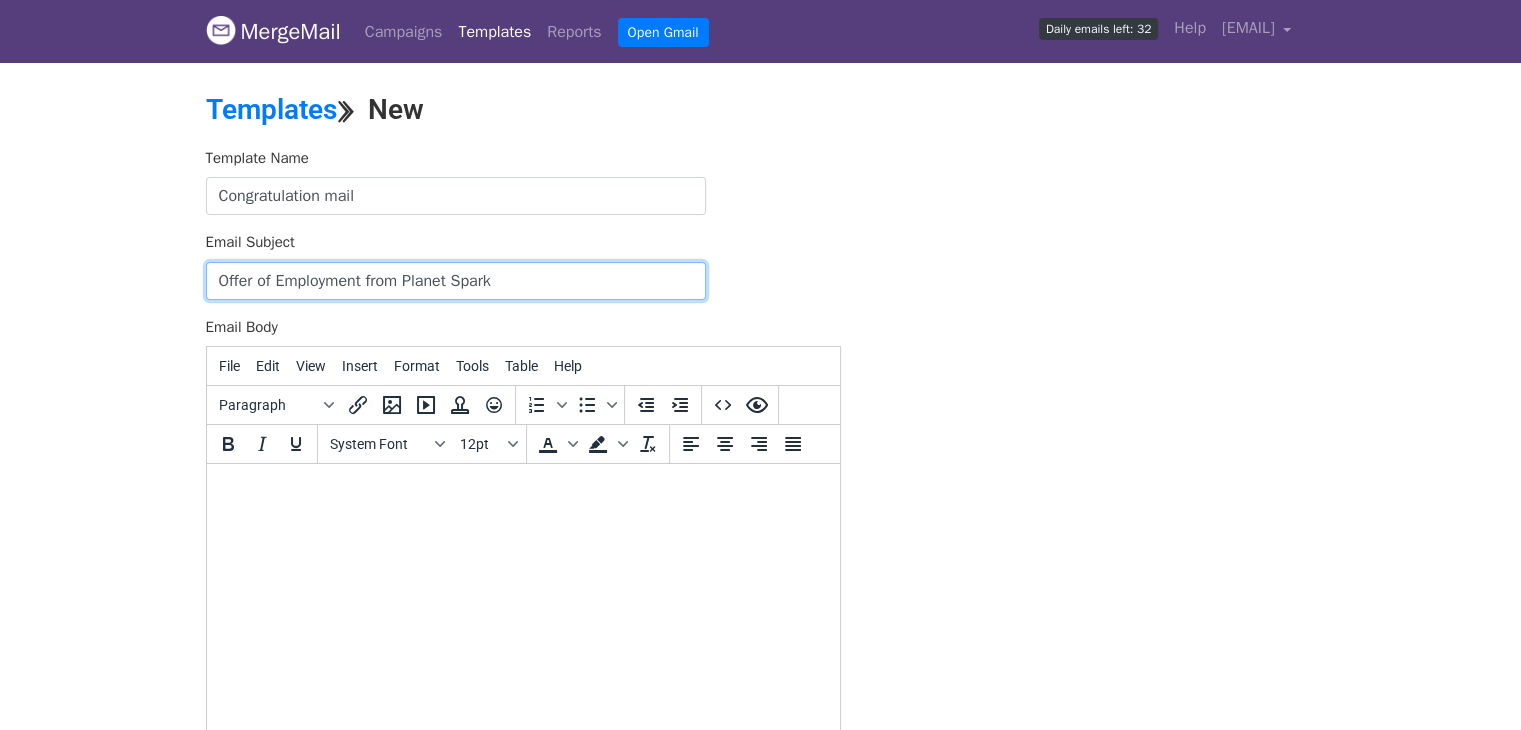 drag, startPoint x: 372, startPoint y: 277, endPoint x: 557, endPoint y: 293, distance: 185.6906 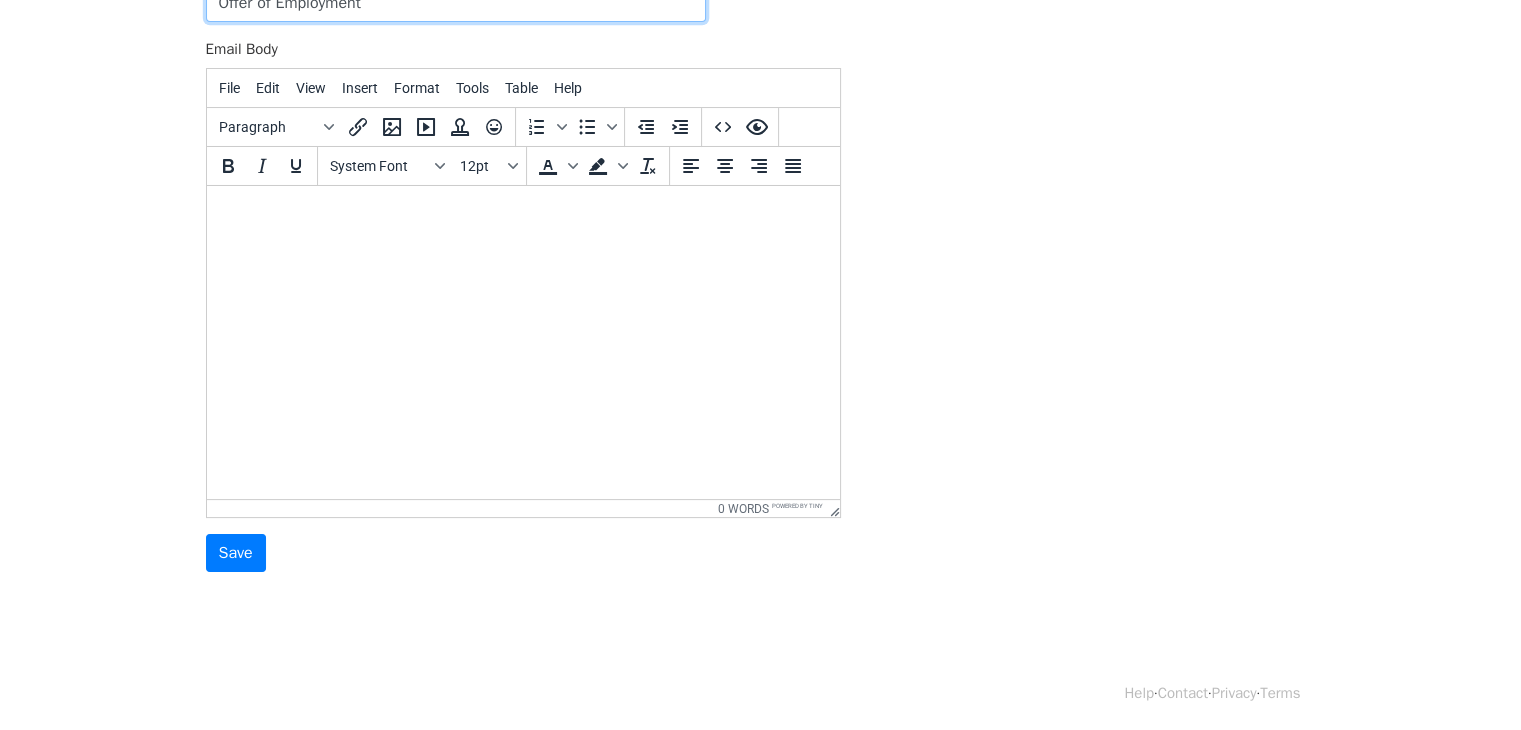 scroll, scrollTop: 280, scrollLeft: 0, axis: vertical 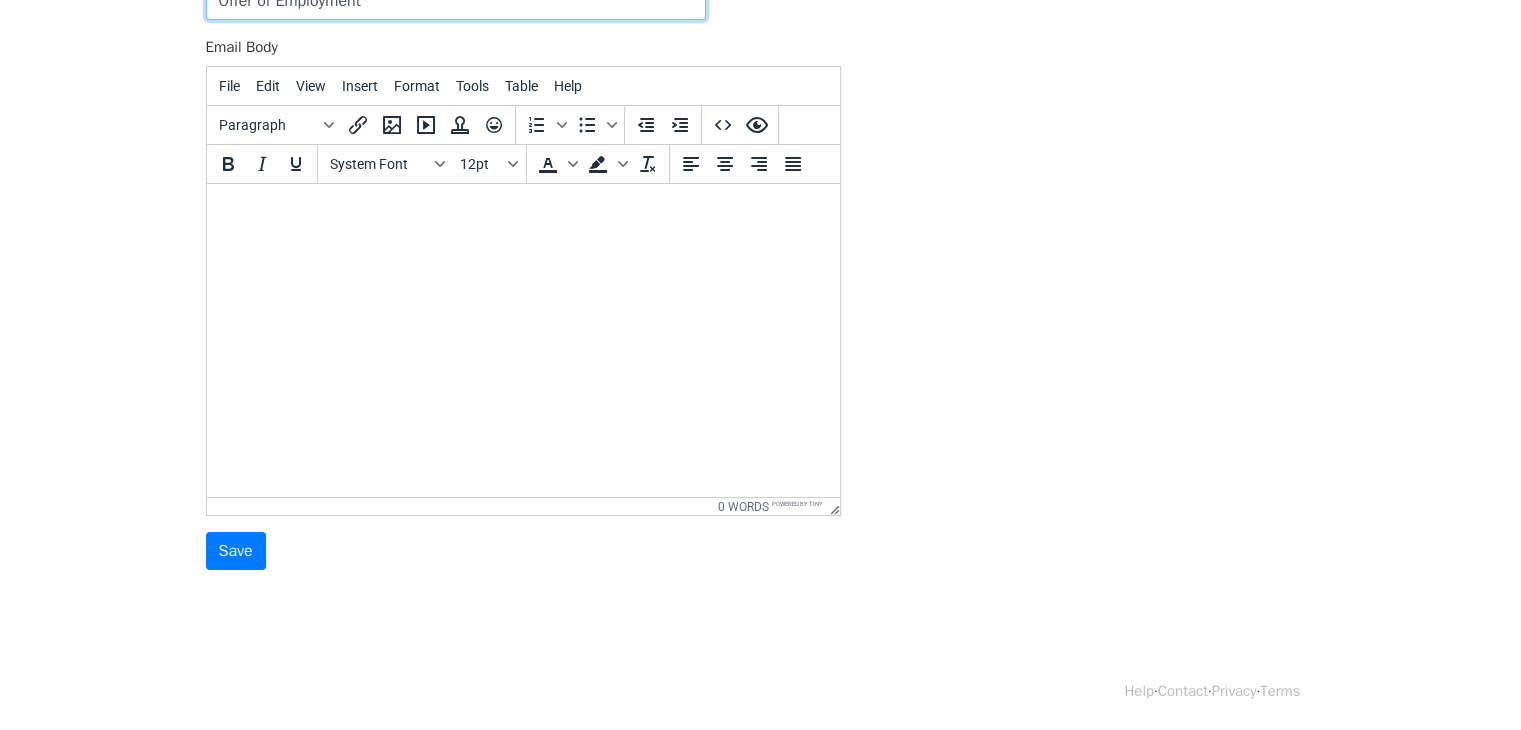 type on "Offer of Employment" 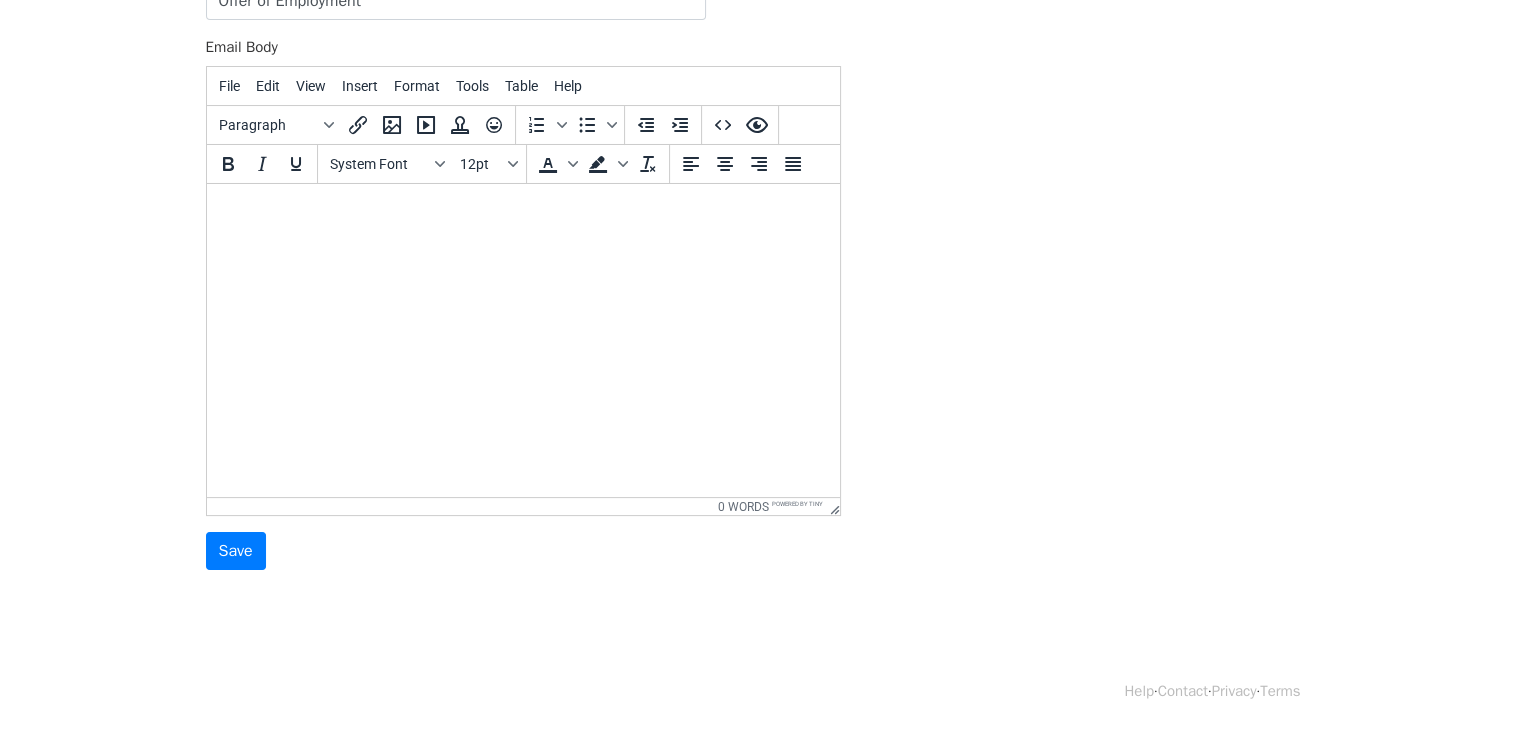 click at bounding box center [522, 211] 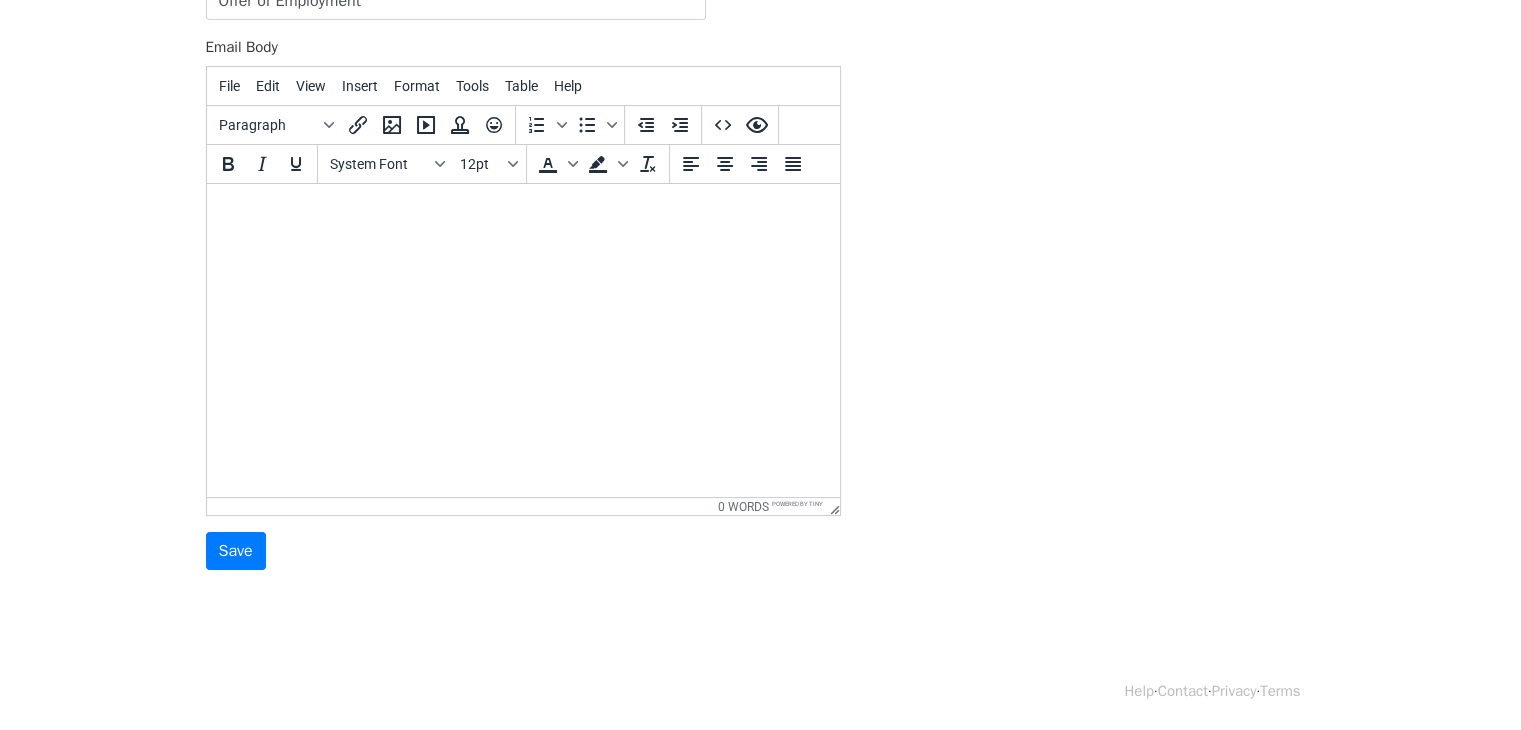 click at bounding box center (522, 211) 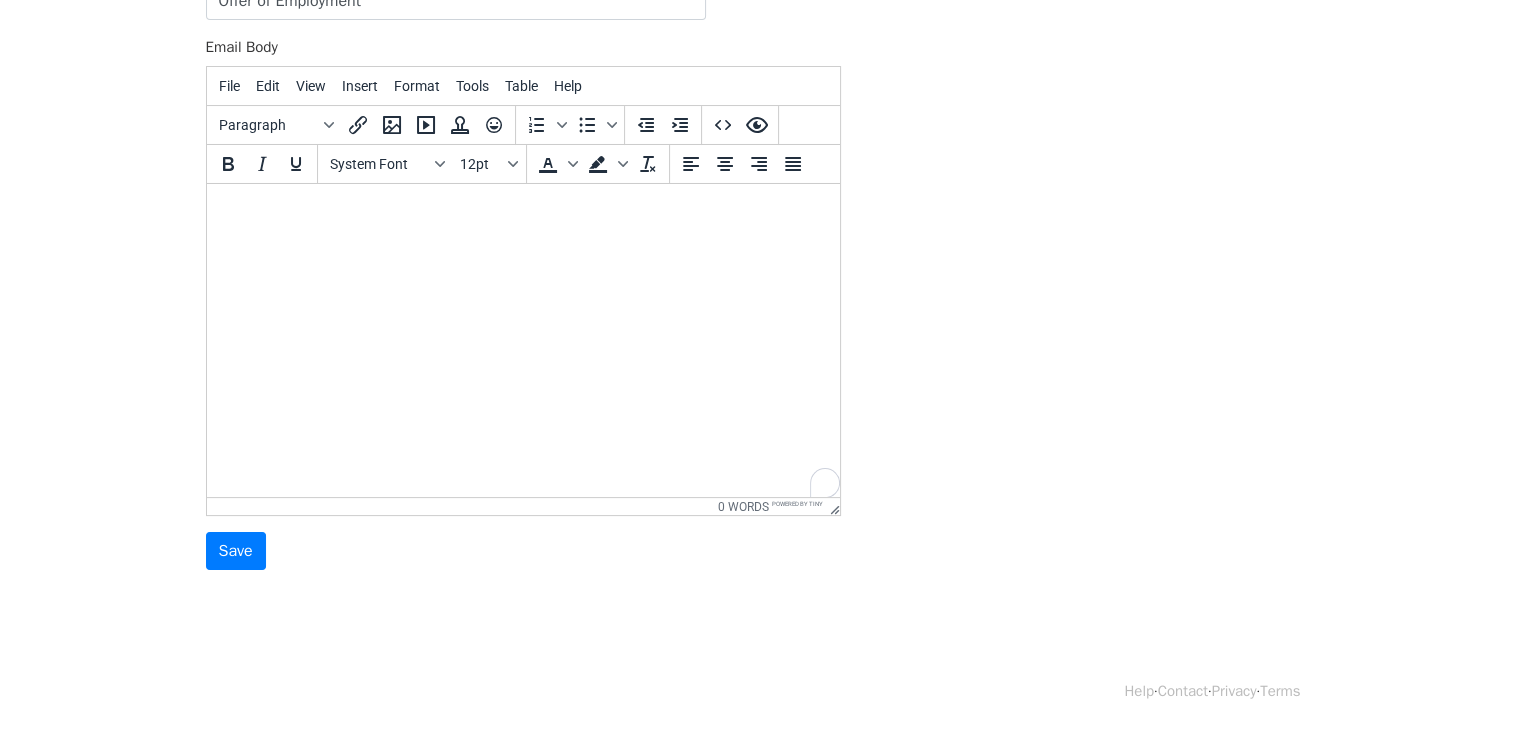 scroll, scrollTop: 0, scrollLeft: 0, axis: both 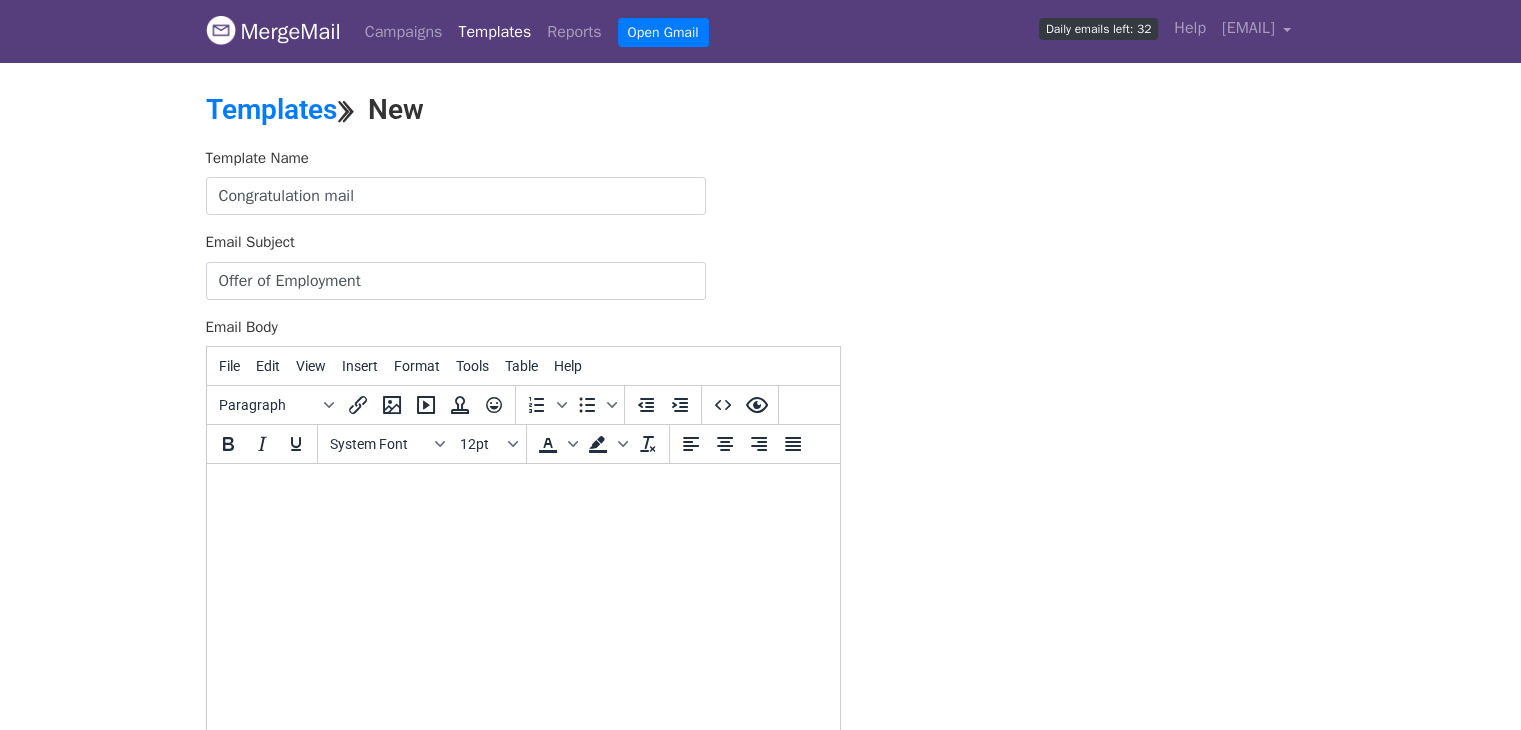 click at bounding box center (522, 491) 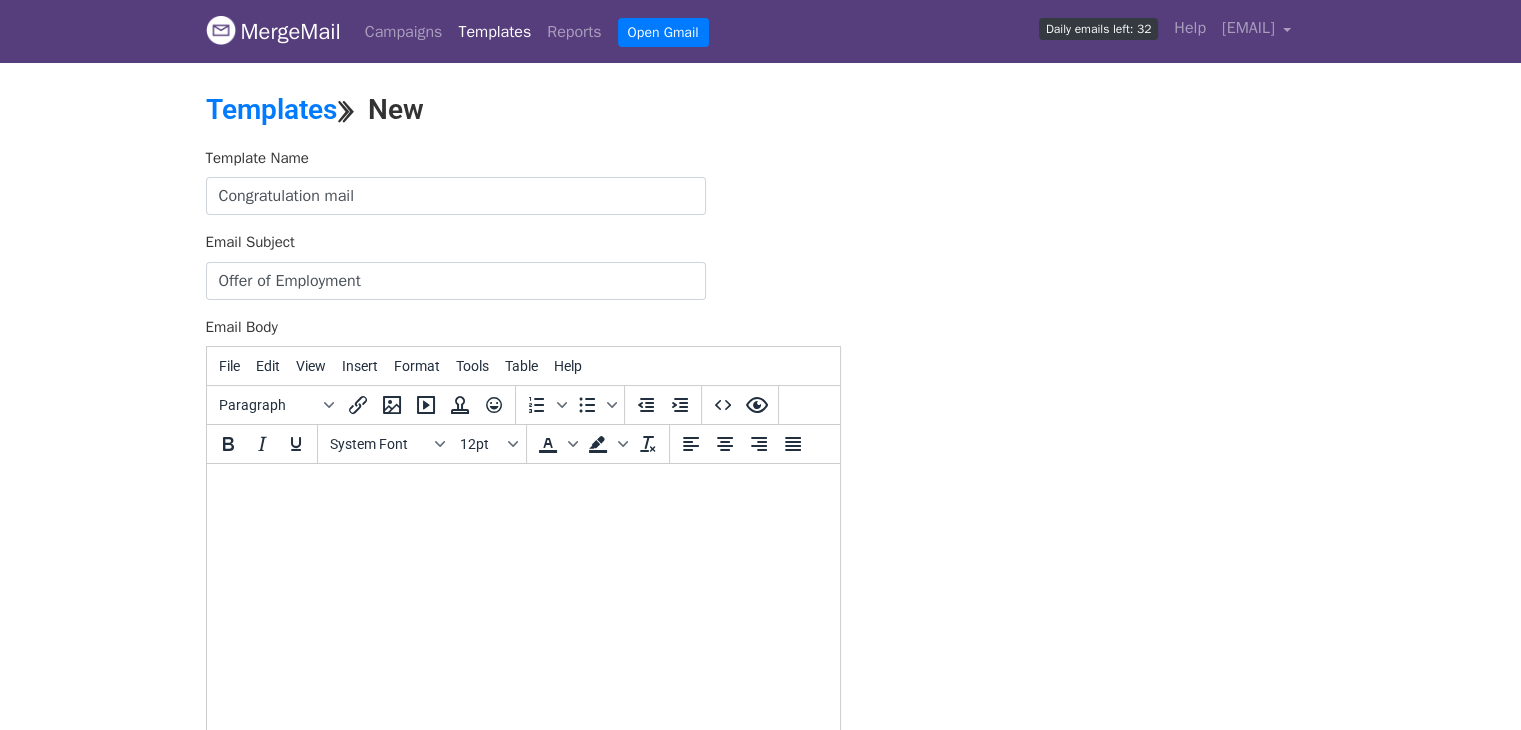 paste 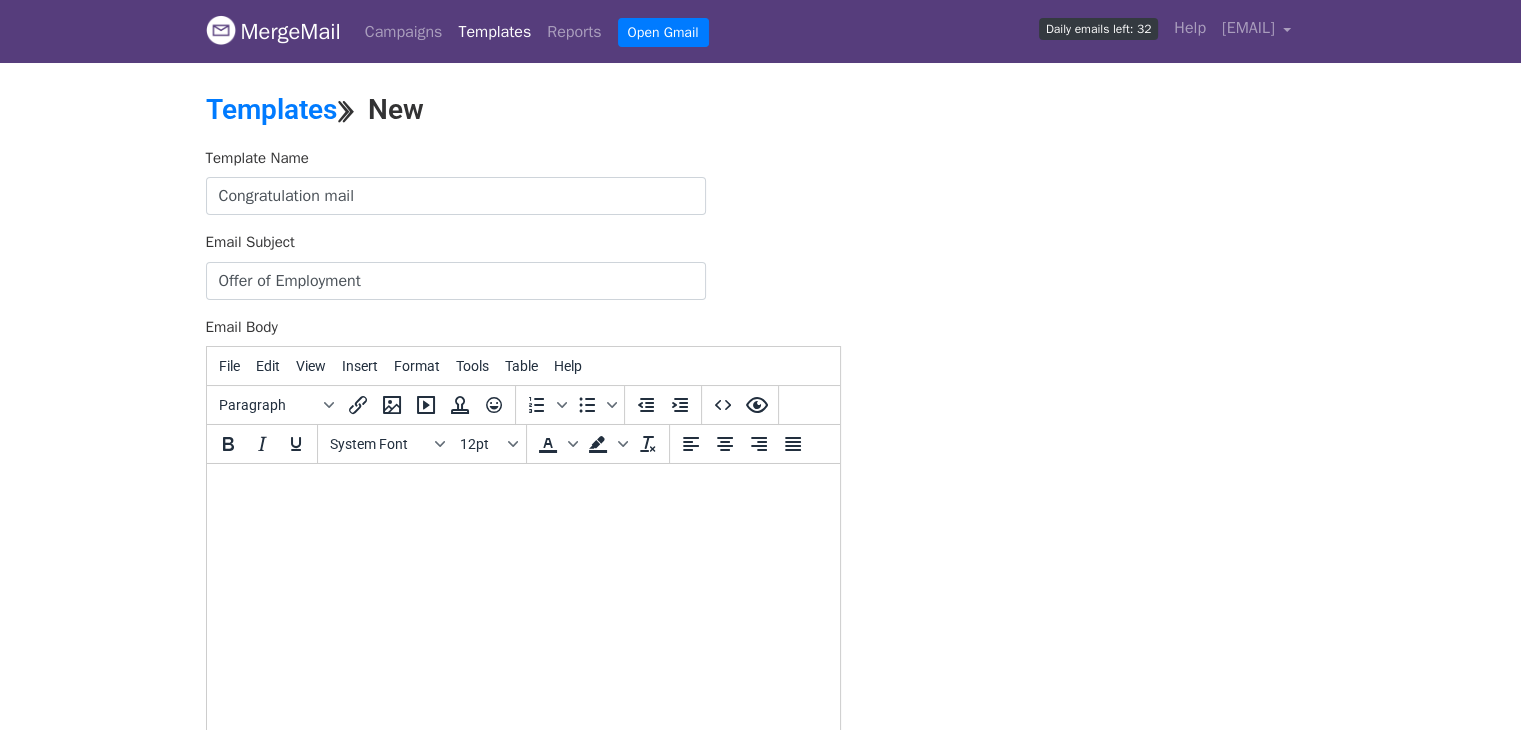 scroll, scrollTop: 45, scrollLeft: 0, axis: vertical 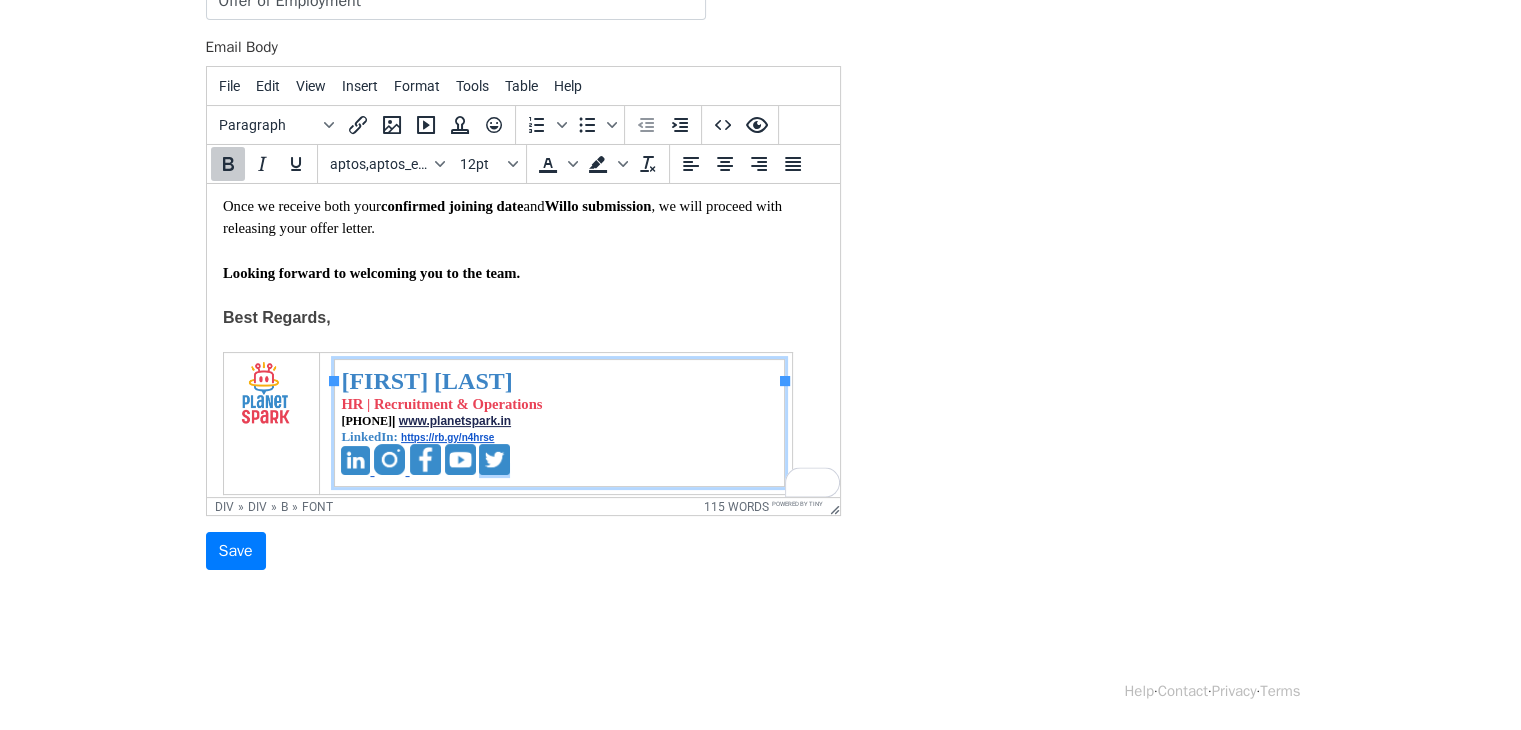 click on "Best Regards," at bounding box center [522, 329] 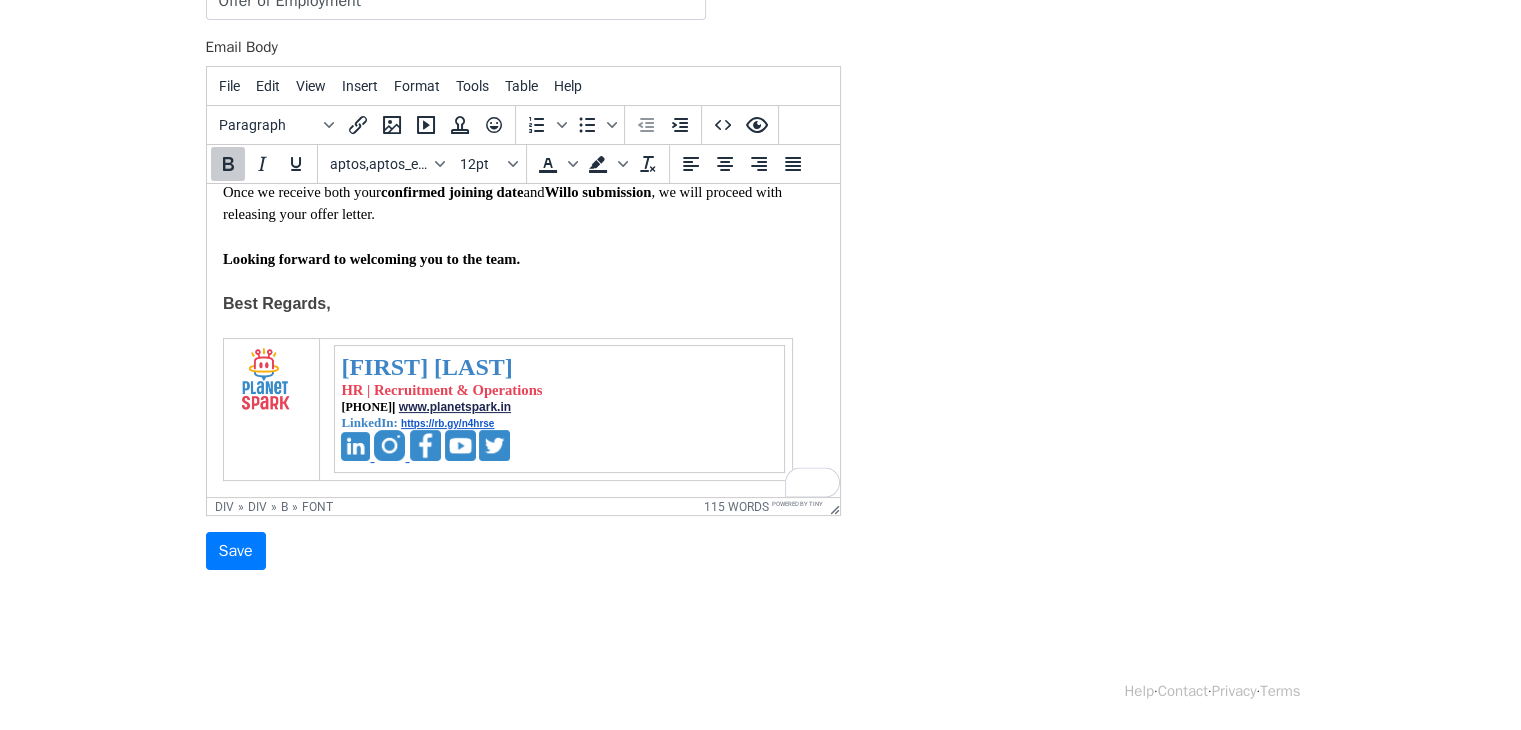 scroll, scrollTop: 326, scrollLeft: 0, axis: vertical 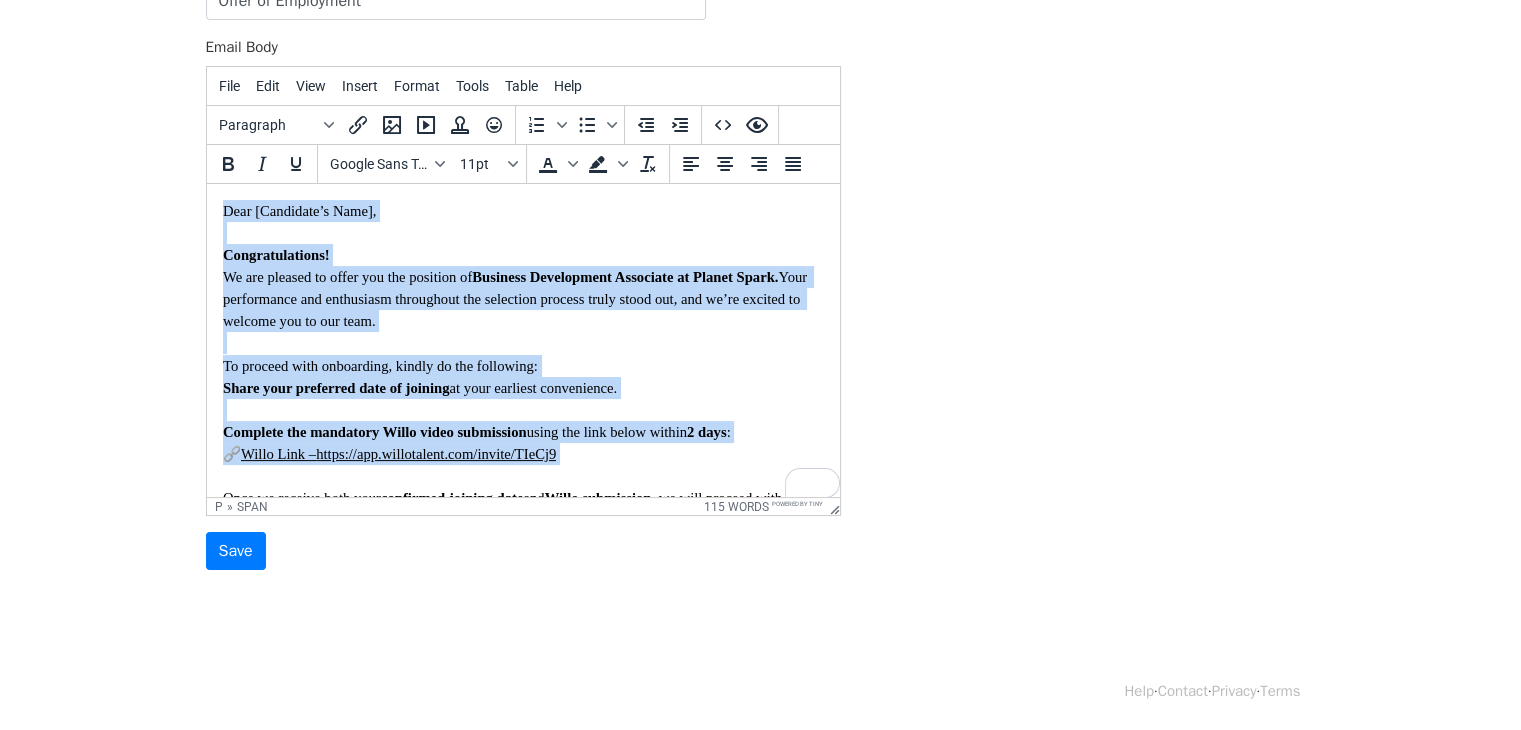 drag, startPoint x: 527, startPoint y: 398, endPoint x: 407, endPoint y: 392, distance: 120.14991 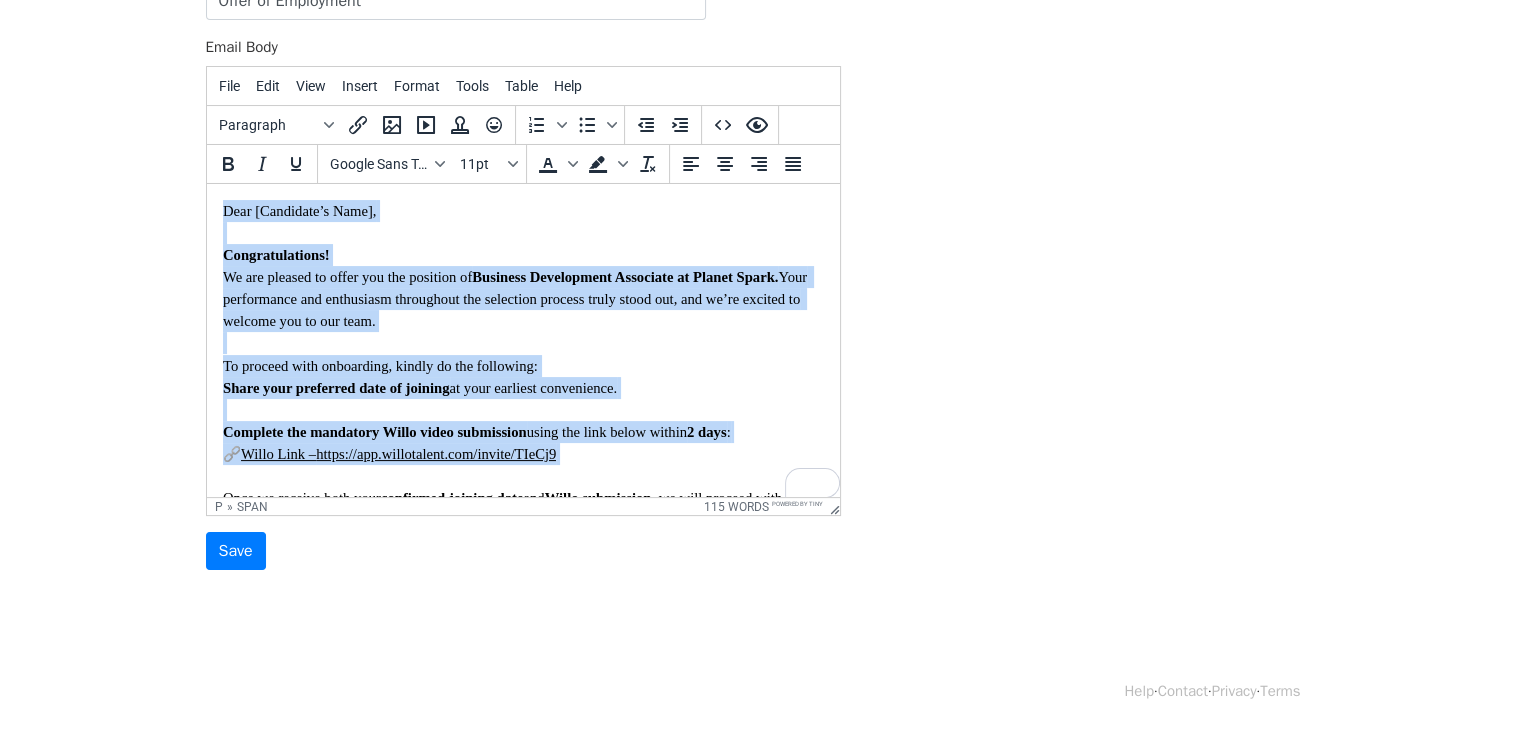 click on "Dear [Candidate’s Name], Congratulations!  We are pleased to offer you the position of  Business Development Associate at Planet Spark.  Your performance and enthusiasm throughout the selection process truly stood out, and we’re excited to welcome you to our team. To proceed with onboarding, kindly do the following: Share your preferred date of joining  at your earliest convenience. Complete the mandatory Willo video submission  using the link below within  2 days :  🔗  Willo Link –  https://app.willotalent.com/invite/TIeCj9   Once we receive both your  confirmed joining date  and  Willo submission , we will proceed with releasing your offer letter. Looking forward to welcoming you to the team. Best Regards, Muskan Chauhan HR | Recruitment & Operations 9713925407  |    www.planetspark.in LinkedIn:    https://rb.gy/n4hrse" at bounding box center (522, 493) 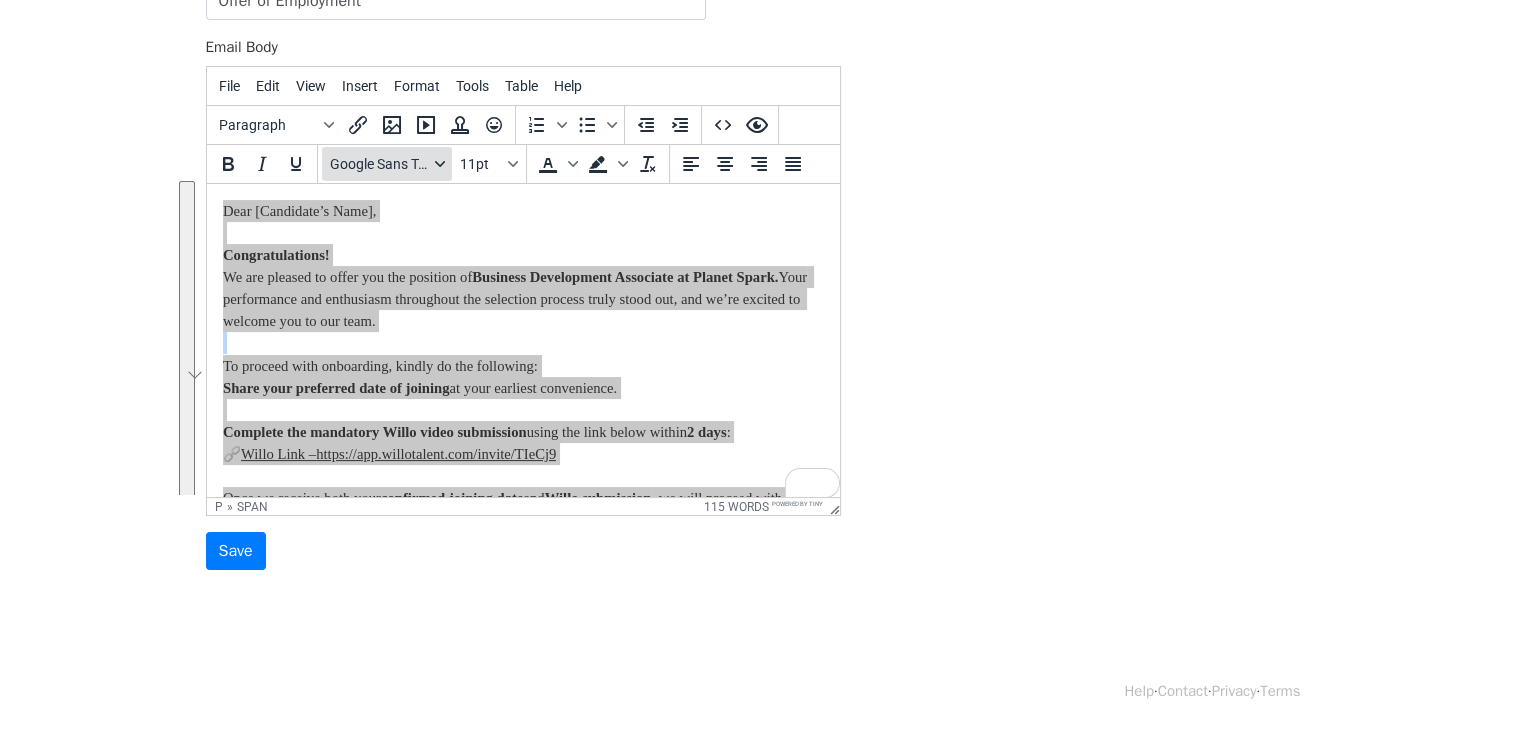 click on "Google Sans Text" at bounding box center [379, 164] 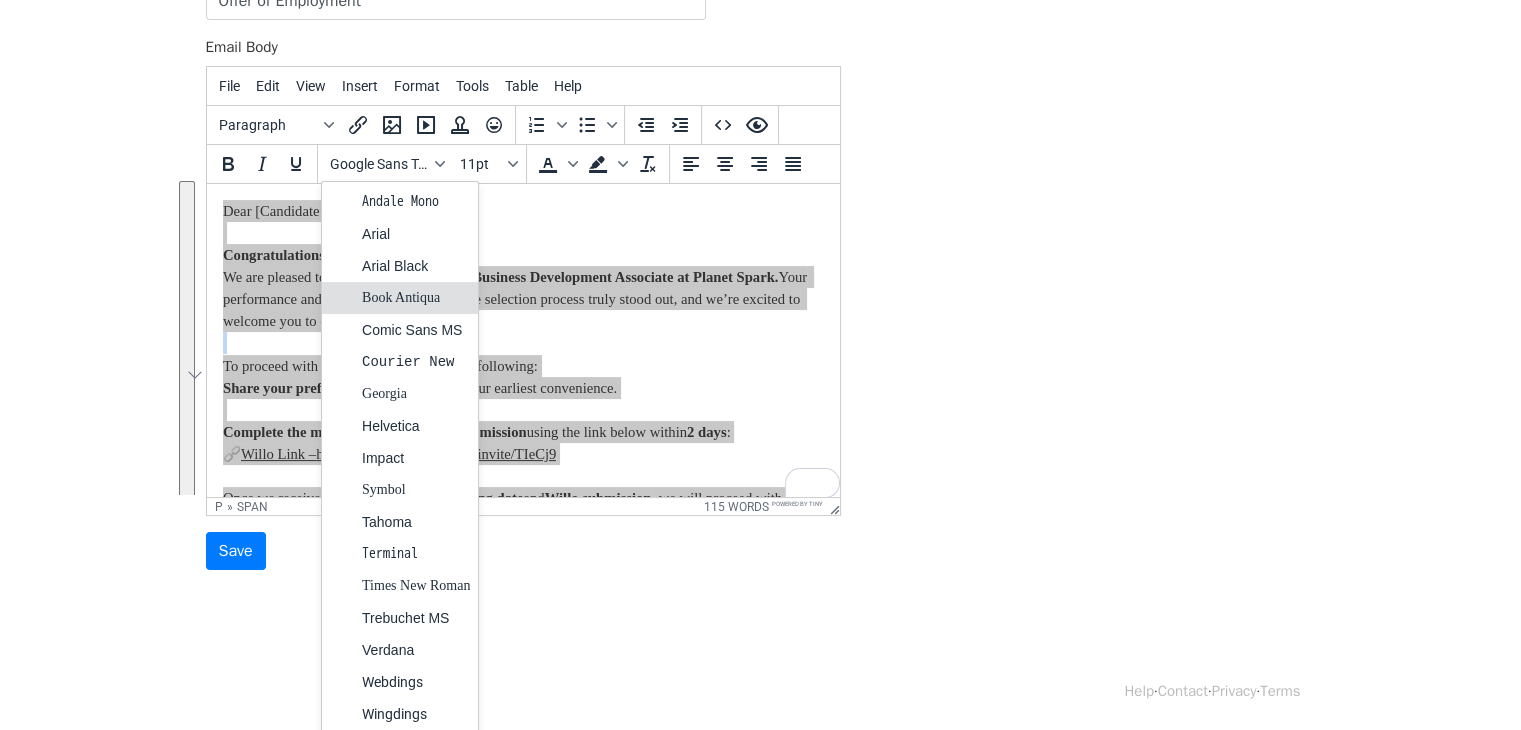 click on "Book Antiqua" at bounding box center (416, 298) 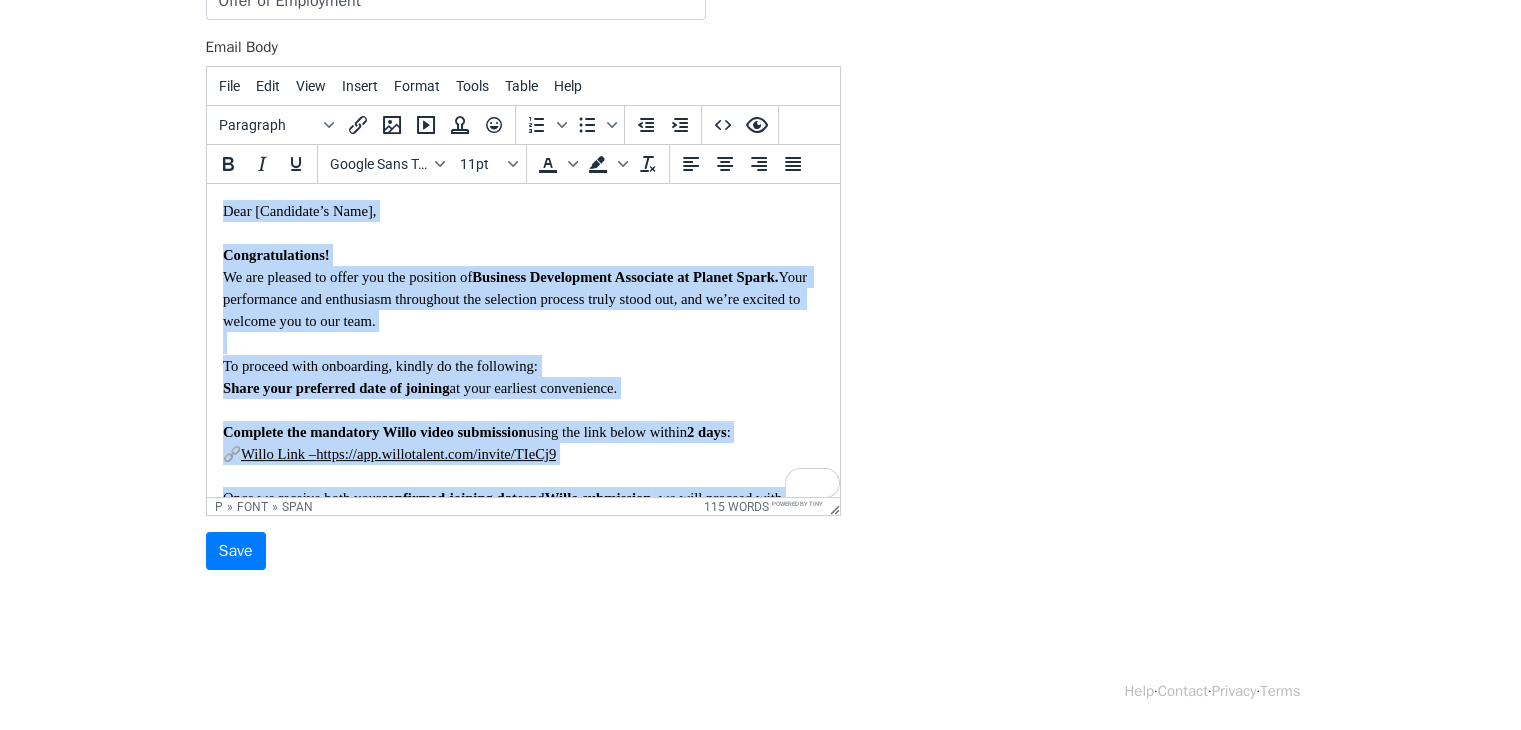 click on "To proceed with onboarding, kindly do the following:" at bounding box center [522, 366] 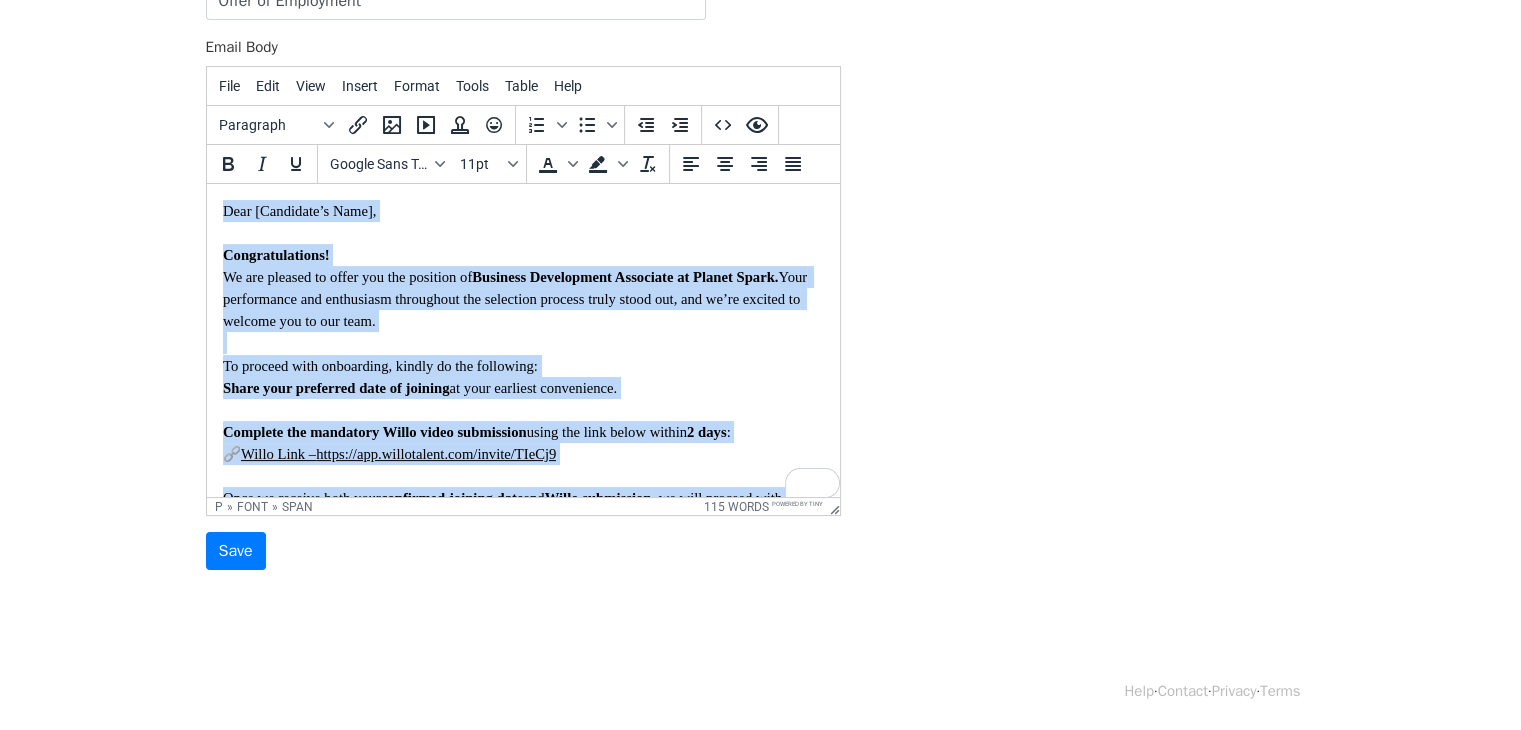 click on "Dear [Candidate’s Name], Congratulations!  We are pleased to offer you the position of  Business Development Associate at Planet Spark.  Your performance and enthusiasm throughout the selection process truly stood out, and we’re excited to welcome you to our team. To proceed with onboarding, kindly do the following: Share your preferred date of joining  at your earliest convenience. Complete the mandatory Willo video submission  using the link below within  2 days :  🔗  Willo Link –  https://app.willotalent.com/invite/TIeCj9   Once we receive both your  confirmed joining date  and  Willo submission , we will proceed with releasing your offer letter. Looking forward to welcoming you to the team. Best Regards, Muskan Chauhan HR | Recruitment & Operations 9713925407  |    www.planetspark.in LinkedIn:    https://rb.gy/n4hrse" at bounding box center (522, 493) 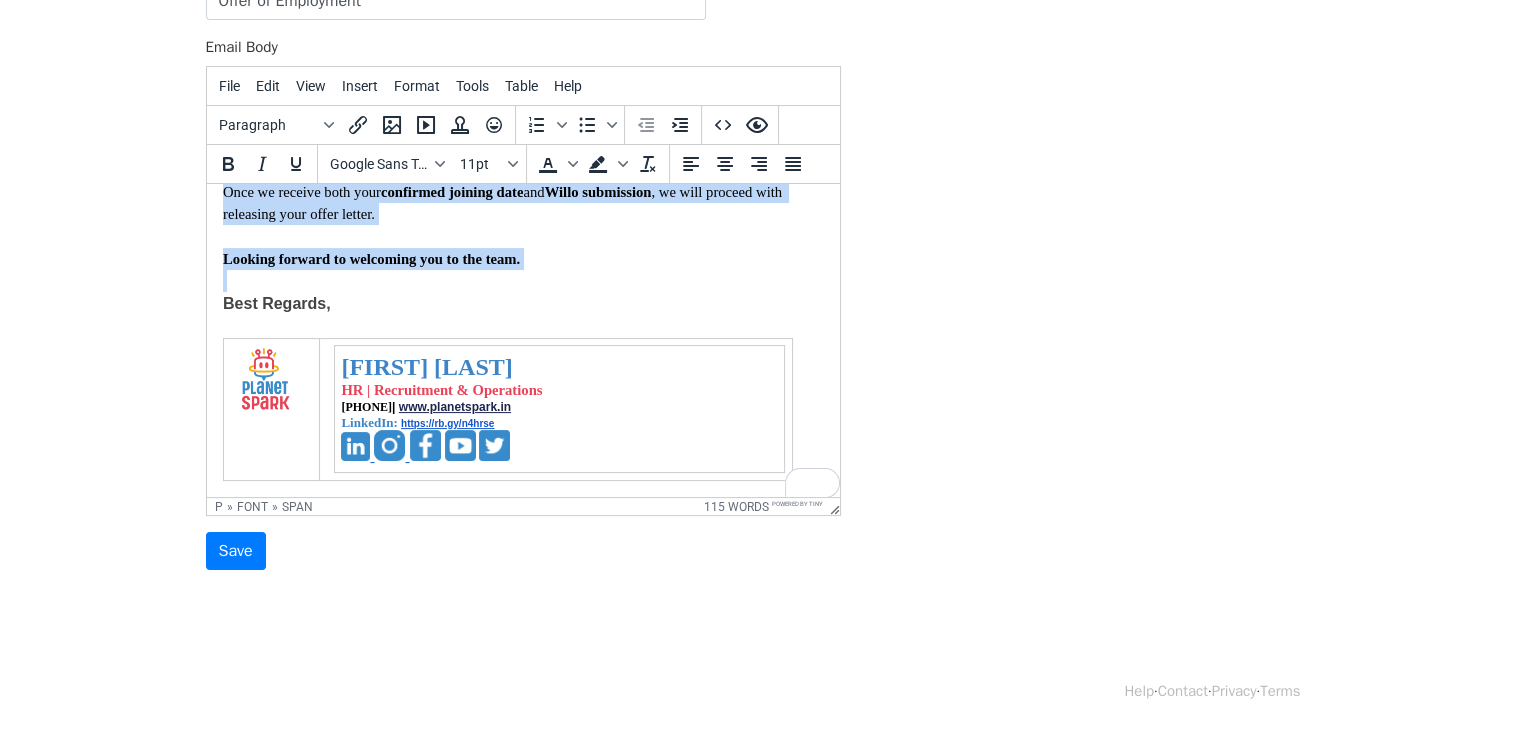 drag, startPoint x: 221, startPoint y: 214, endPoint x: 698, endPoint y: 828, distance: 777.5121 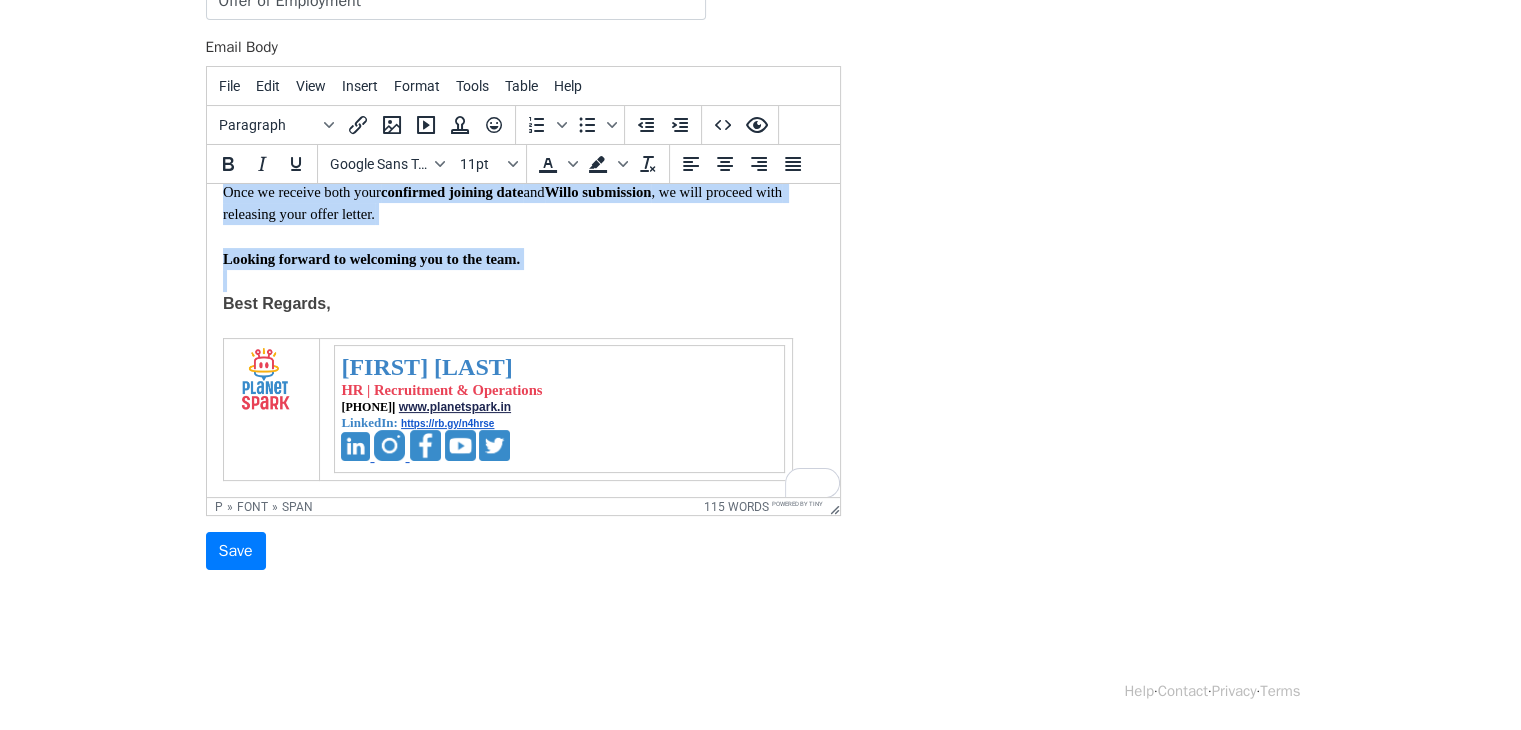 click on "Dear [Candidate’s Name], Congratulations!  We are pleased to offer you the position of  Business Development Associate at Planet Spark.  Your performance and enthusiasm throughout the selection process truly stood out, and we’re excited to welcome you to our team. To proceed with onboarding, kindly do the following: Share your preferred date of joining  at your earliest convenience. Complete the mandatory Willo video submission  using the link below within  2 days :  🔗  Willo Link –  https://app.willotalent.com/invite/TIeCj9   Once we receive both your  confirmed joining date  and  Willo submission , we will proceed with releasing your offer letter. Looking forward to welcoming you to the team. Best Regards, Muskan Chauhan HR | Recruitment & Operations 9713925407  |    www.planetspark.in LinkedIn:    https://rb.gy/n4hrse" at bounding box center [522, 187] 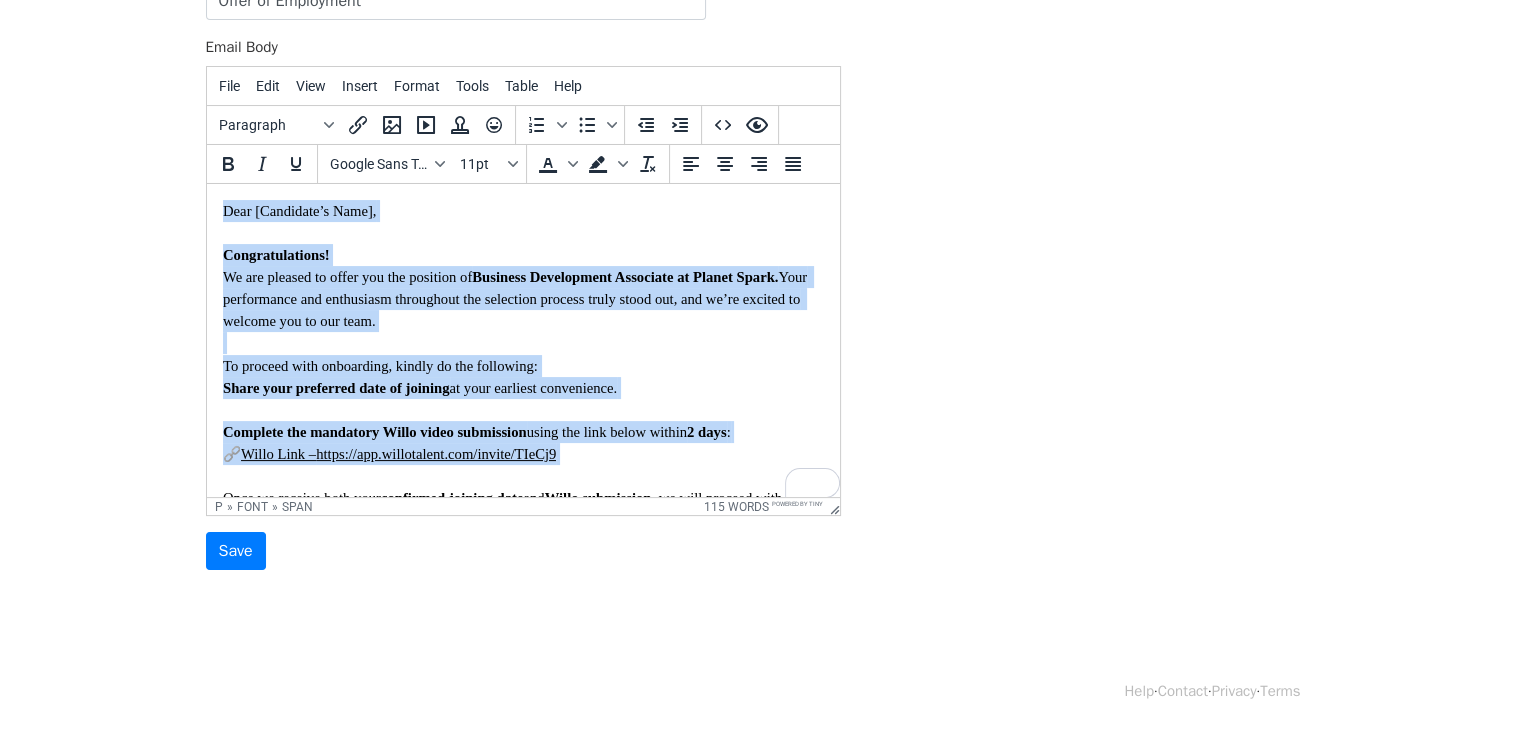 drag, startPoint x: 537, startPoint y: 273, endPoint x: 73, endPoint y: 120, distance: 488.57446 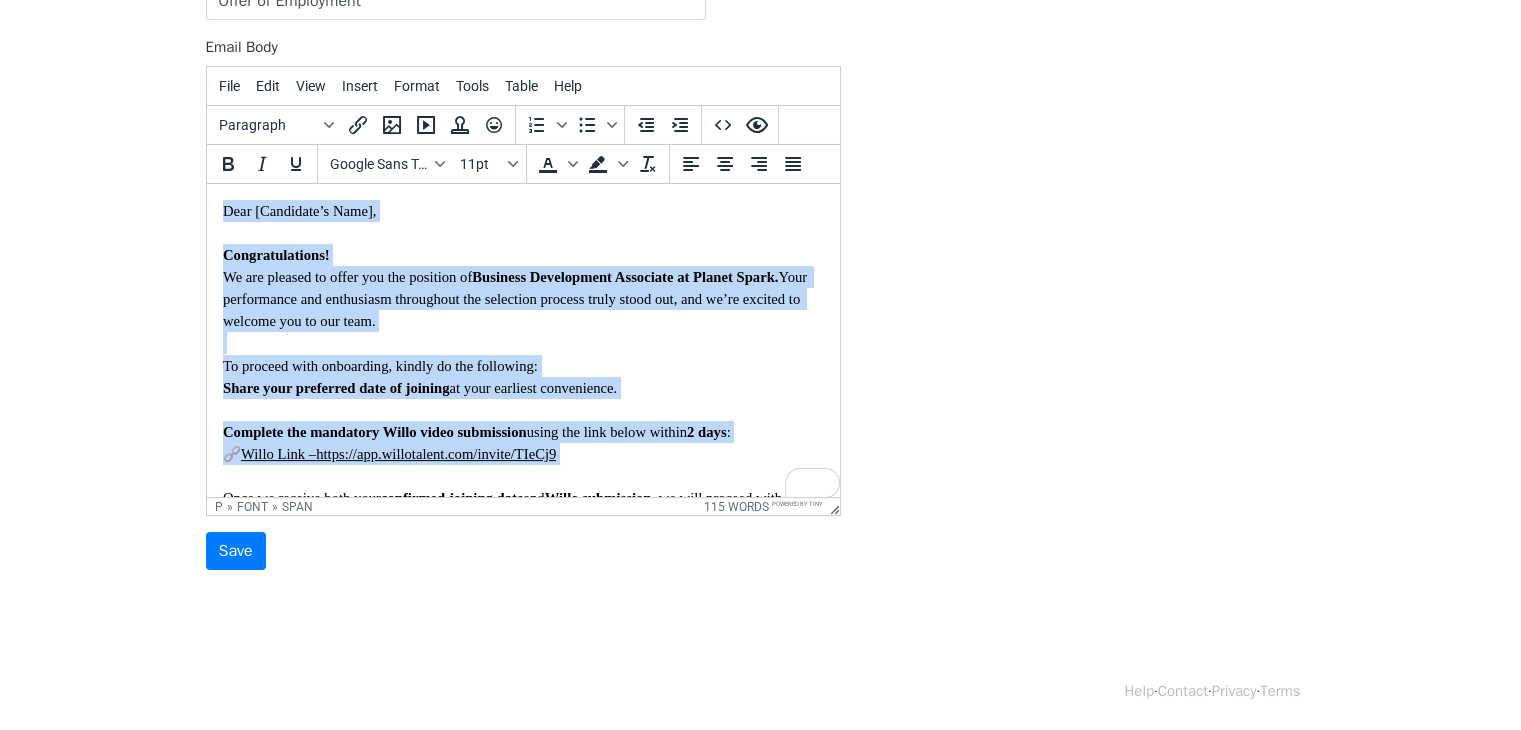 click on "Dear [Candidate’s Name], Congratulations!  We are pleased to offer you the position of  Business Development Associate at Planet Spark.  Your performance and enthusiasm throughout the selection process truly stood out, and we’re excited to welcome you to our team. To proceed with onboarding, kindly do the following: Share your preferred date of joining  at your earliest convenience. Complete the mandatory Willo video submission  using the link below within  2 days :  🔗  Willo Link –  https://app.willotalent.com/invite/TIeCj9   Once we receive both your  confirmed joining date  and  Willo submission , we will proceed with releasing your offer letter. Looking forward to welcoming you to the team. Best Regards, Muskan Chauhan HR | Recruitment & Operations 9713925407  |    www.planetspark.in LinkedIn:    https://rb.gy/n4hrse" at bounding box center [522, 493] 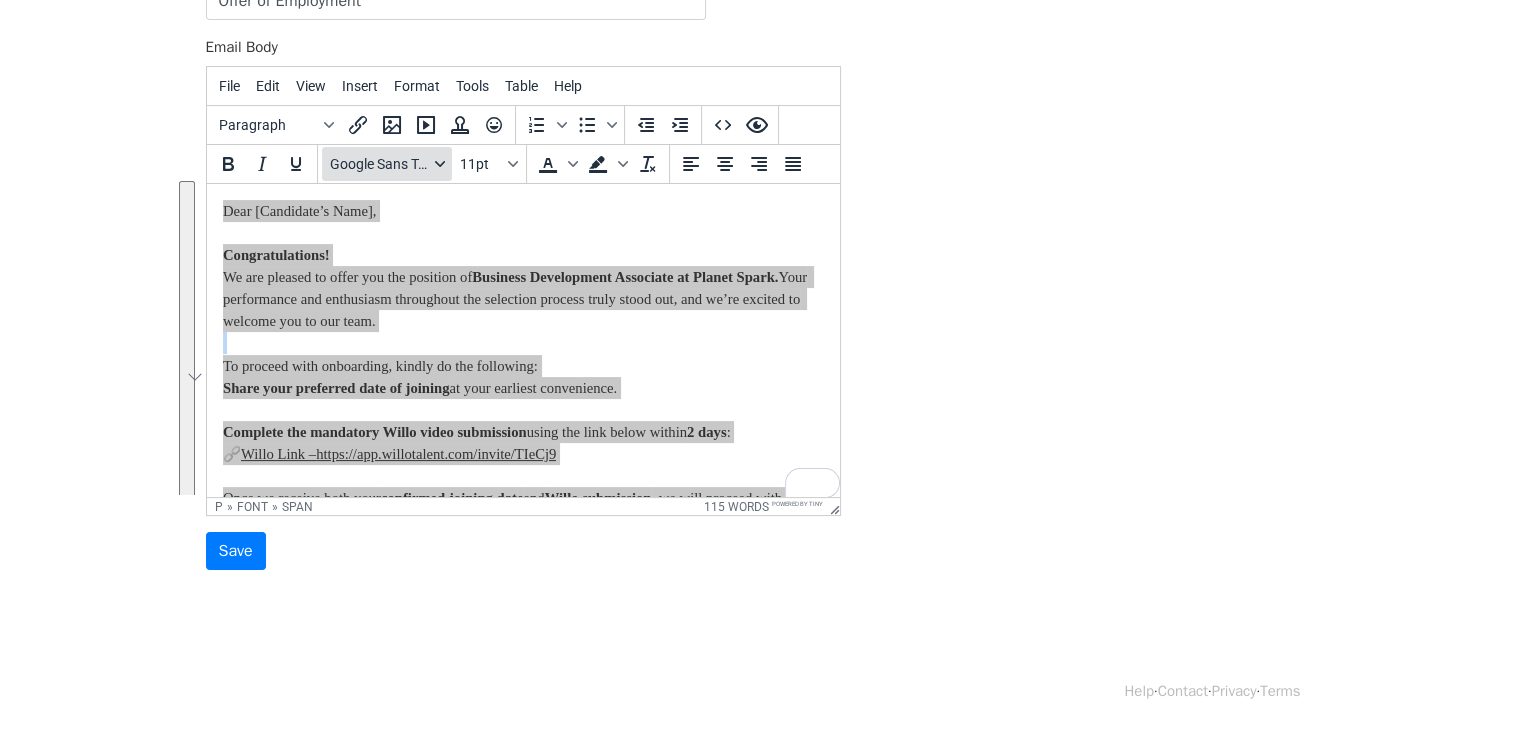 click on "Google Sans Text" at bounding box center (379, 164) 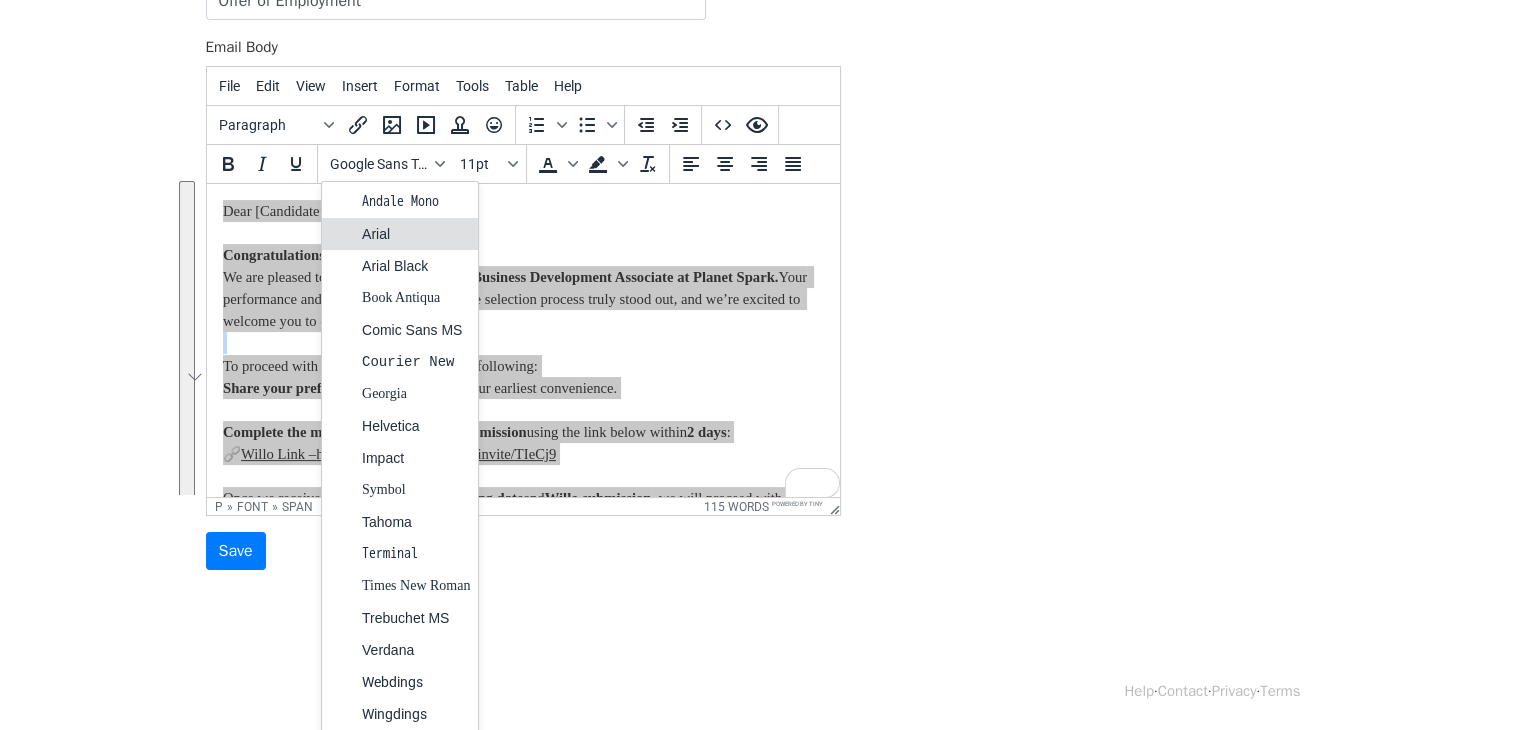 click on "Arial" at bounding box center [416, 234] 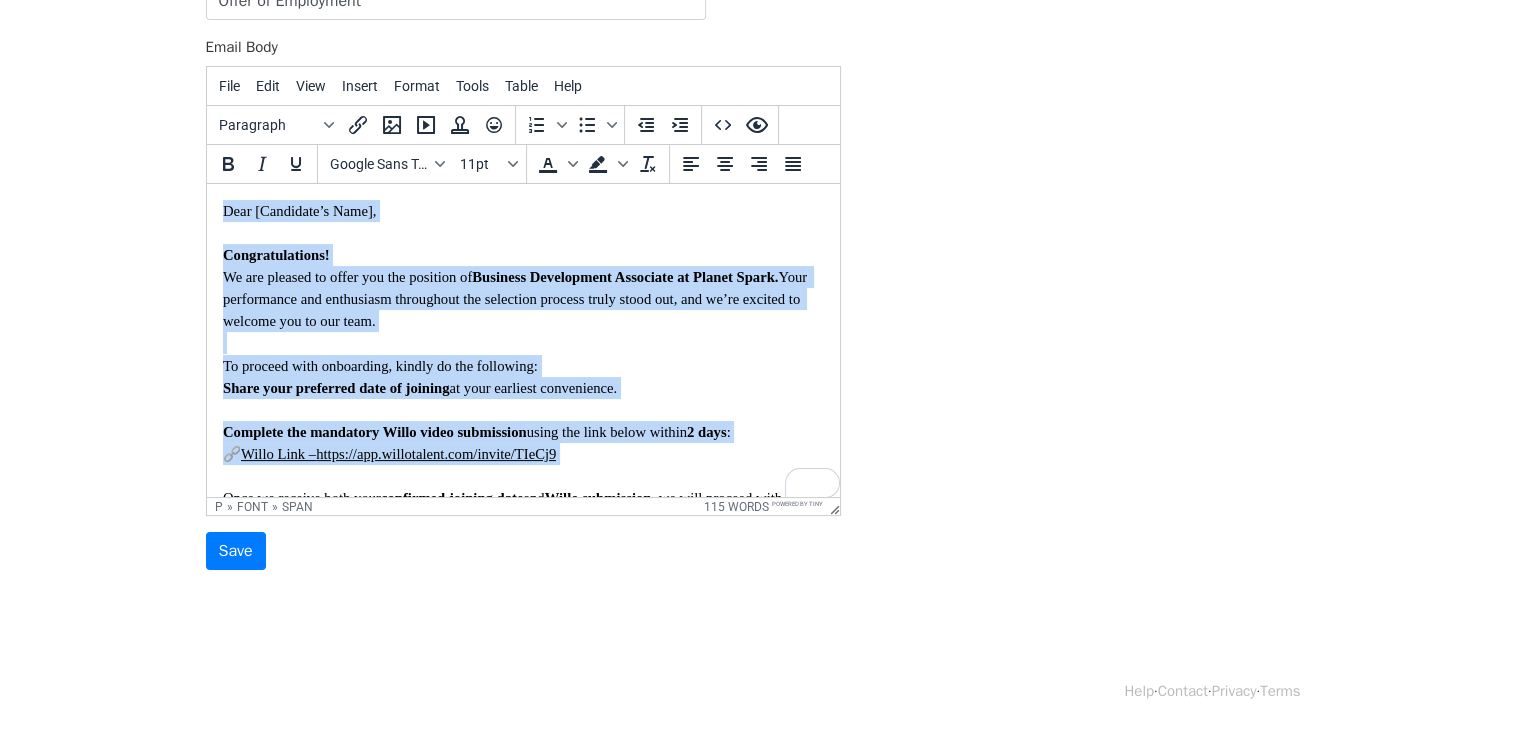 click on "Your performance and enthusiasm throughout the selection process truly stood out, and we’re excited to welcome you to our team." at bounding box center [516, 299] 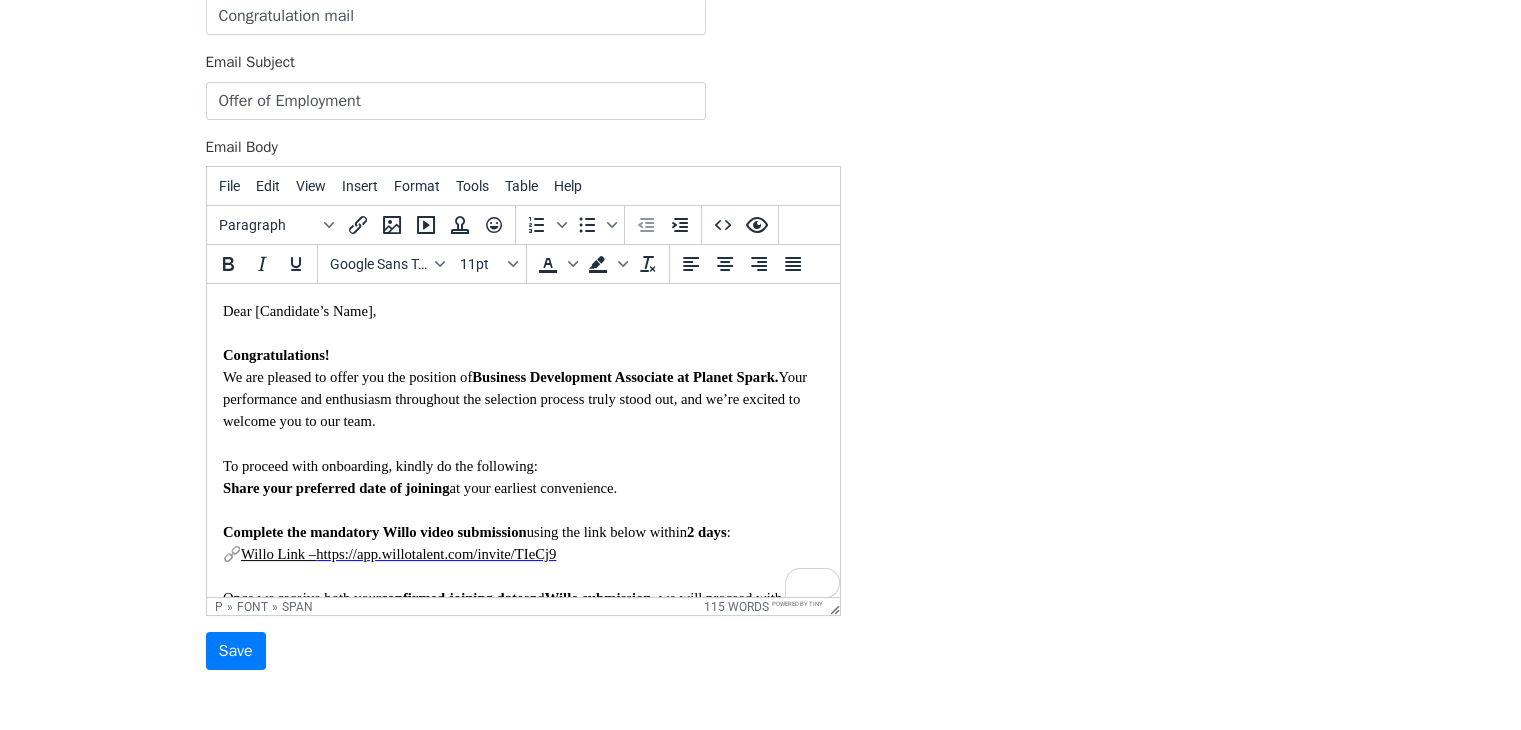 click on "Dear [Candidate’s Name]," at bounding box center [298, 311] 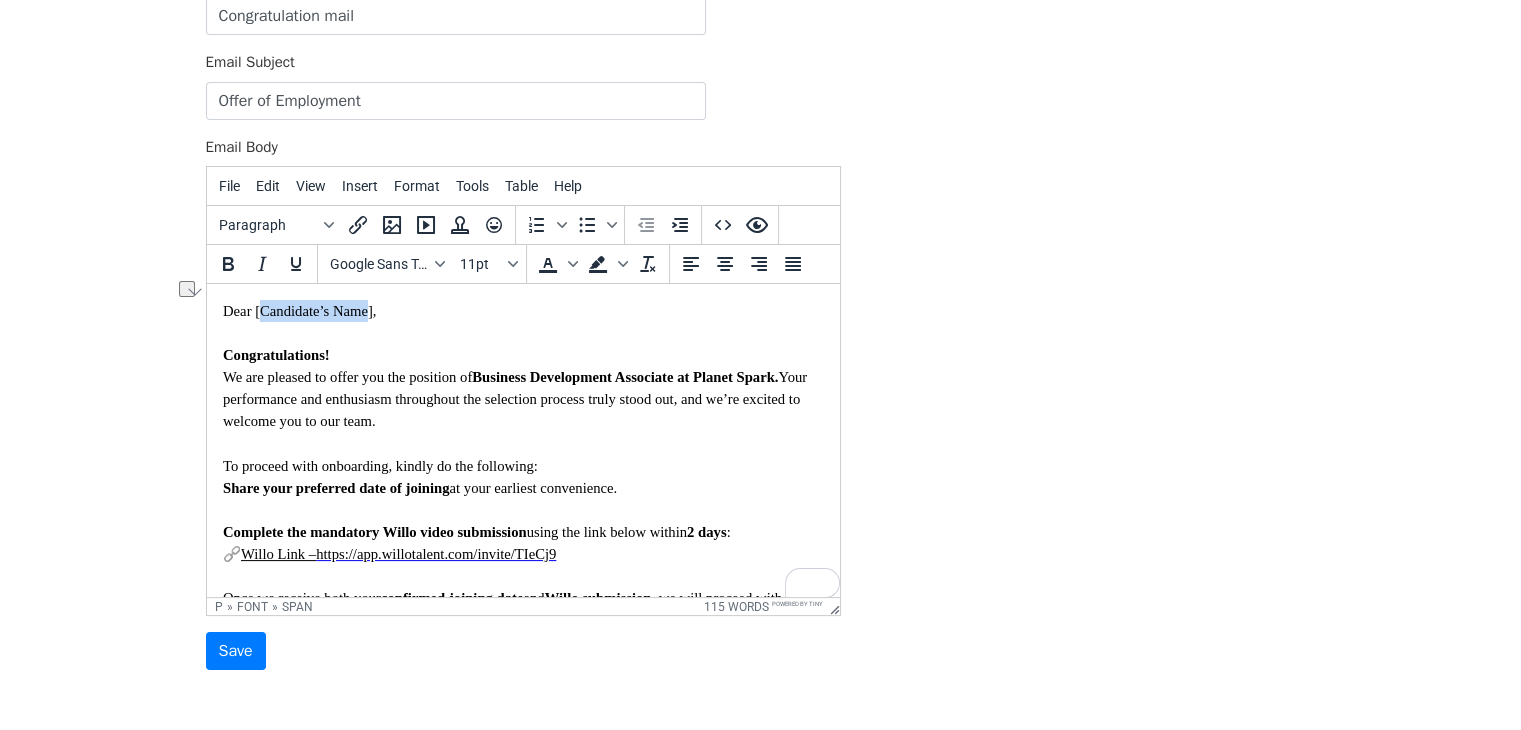 drag, startPoint x: 259, startPoint y: 312, endPoint x: 363, endPoint y: 316, distance: 104.0769 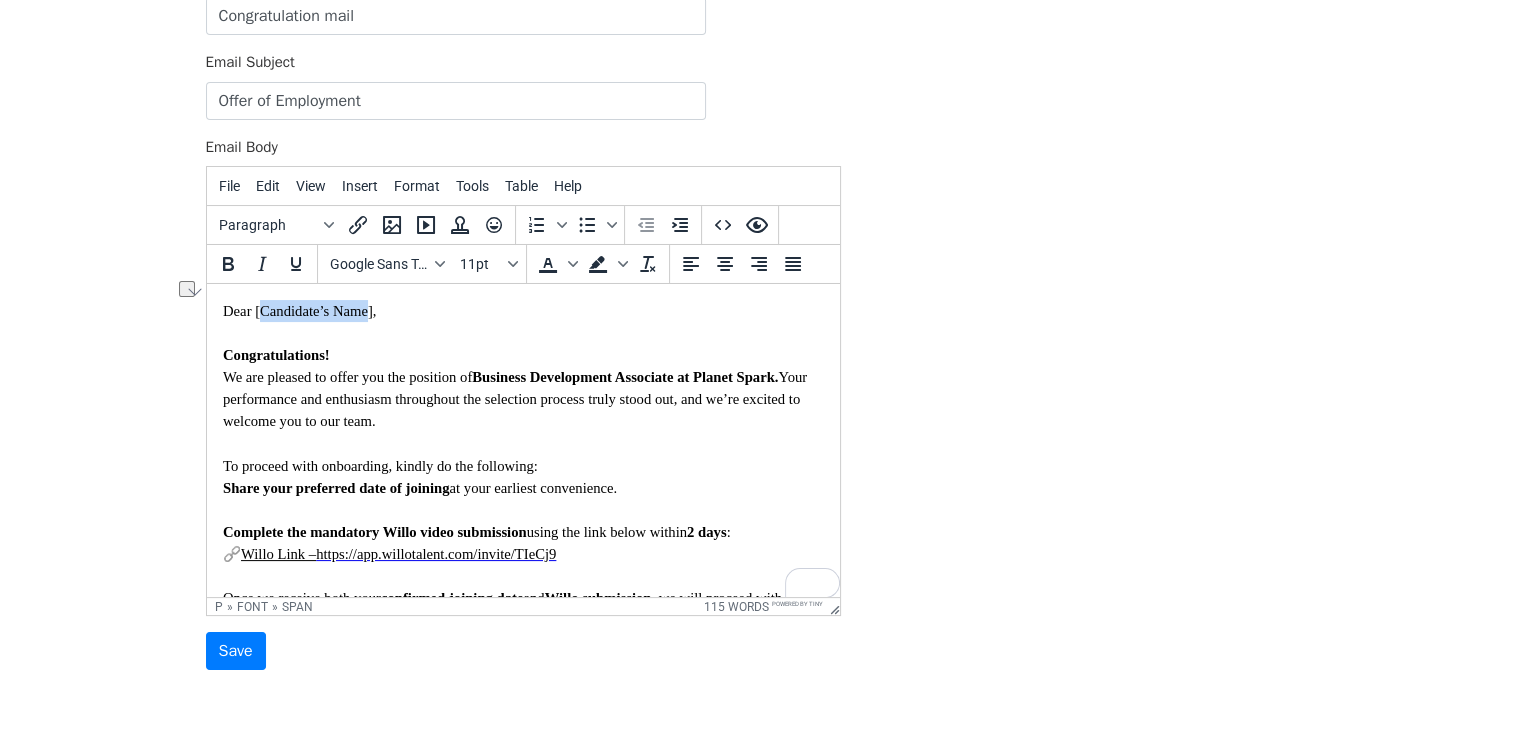 click on "Dear [Candidate’s Name]," at bounding box center [298, 311] 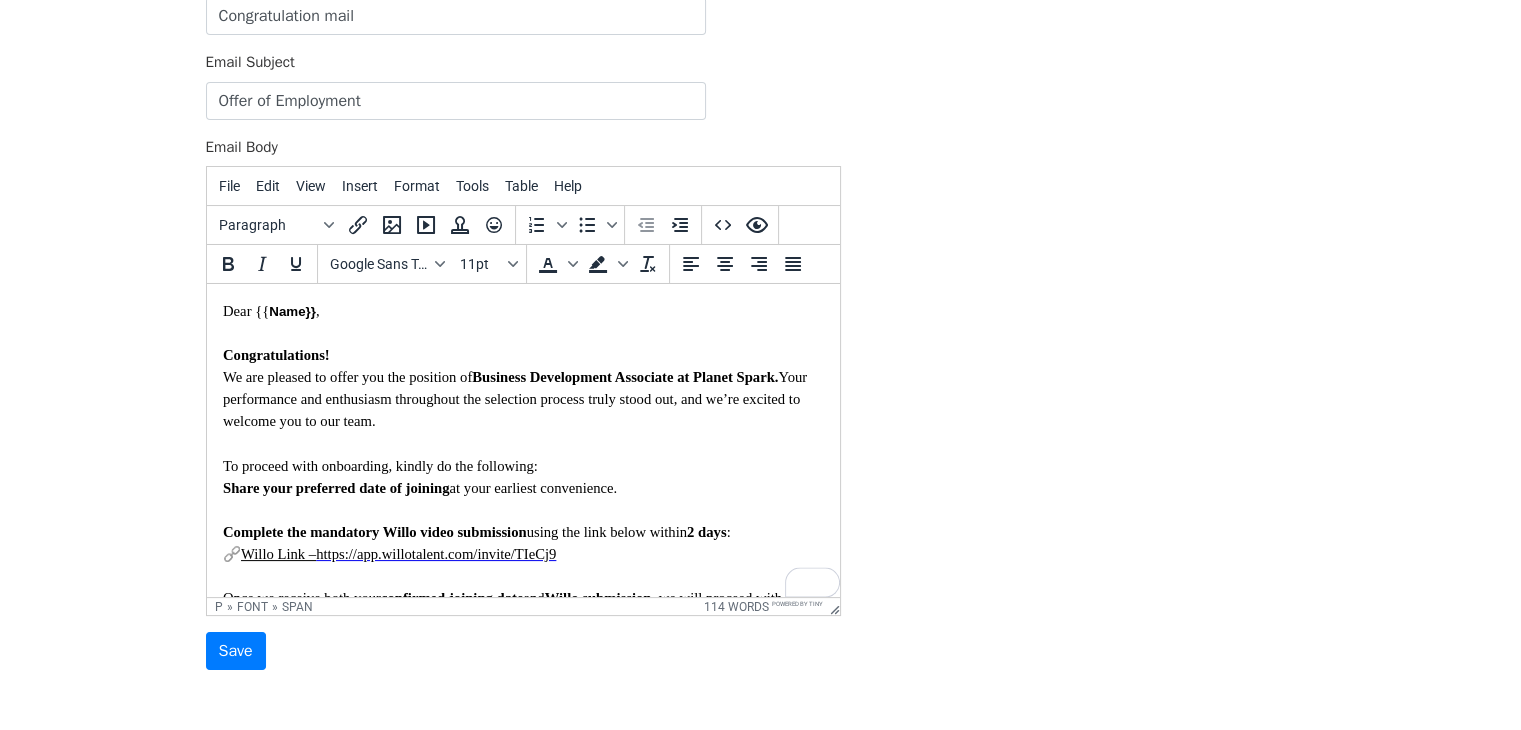 click on "Dear {{" at bounding box center [245, 311] 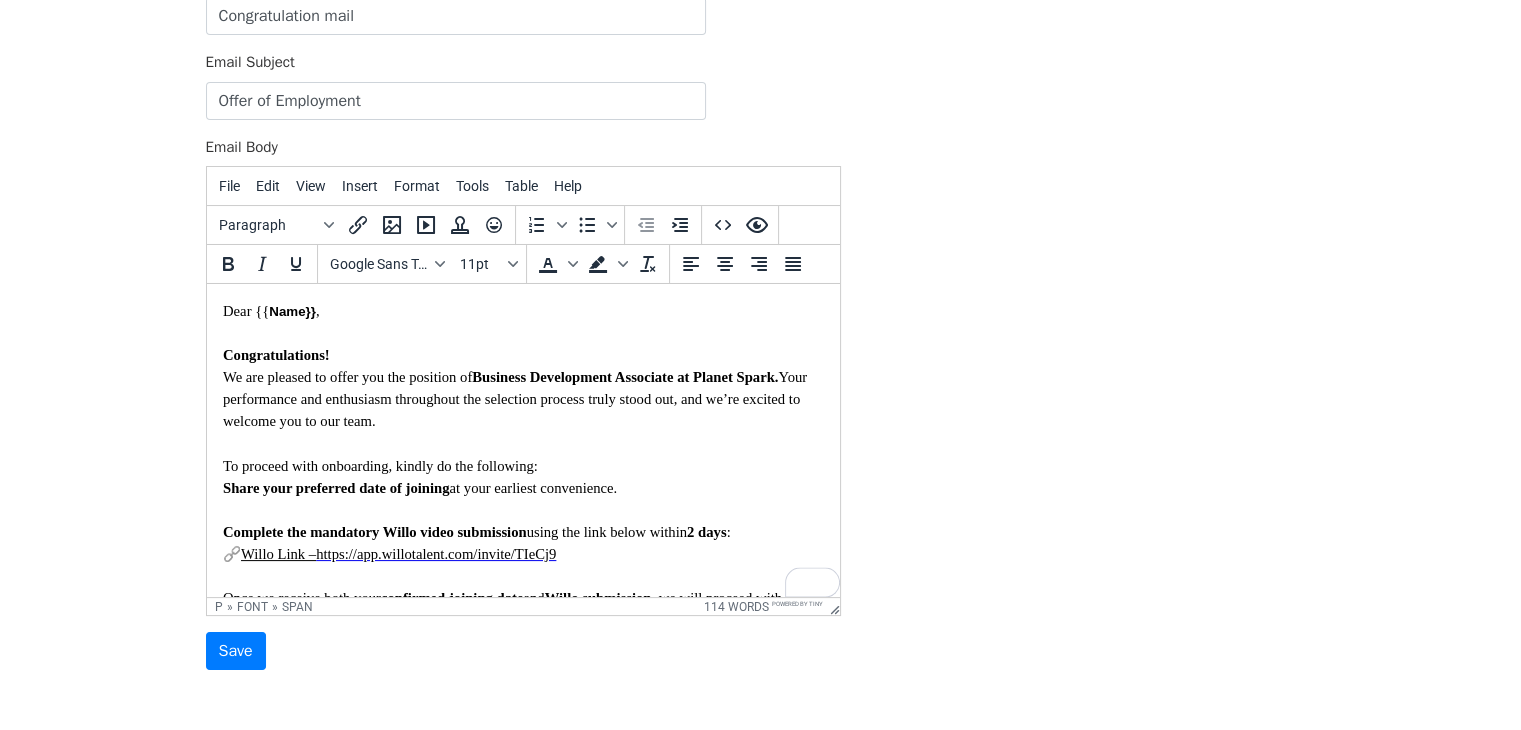 click at bounding box center (522, 333) 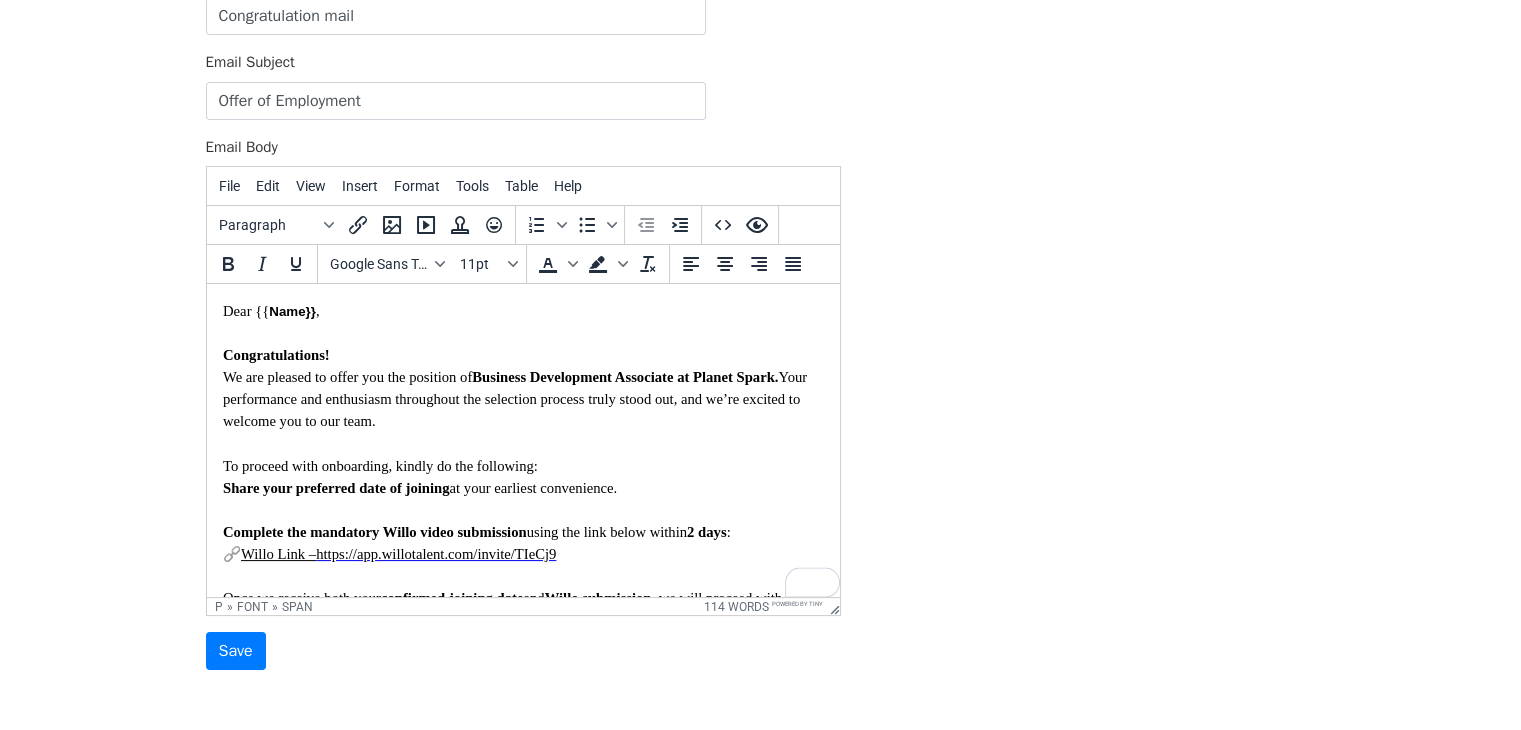 scroll, scrollTop: 316, scrollLeft: 0, axis: vertical 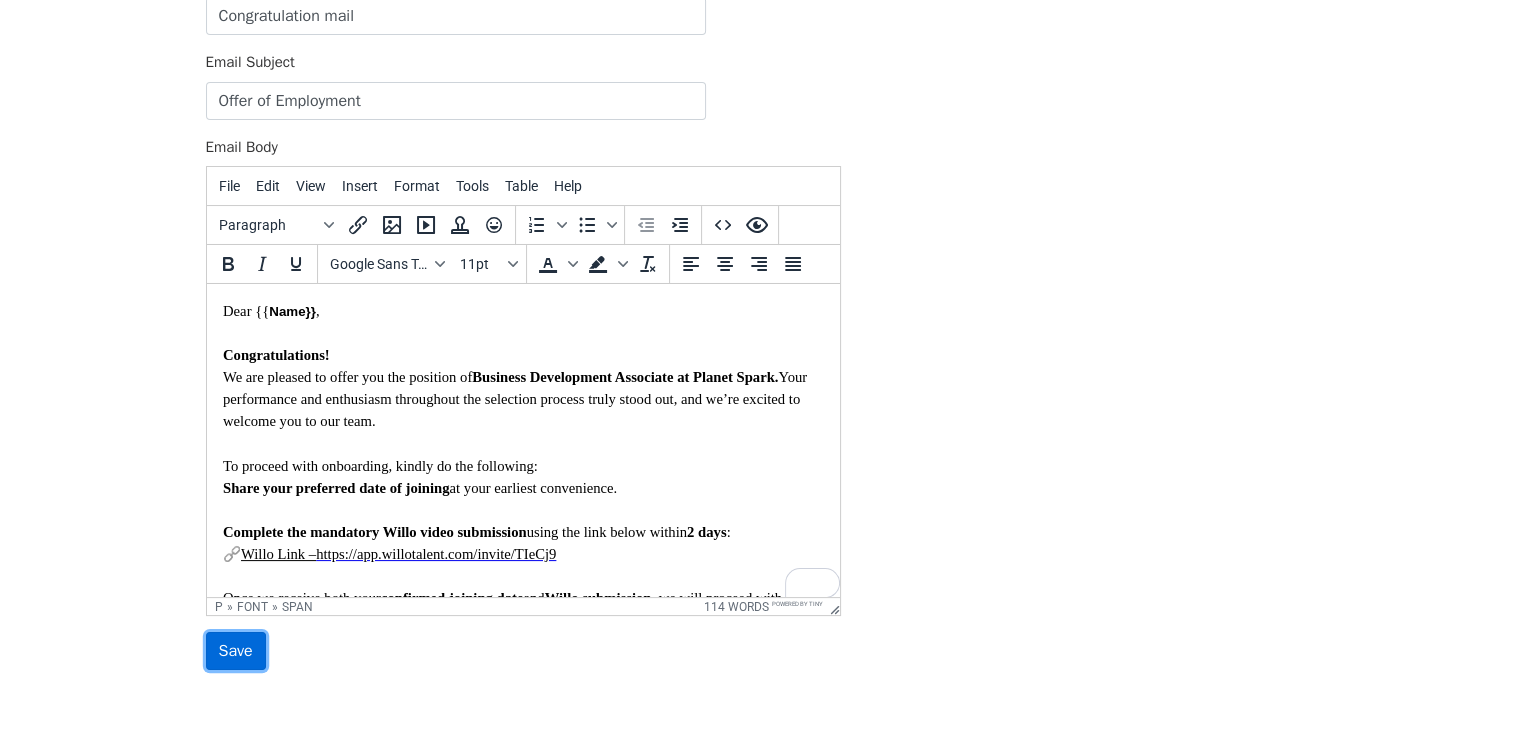 click on "Save" at bounding box center [236, 651] 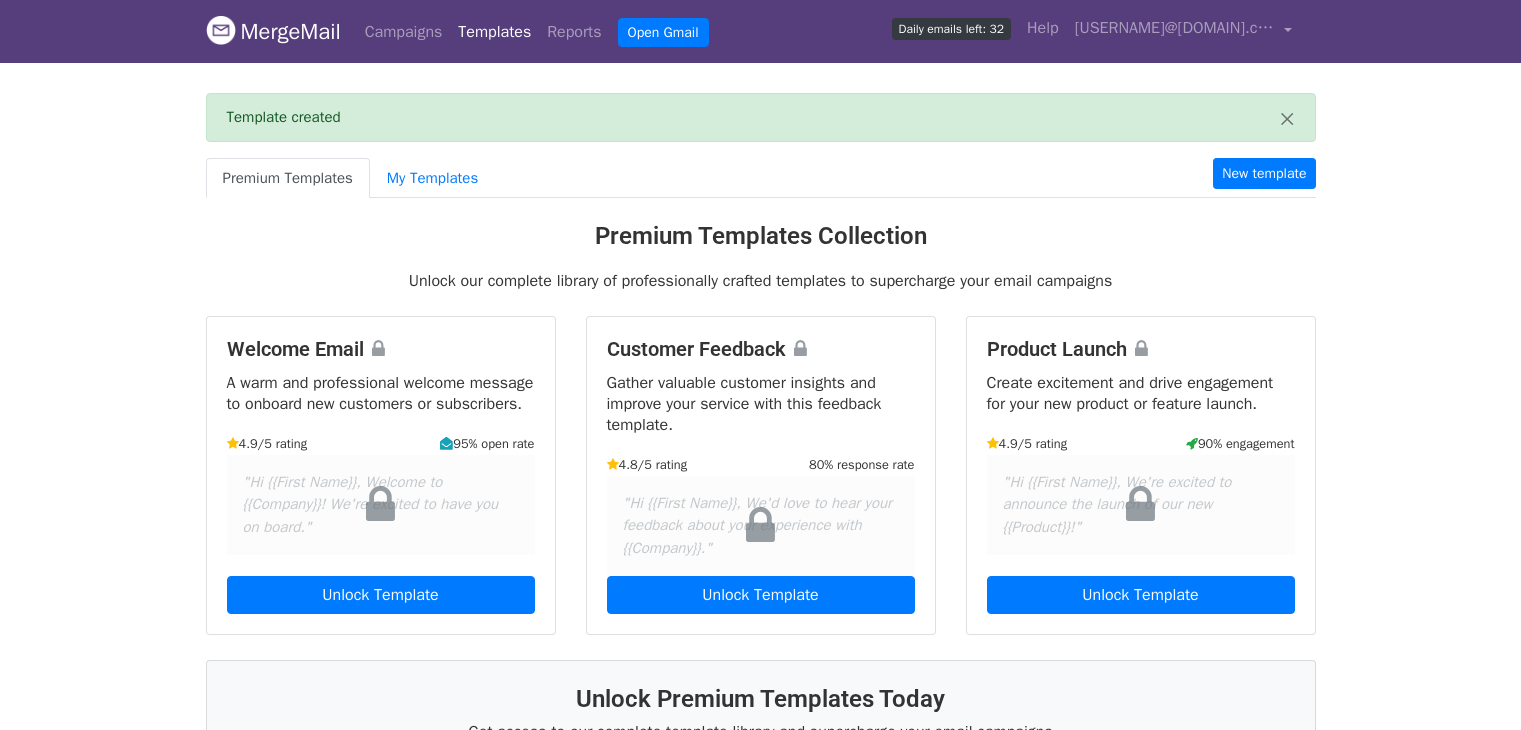 scroll, scrollTop: 0, scrollLeft: 0, axis: both 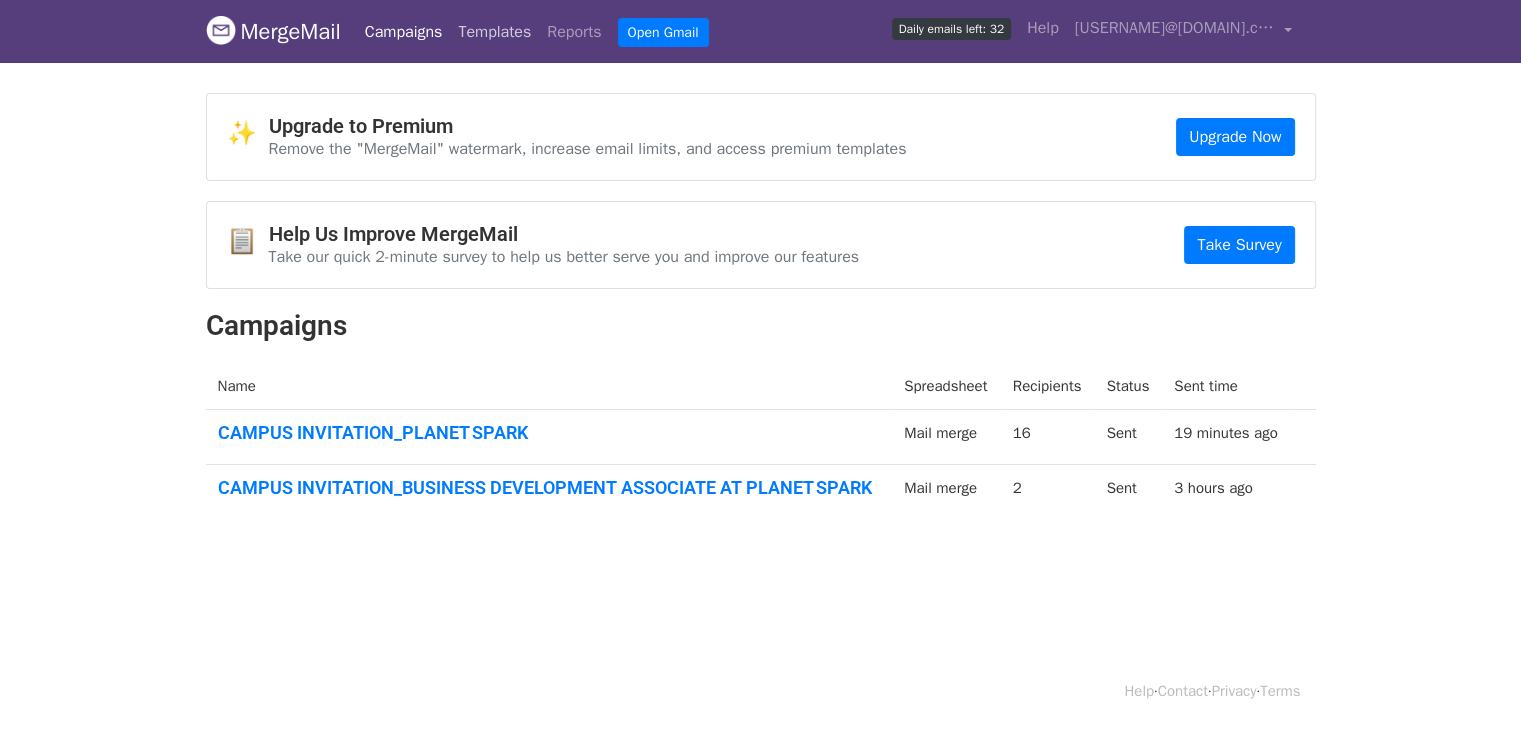 click on "Templates" at bounding box center [494, 32] 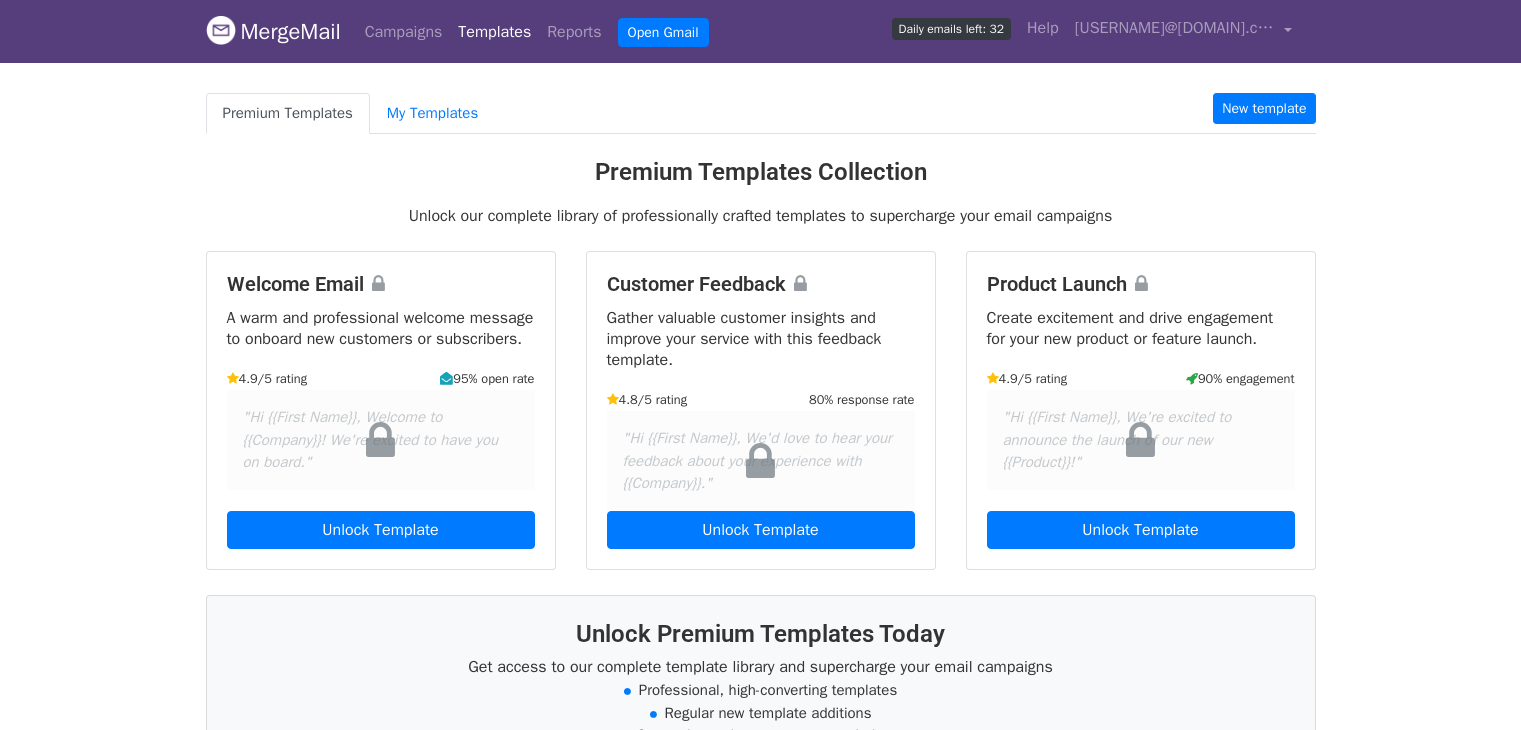 scroll, scrollTop: 0, scrollLeft: 0, axis: both 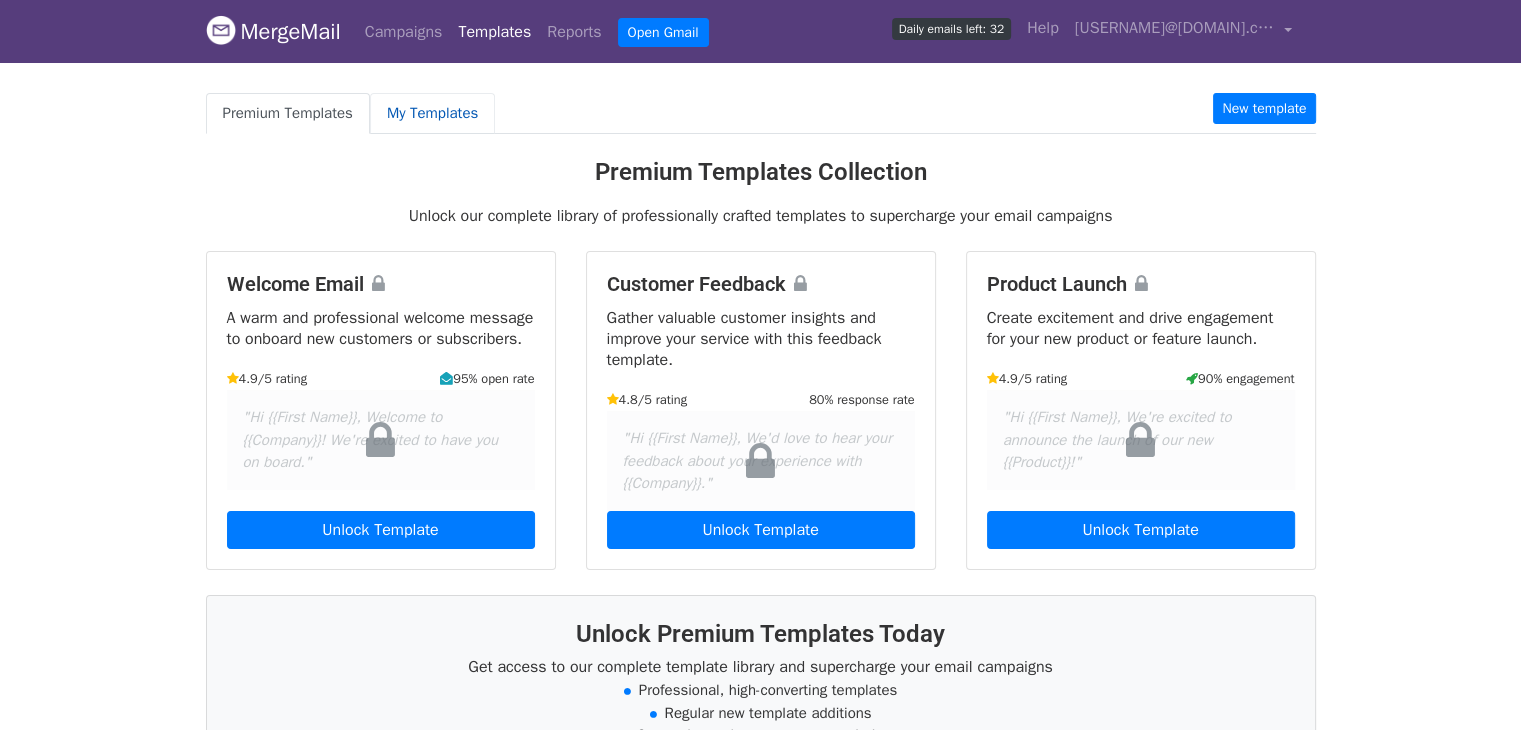 click on "My Templates" at bounding box center [432, 113] 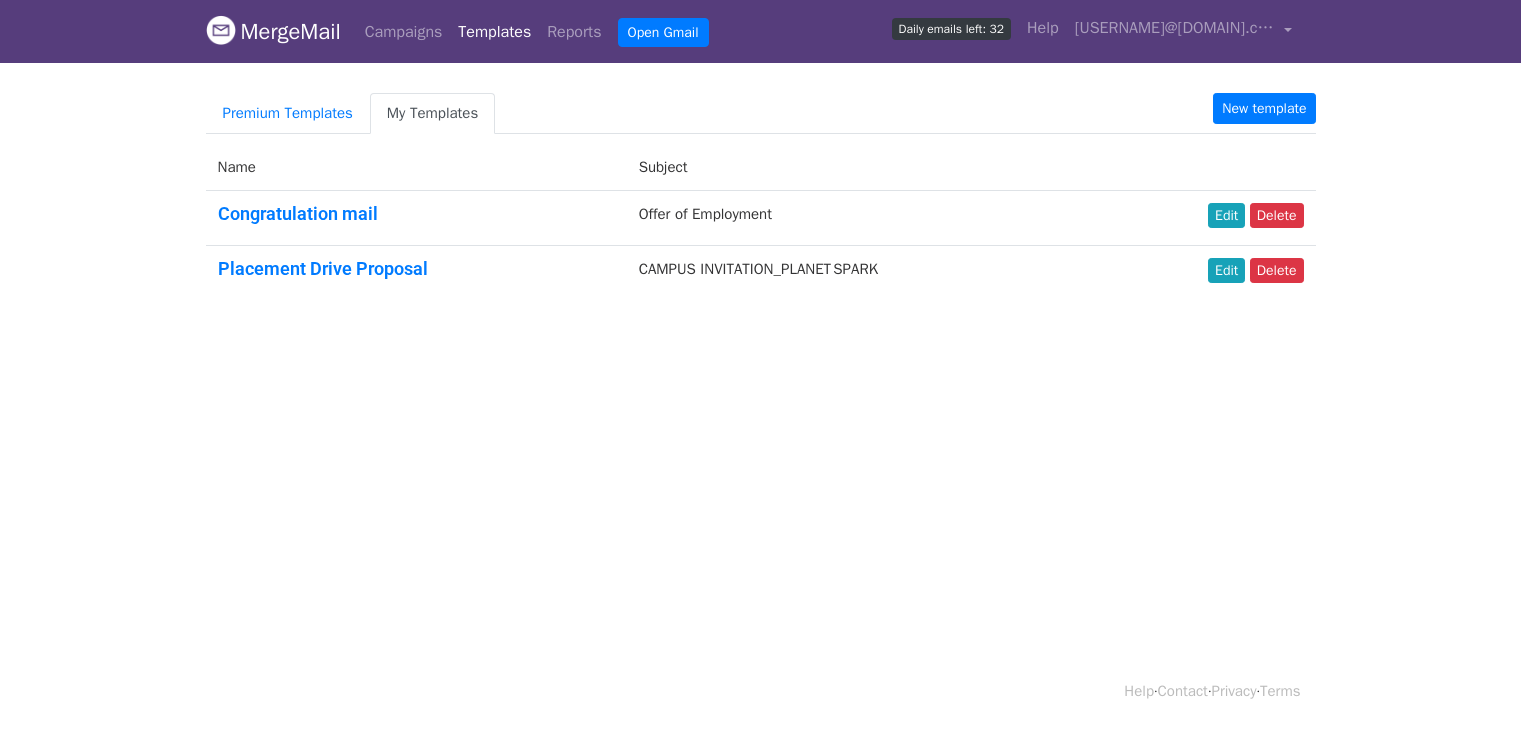scroll, scrollTop: 0, scrollLeft: 0, axis: both 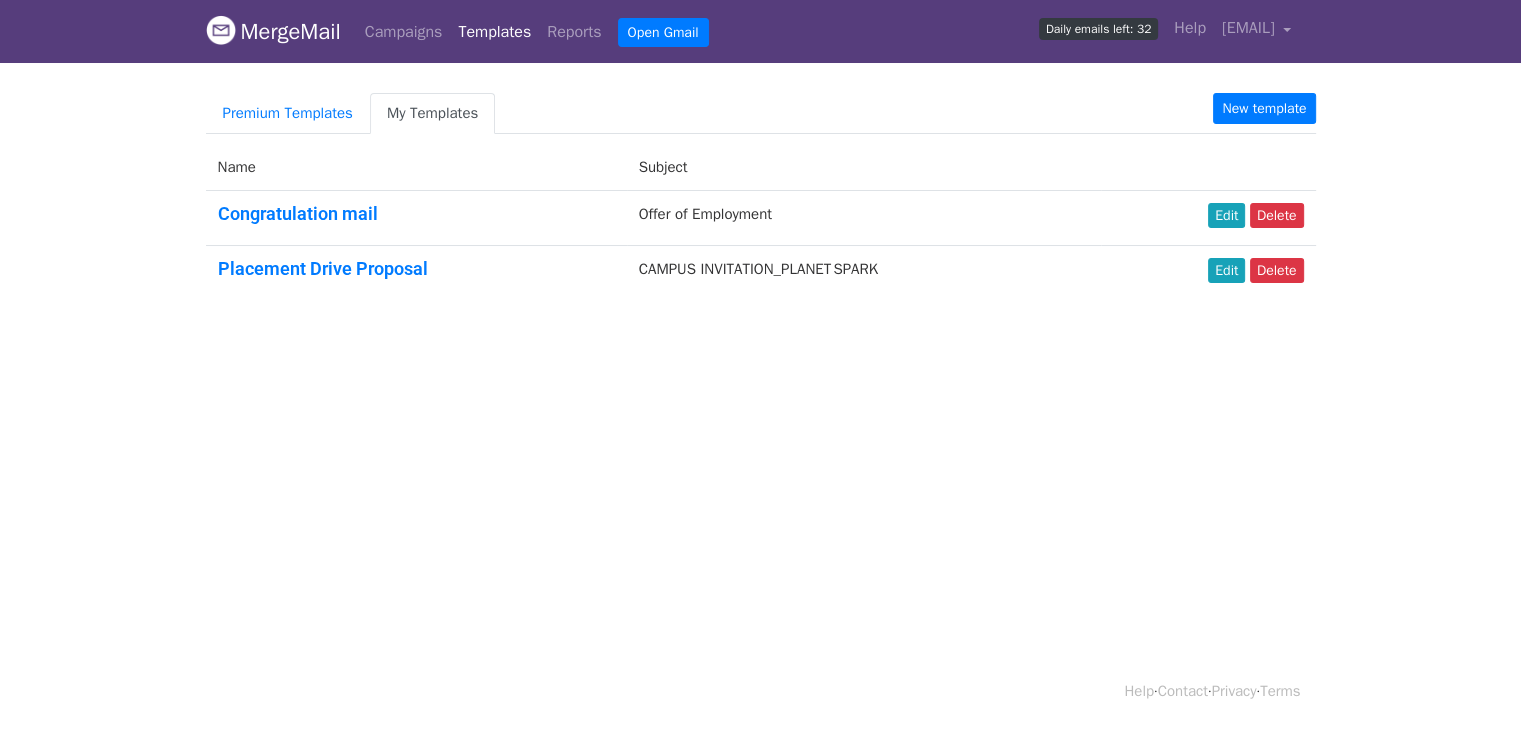 drag, startPoint x: 1118, startPoint y: 411, endPoint x: 1080, endPoint y: 357, distance: 66.0303 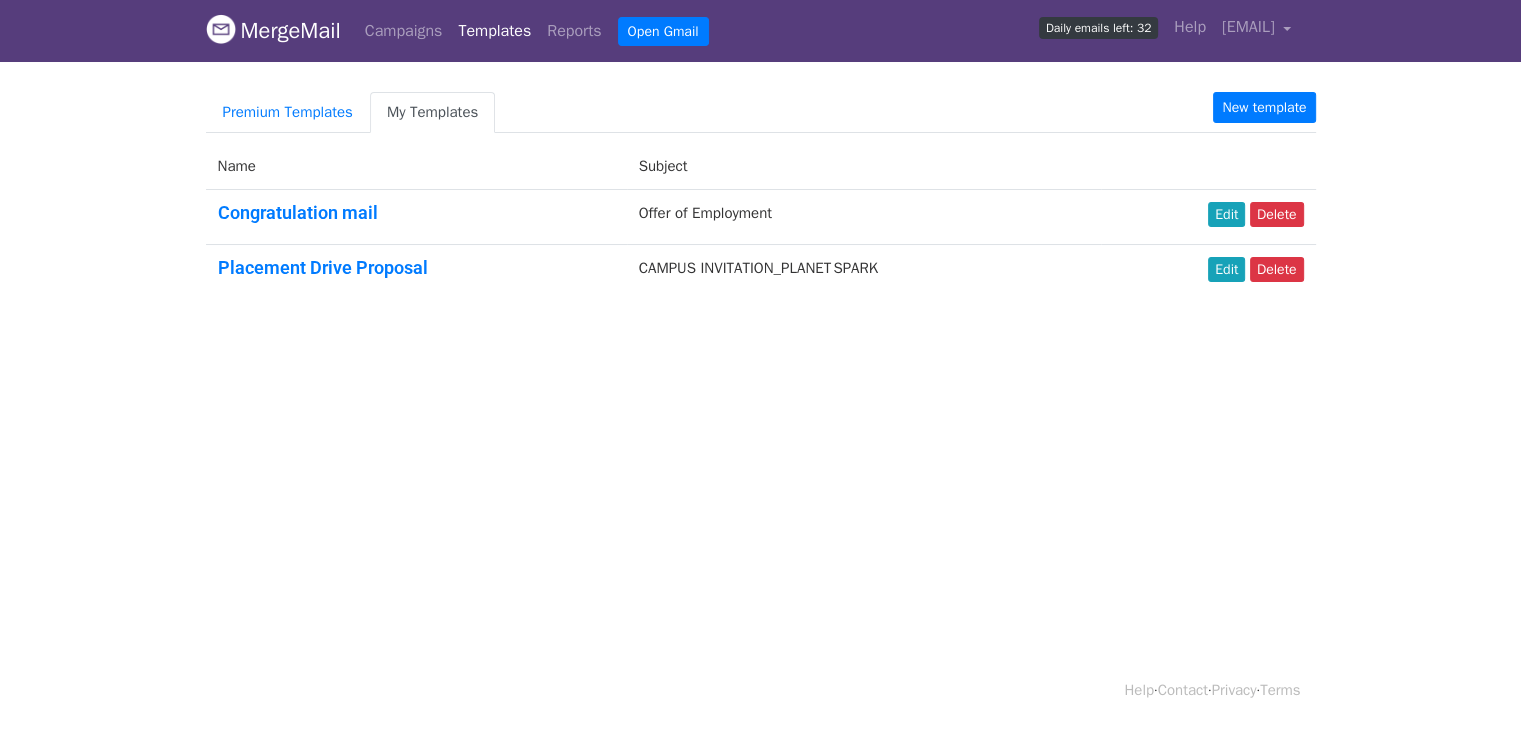 scroll, scrollTop: 2, scrollLeft: 0, axis: vertical 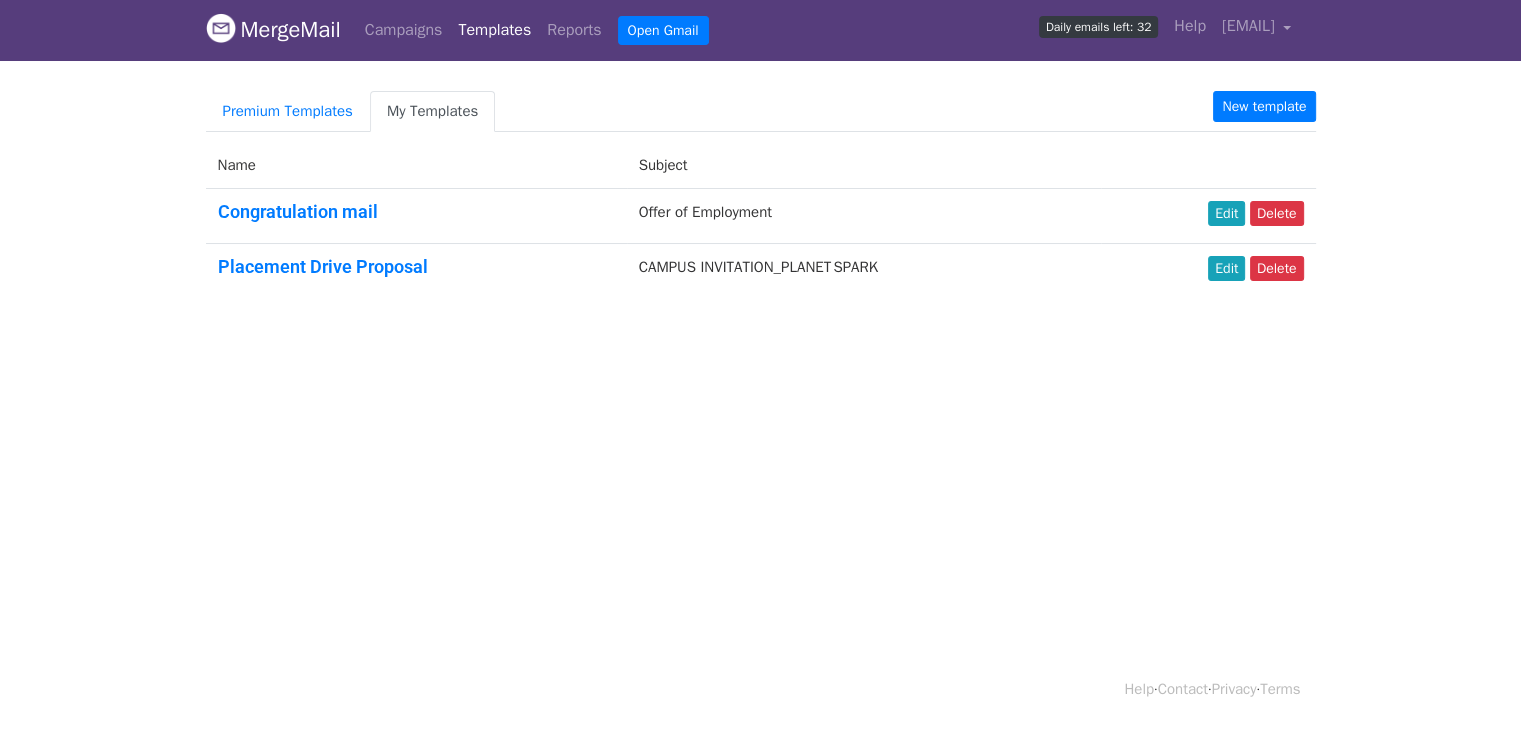 click on "MergeMail
Campaigns
Templates
Reports
Open Gmail
Daily emails left: 32
Help
muskan.chauhan@planetspark.in
Account
Unsubscribes
Integrations
Notification Settings
Sign out
New Features
You're all caught up!
Scheduled Campaigns
Schedule your emails to be sent later.
Read more
Account Reports
View reports across all of your campaigns to find highly-engaged recipients and to see which templates and campaigns have the most clicks and opens.
Read more
View my reports
Template Editor
Create beautiful emails using our powerful template editor.
Read more
View my templates
Premium Templates
My Templates
New template
Name
Subject
Congratulation mail
Offer of Employment
Edit
Delete
Placement Drive Proposal
CAMPUS INVITATION_PLANET SPARK" at bounding box center [760, 195] 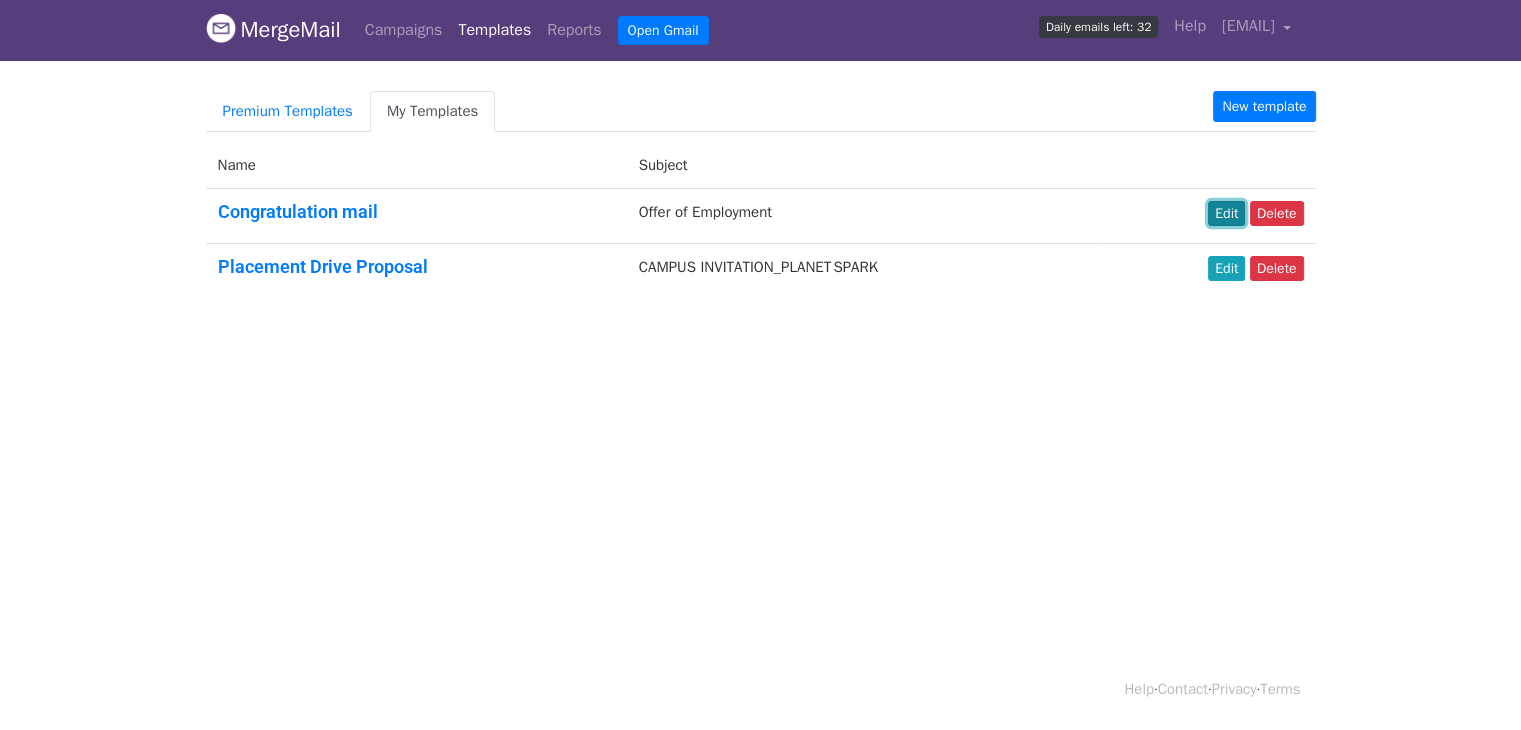 click on "Edit" at bounding box center [1226, 213] 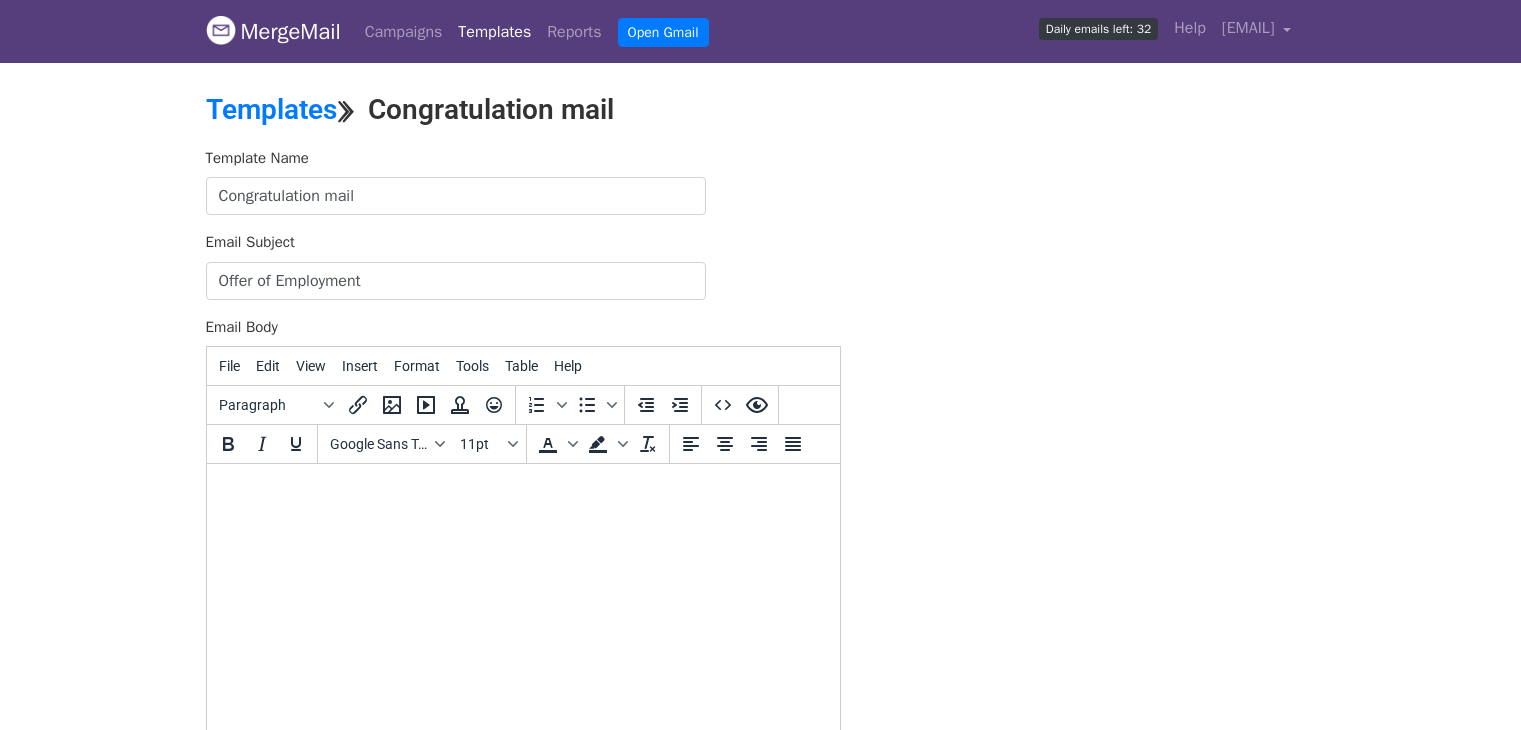 scroll, scrollTop: 0, scrollLeft: 0, axis: both 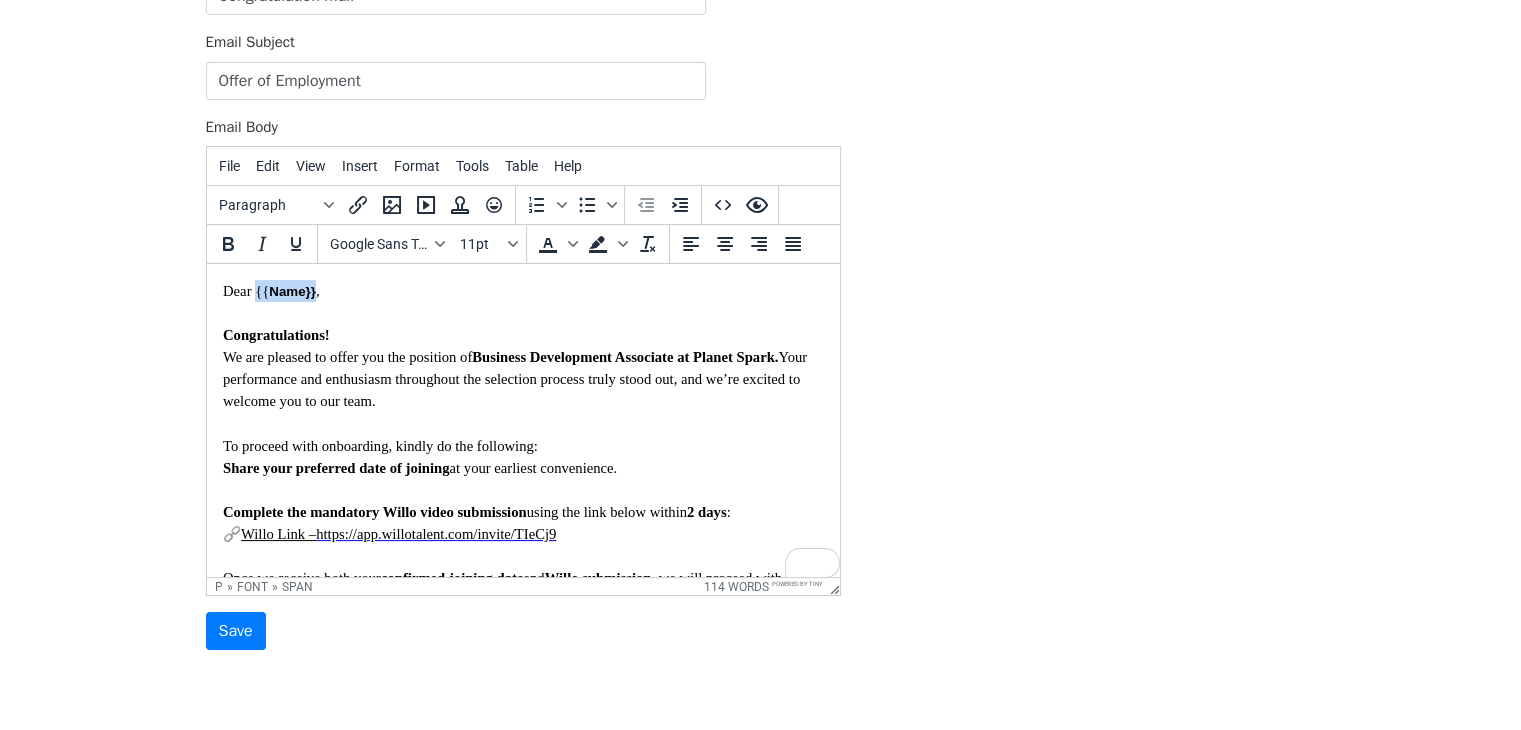 drag, startPoint x: 315, startPoint y: 291, endPoint x: 257, endPoint y: 301, distance: 58.855755 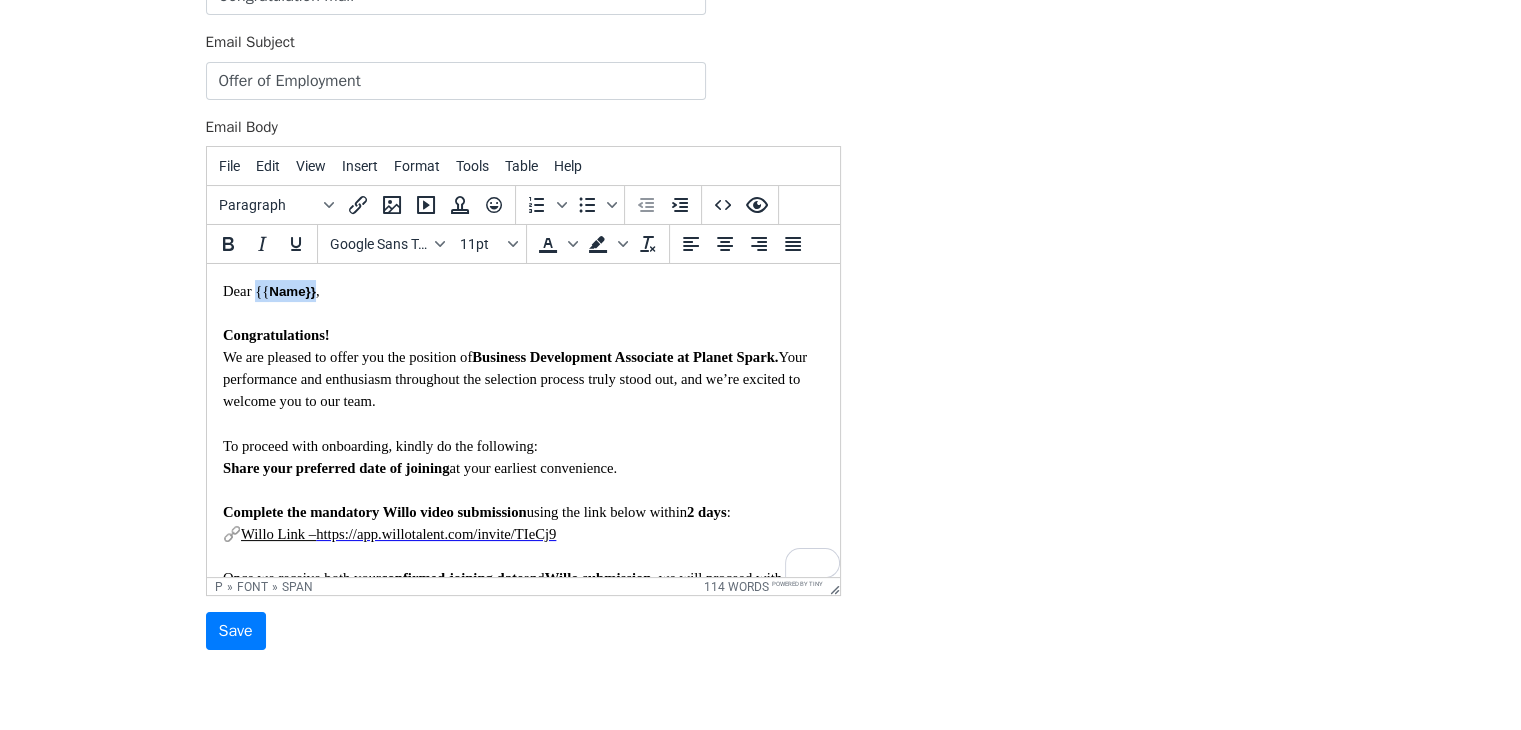 click on "Dear {{ [NAME]}} ," at bounding box center [522, 291] 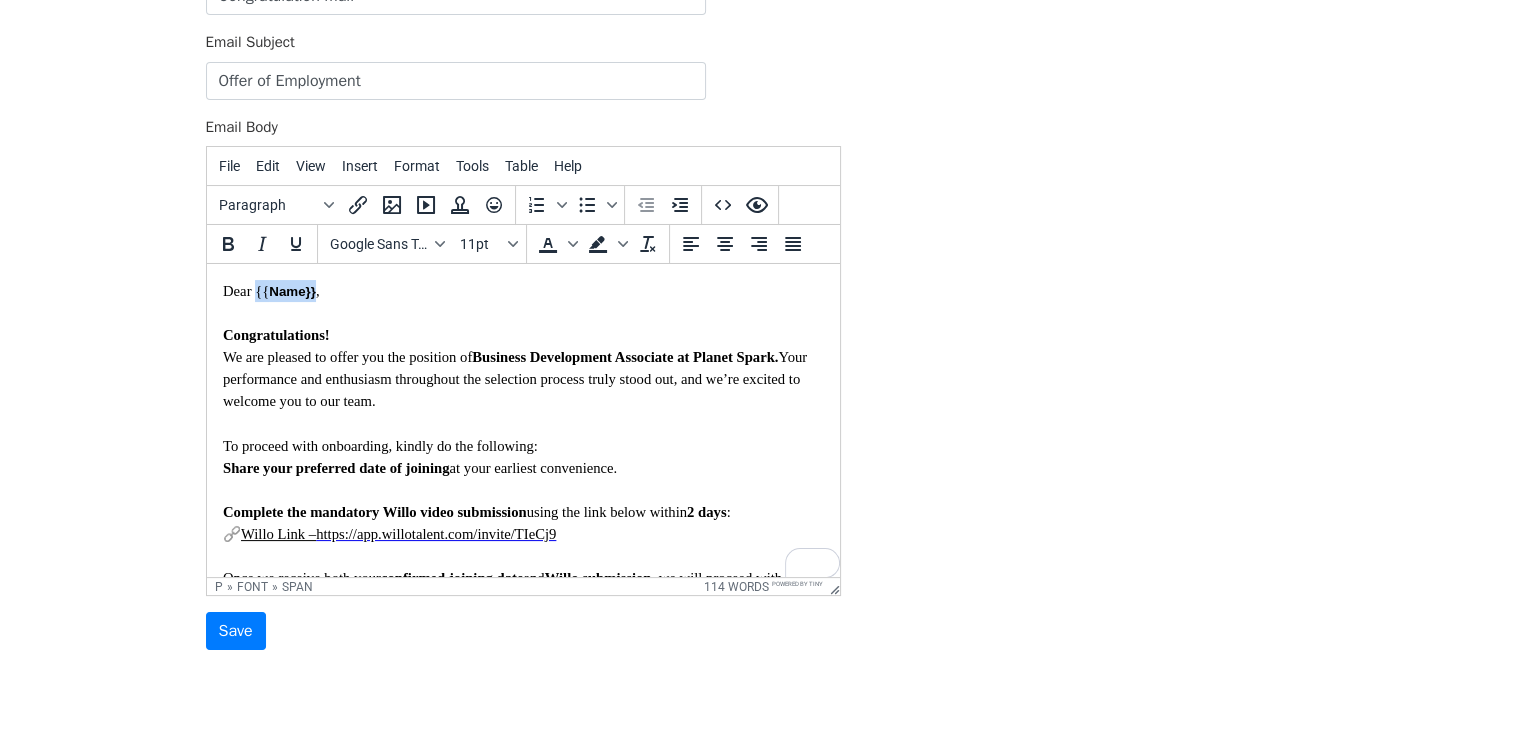 type 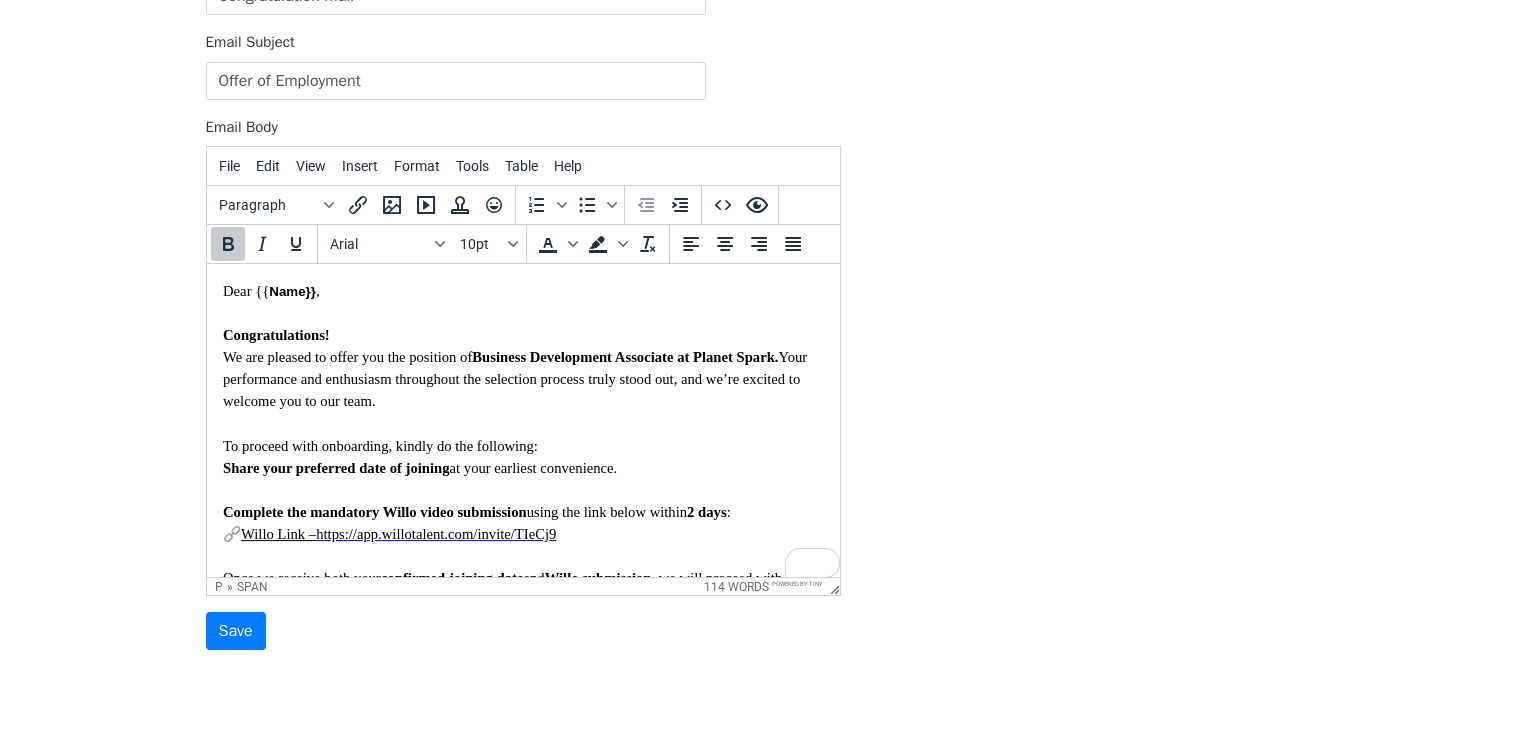 click on "Template Name
Congratulation mail
Email Subject
Offer of Employment
Email Body
File Edit View Insert Format Tools Table Help Paragraph To open the popup, press Shift+Enter To open the popup, press Shift+Enter Arial 10pt To open the popup, press Shift+Enter To open the popup, press Shift+Enter p  »  span 114 words Powered by Tiny
Save" at bounding box center [761, 299] 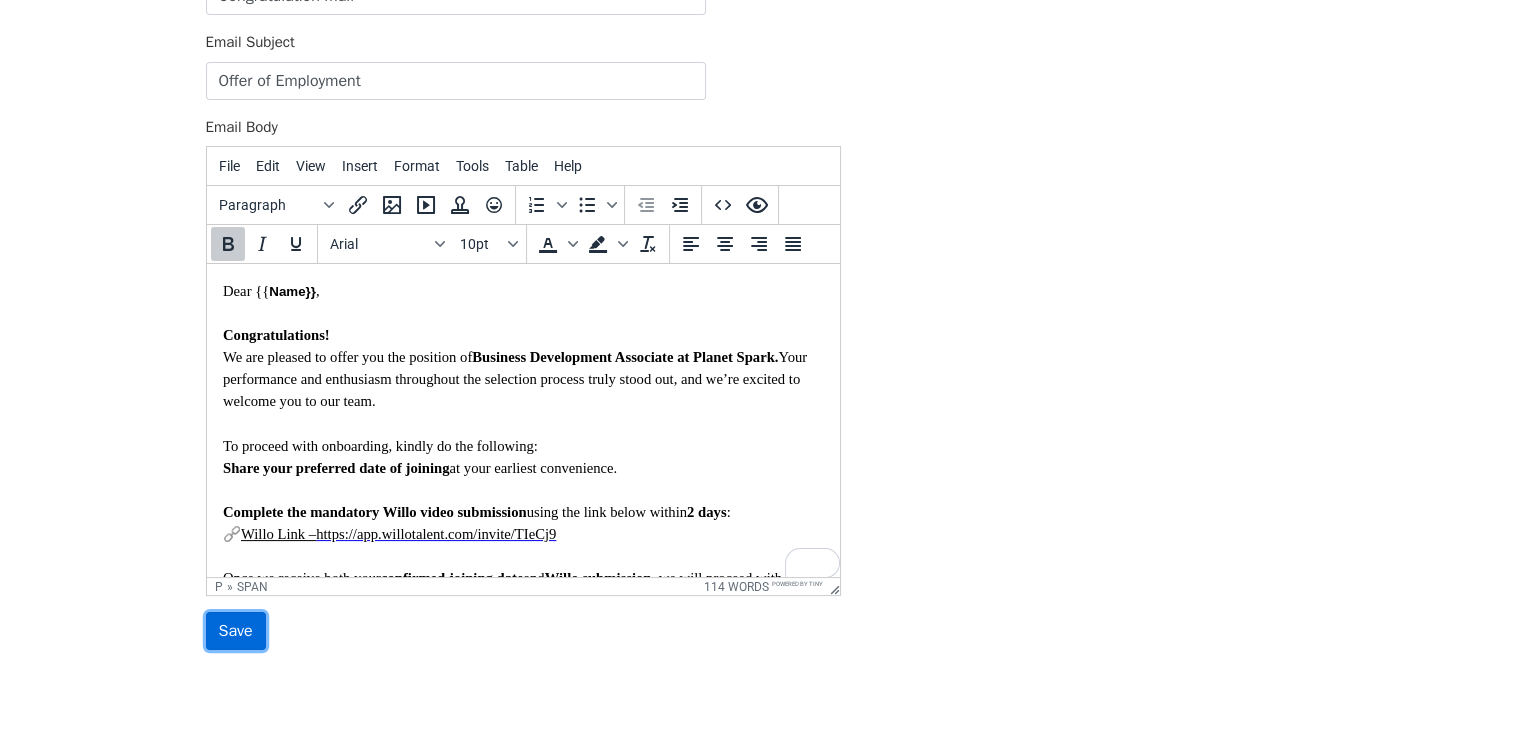 click on "Save" at bounding box center [236, 631] 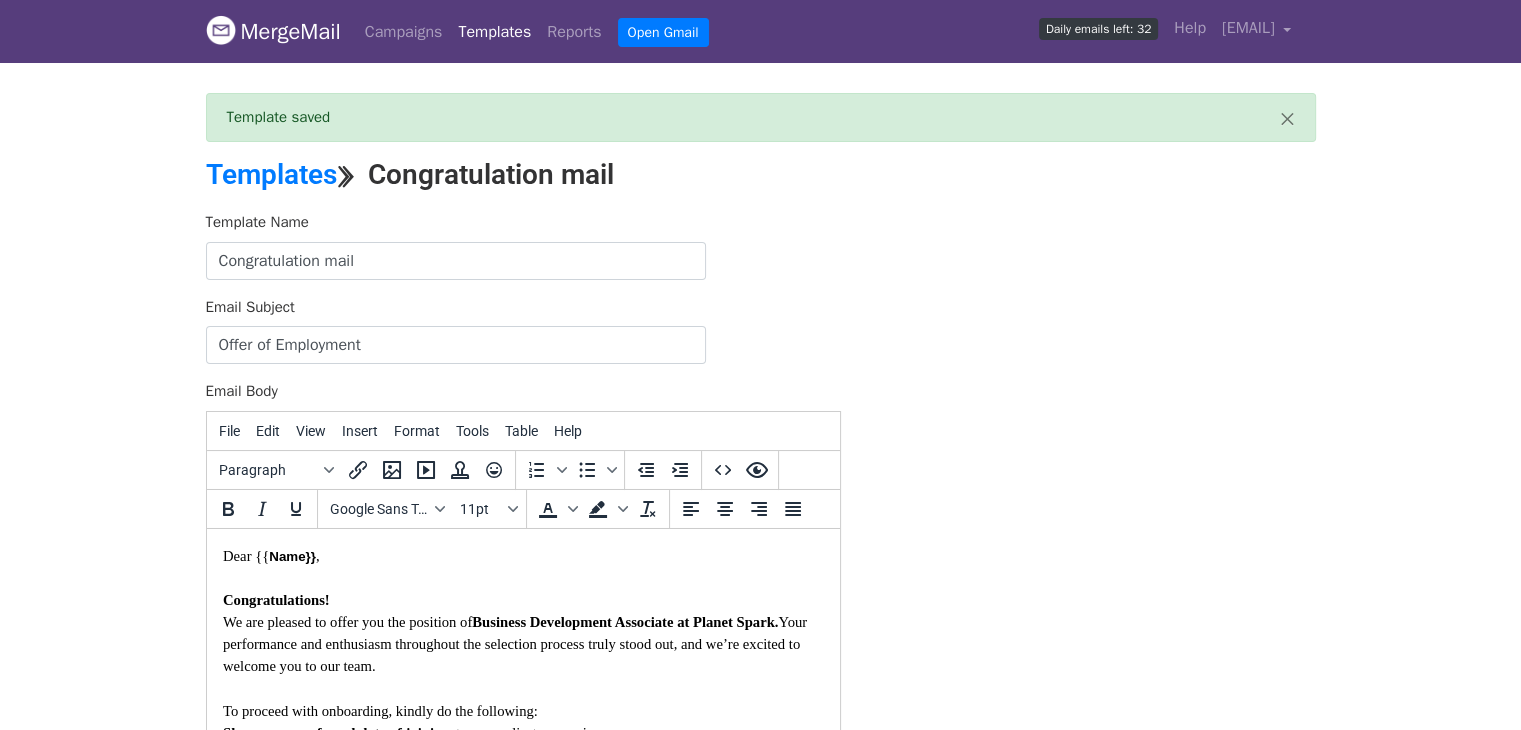 scroll, scrollTop: 0, scrollLeft: 0, axis: both 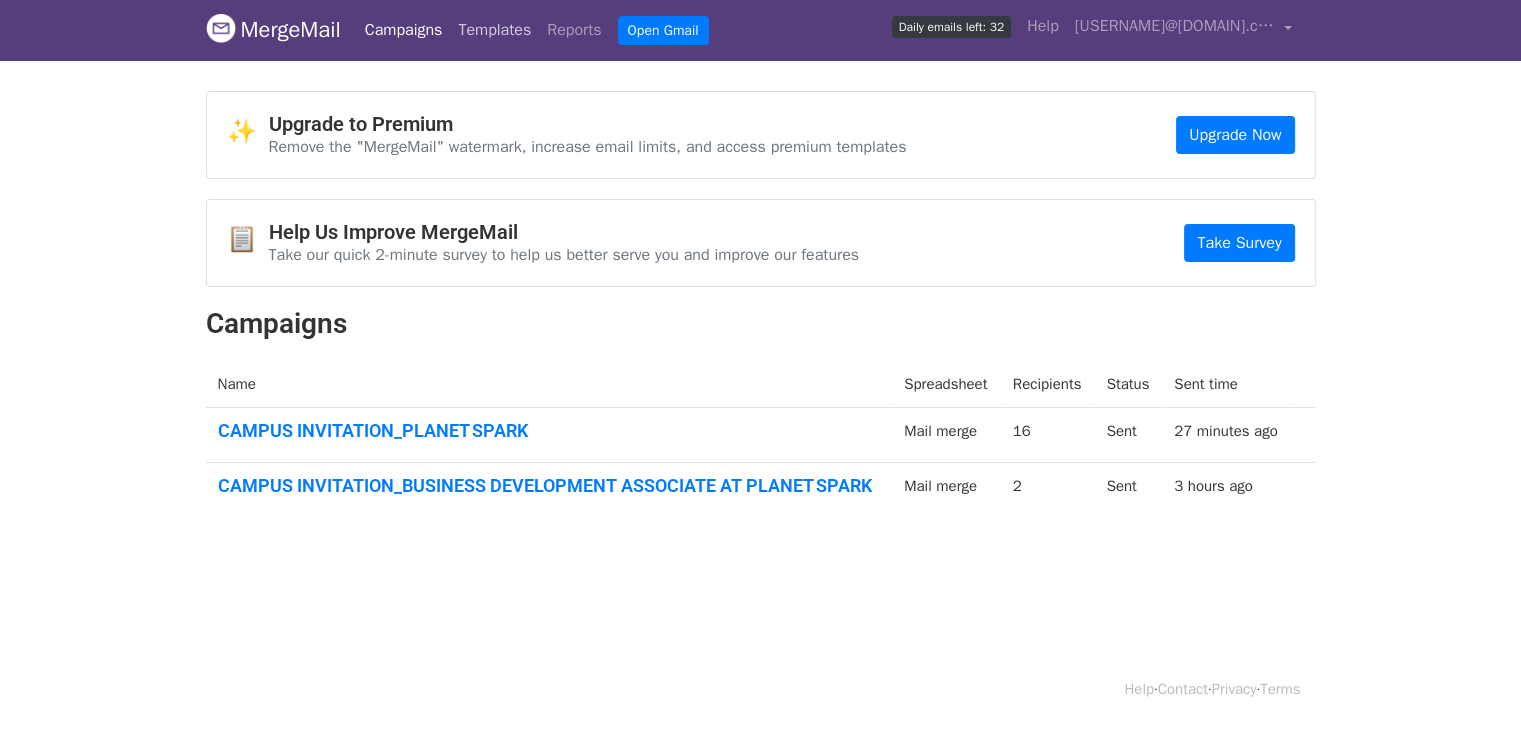 click on "Templates" at bounding box center (494, 30) 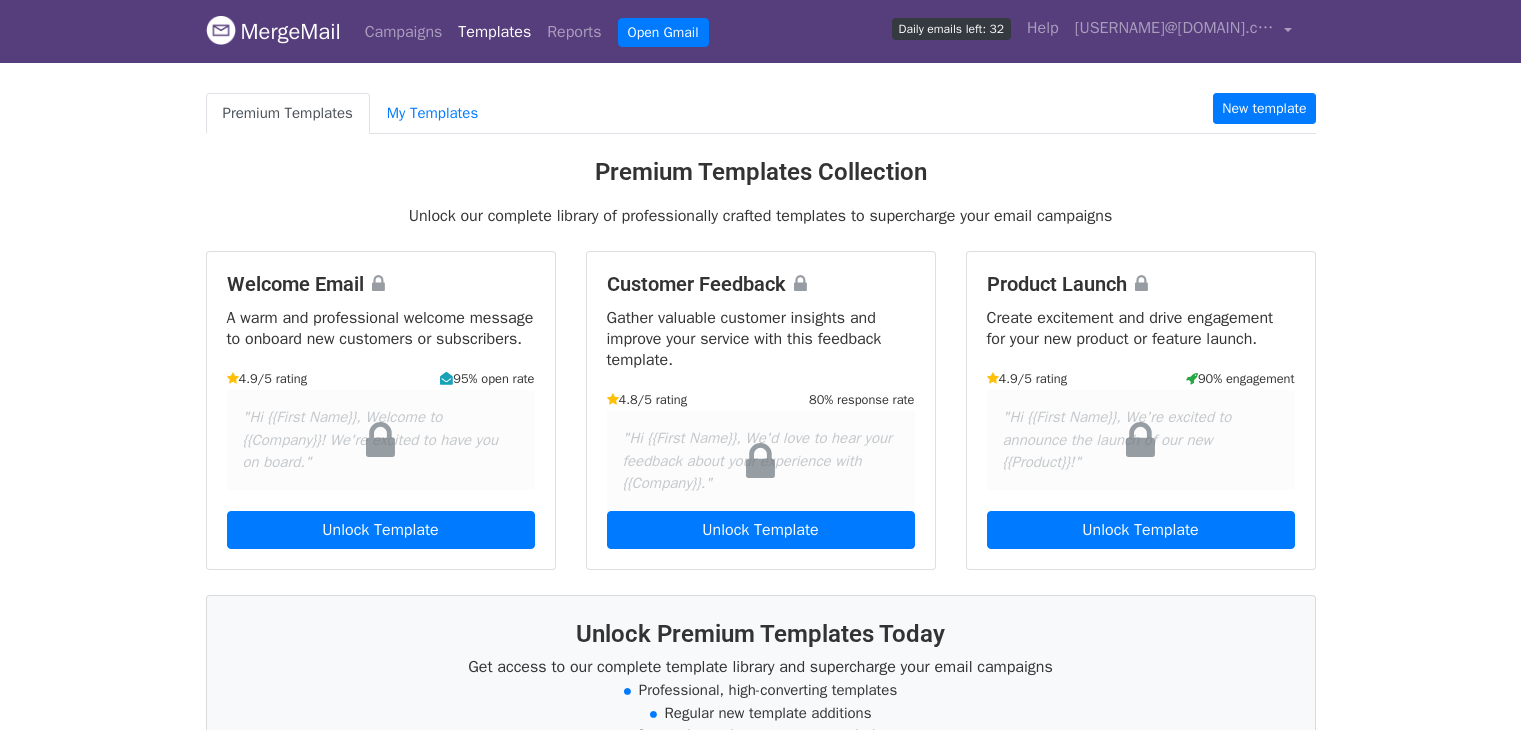 scroll, scrollTop: 0, scrollLeft: 0, axis: both 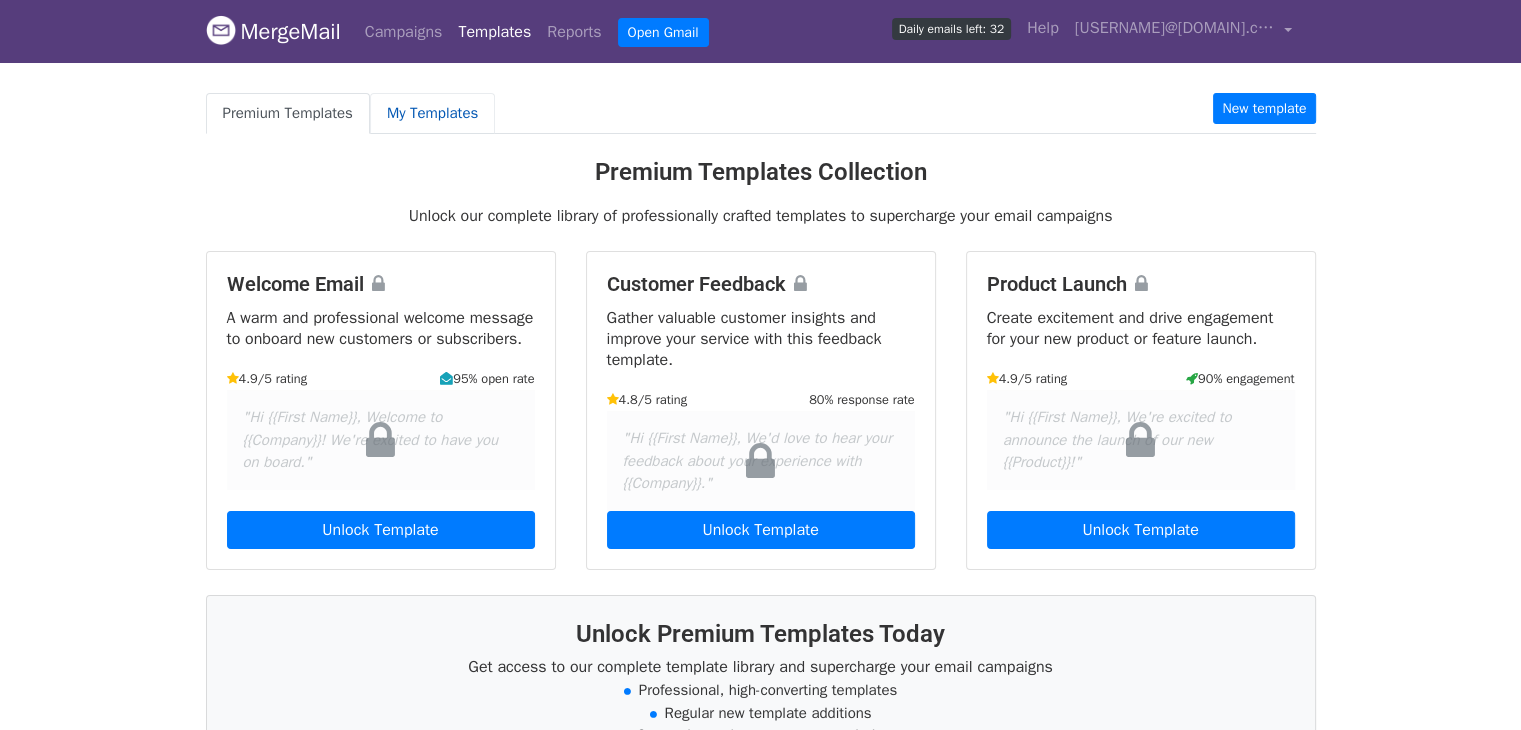 click on "My Templates" at bounding box center [432, 113] 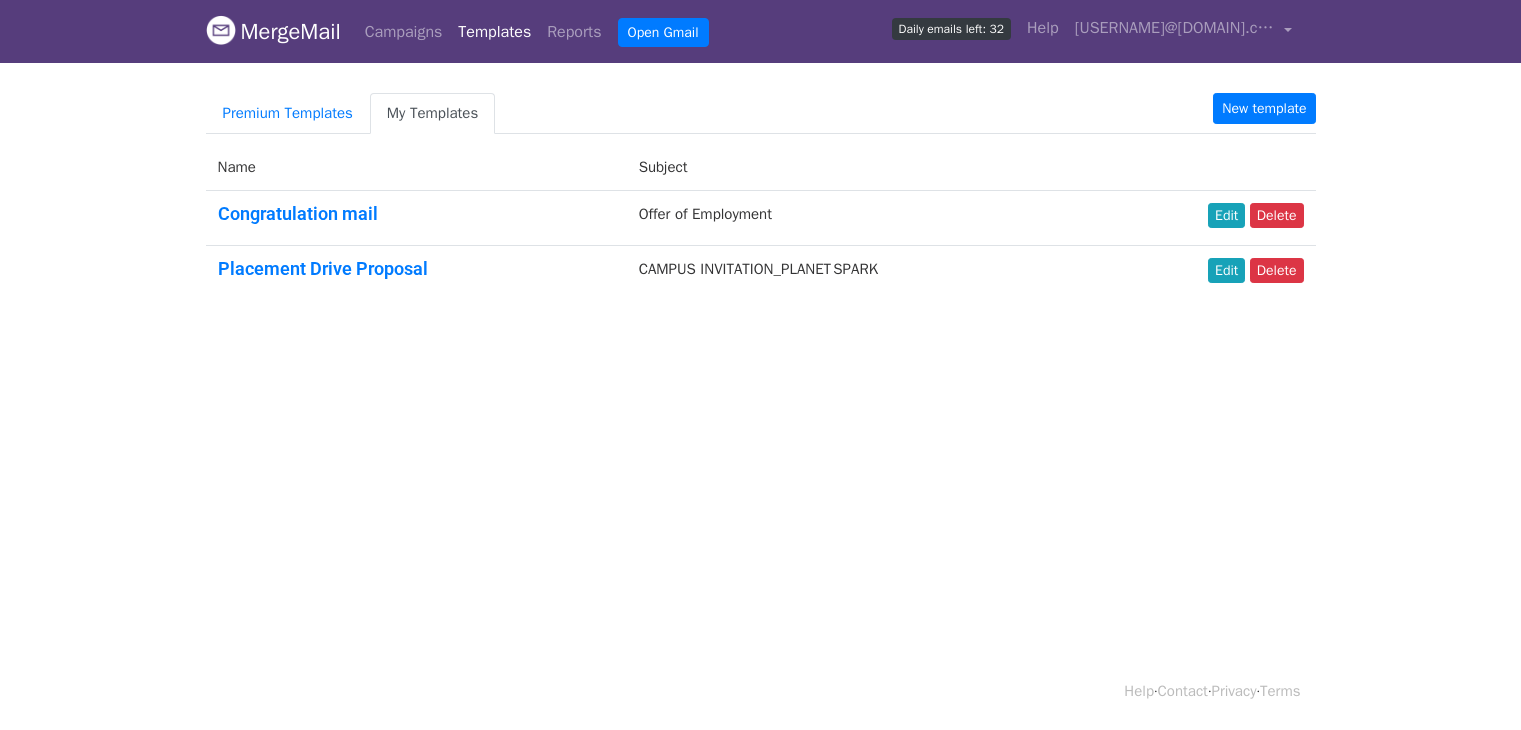 scroll, scrollTop: 0, scrollLeft: 0, axis: both 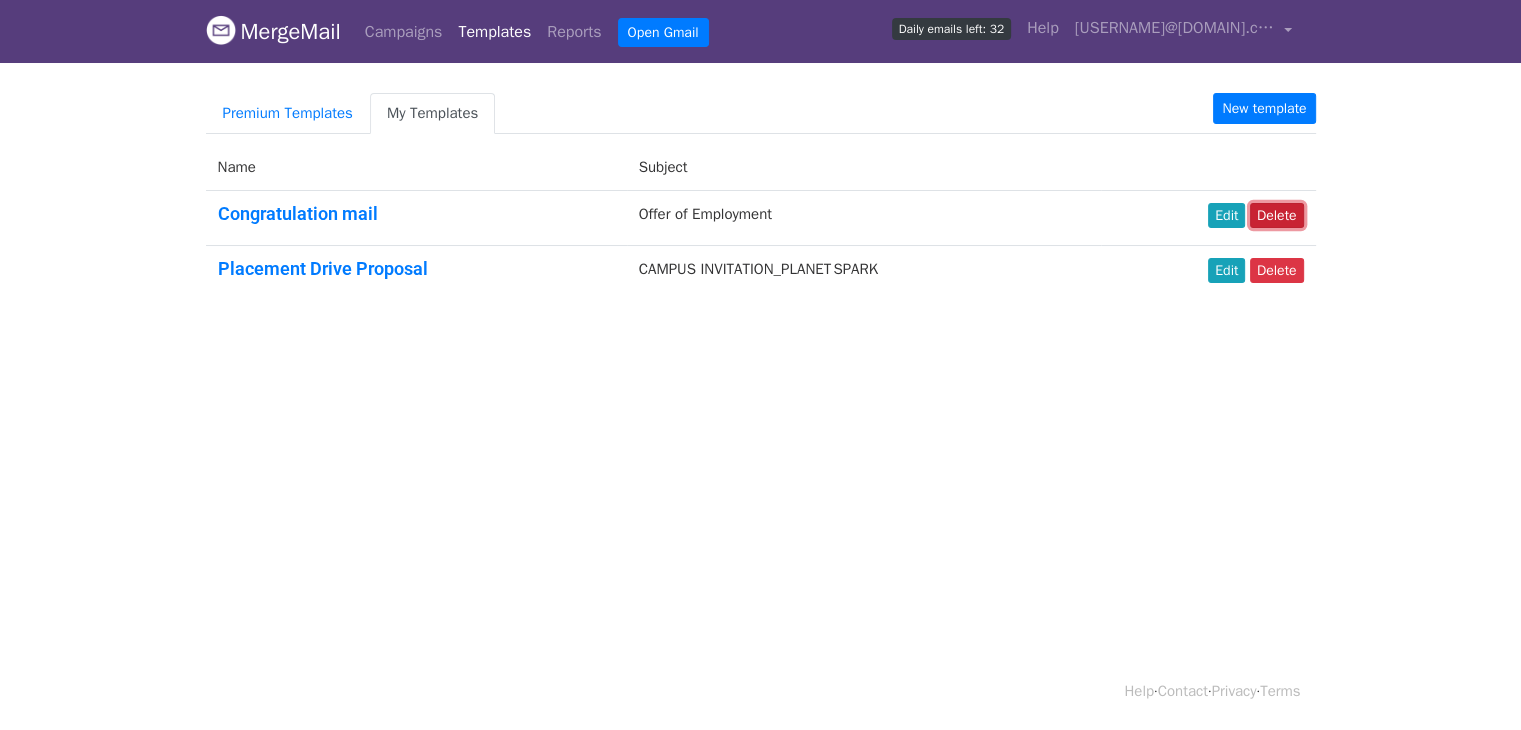 click on "Delete" at bounding box center (1277, 215) 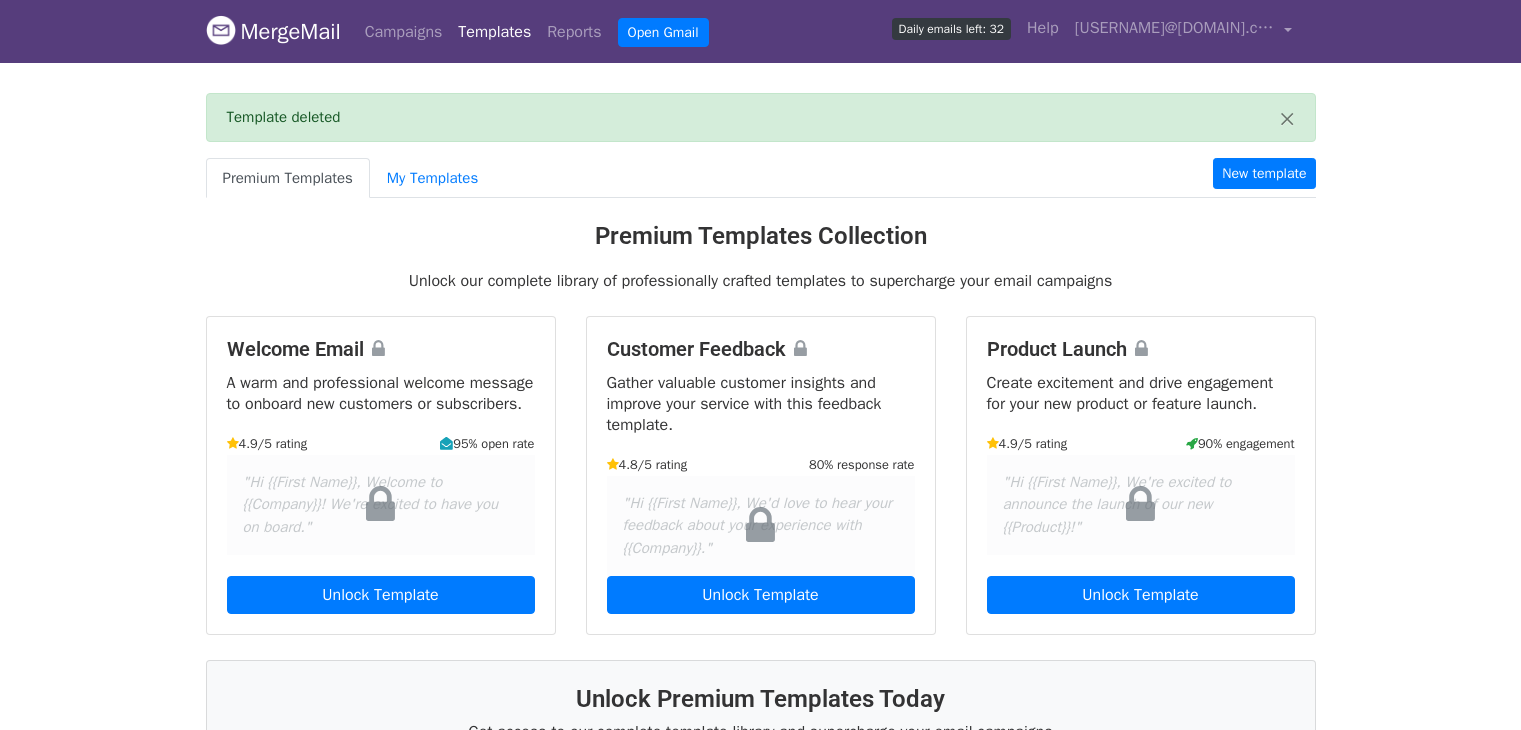 scroll, scrollTop: 0, scrollLeft: 0, axis: both 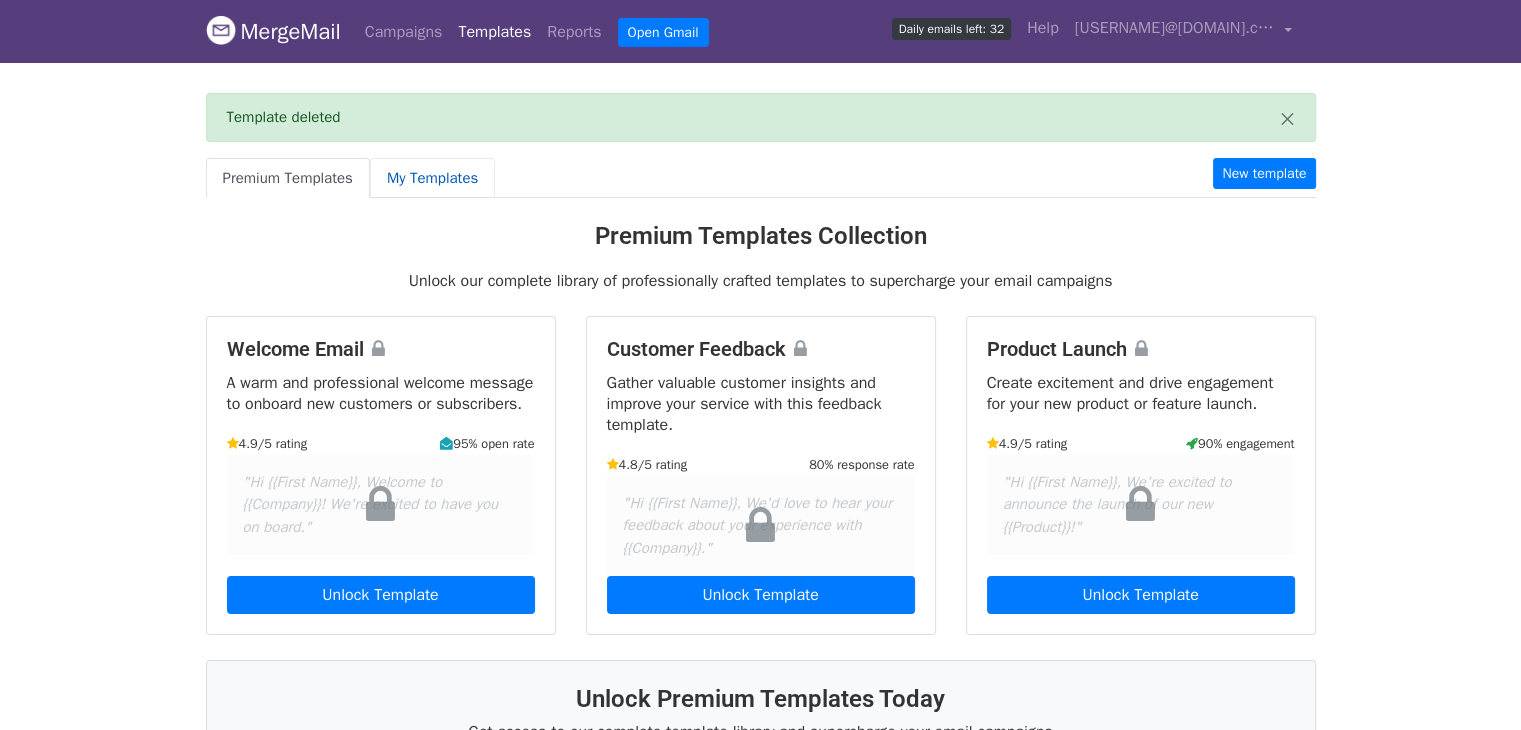 click on "My Templates" at bounding box center (432, 178) 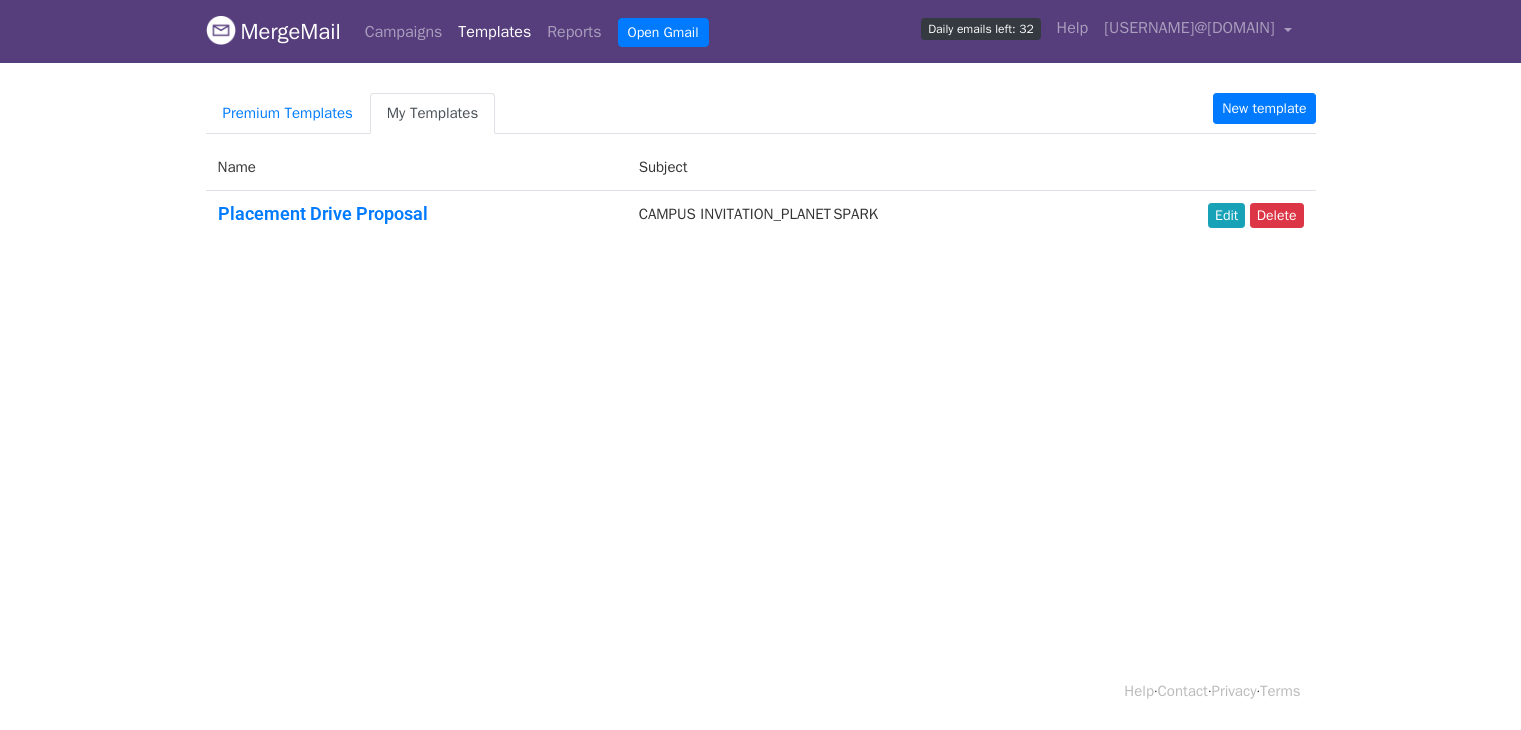 scroll, scrollTop: 0, scrollLeft: 0, axis: both 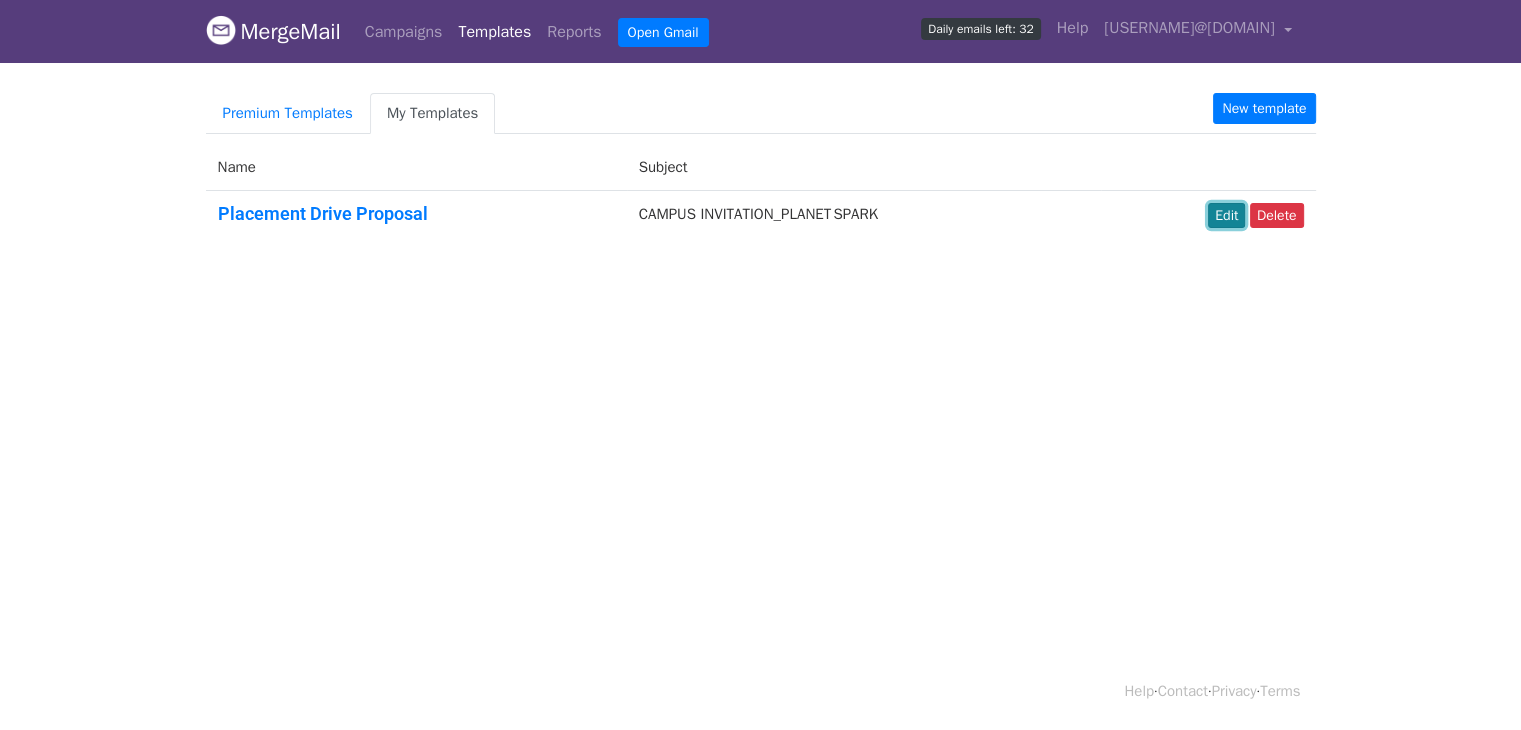 click on "Edit" at bounding box center (1226, 215) 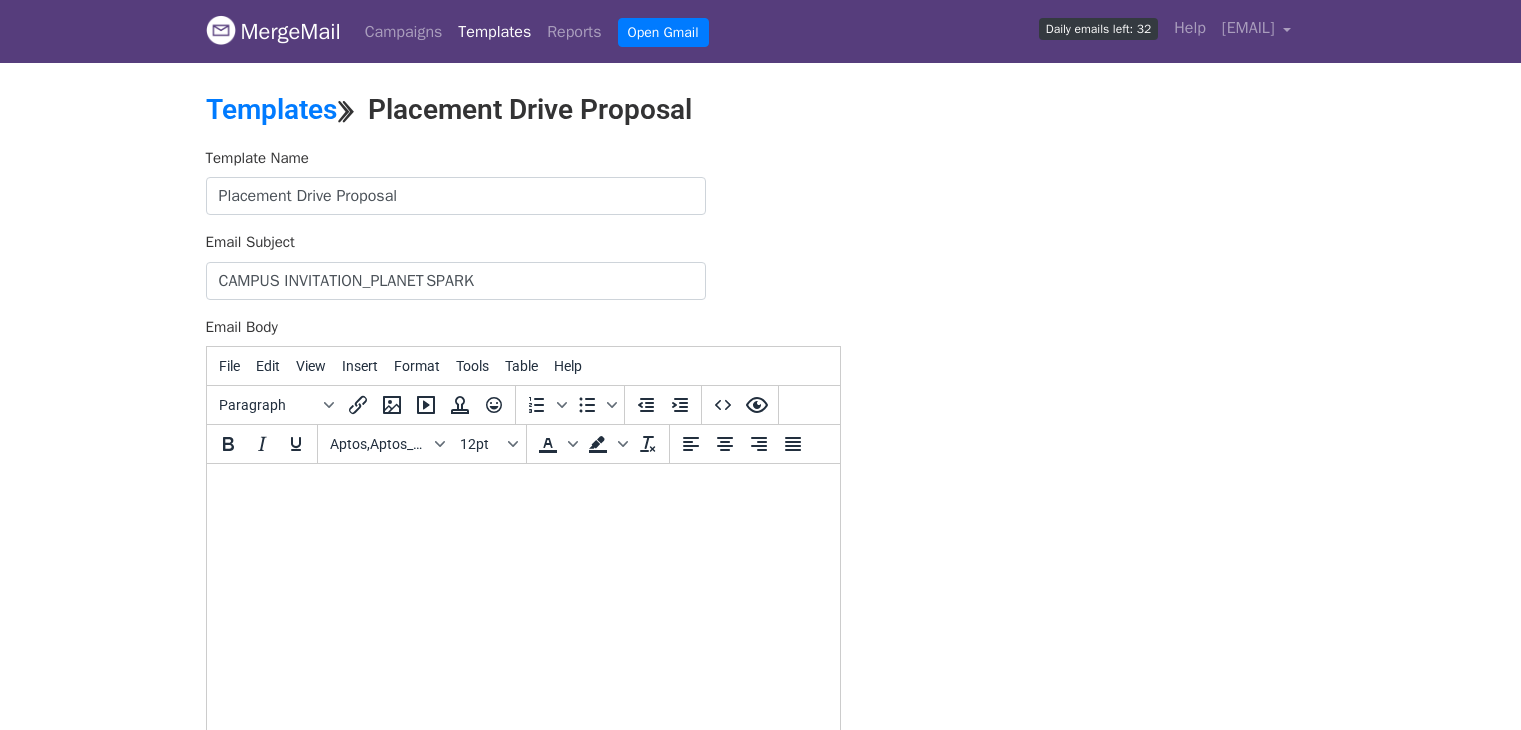 scroll, scrollTop: 0, scrollLeft: 0, axis: both 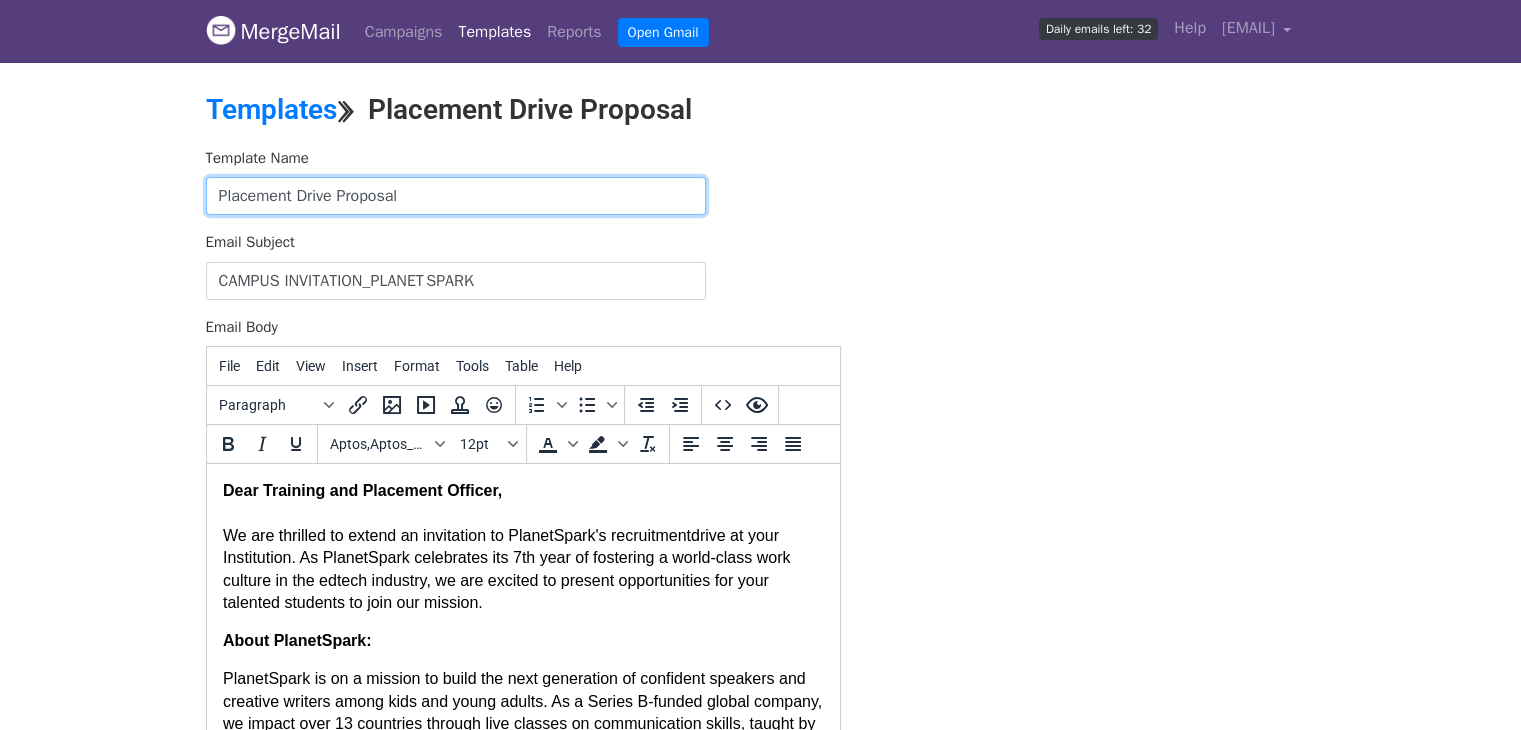 click on "Placement Drive Proposal" at bounding box center (456, 196) 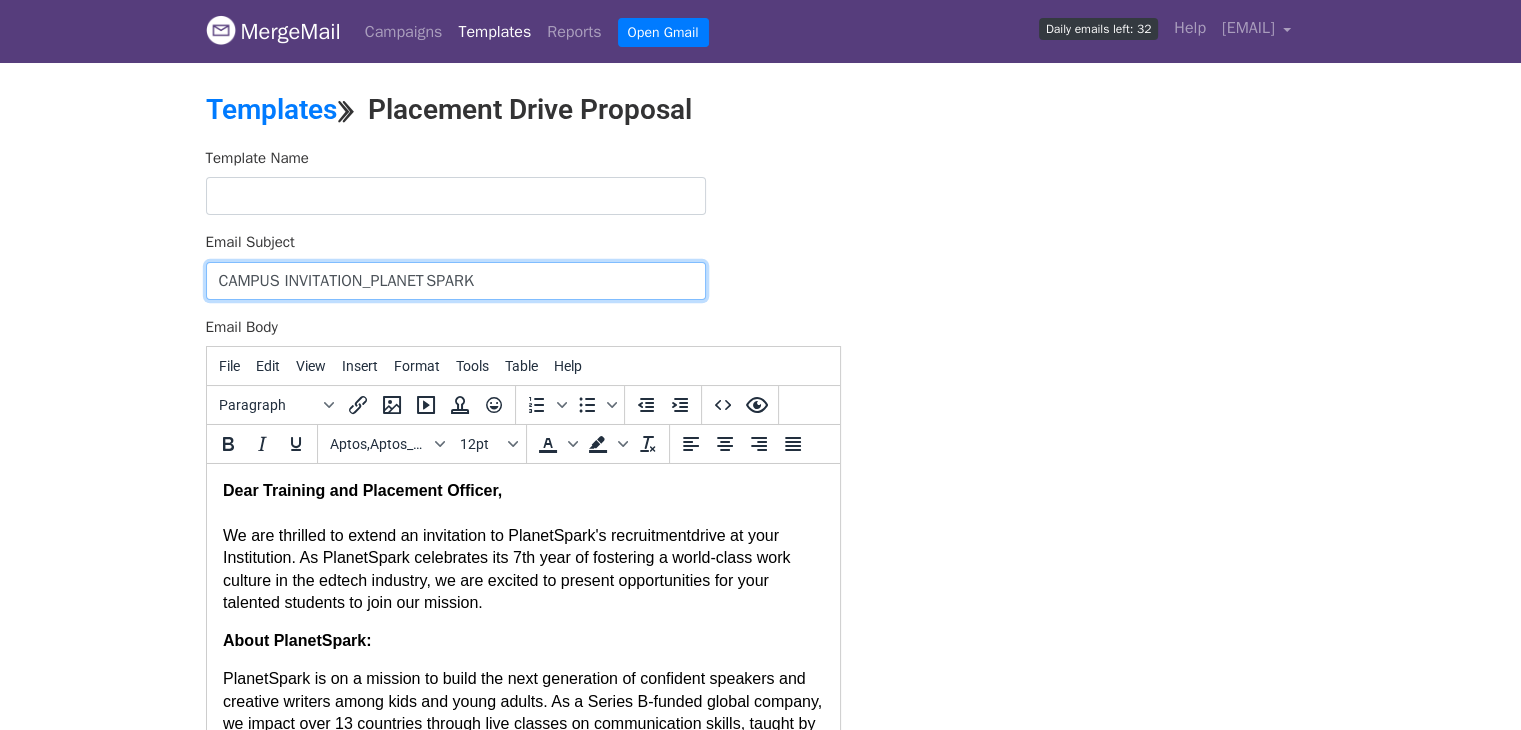 drag, startPoint x: 216, startPoint y: 279, endPoint x: 357, endPoint y: 281, distance: 141.01419 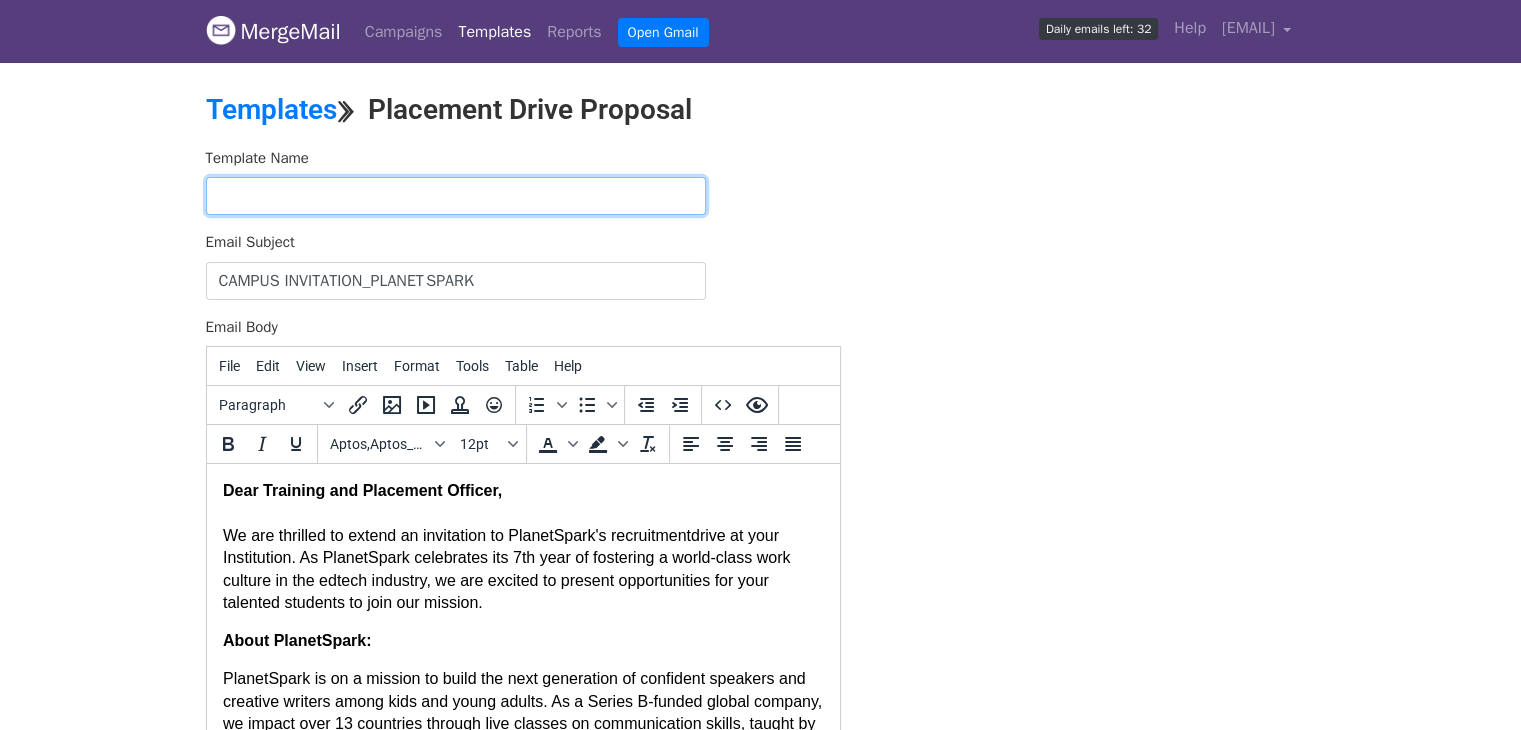 click at bounding box center (456, 196) 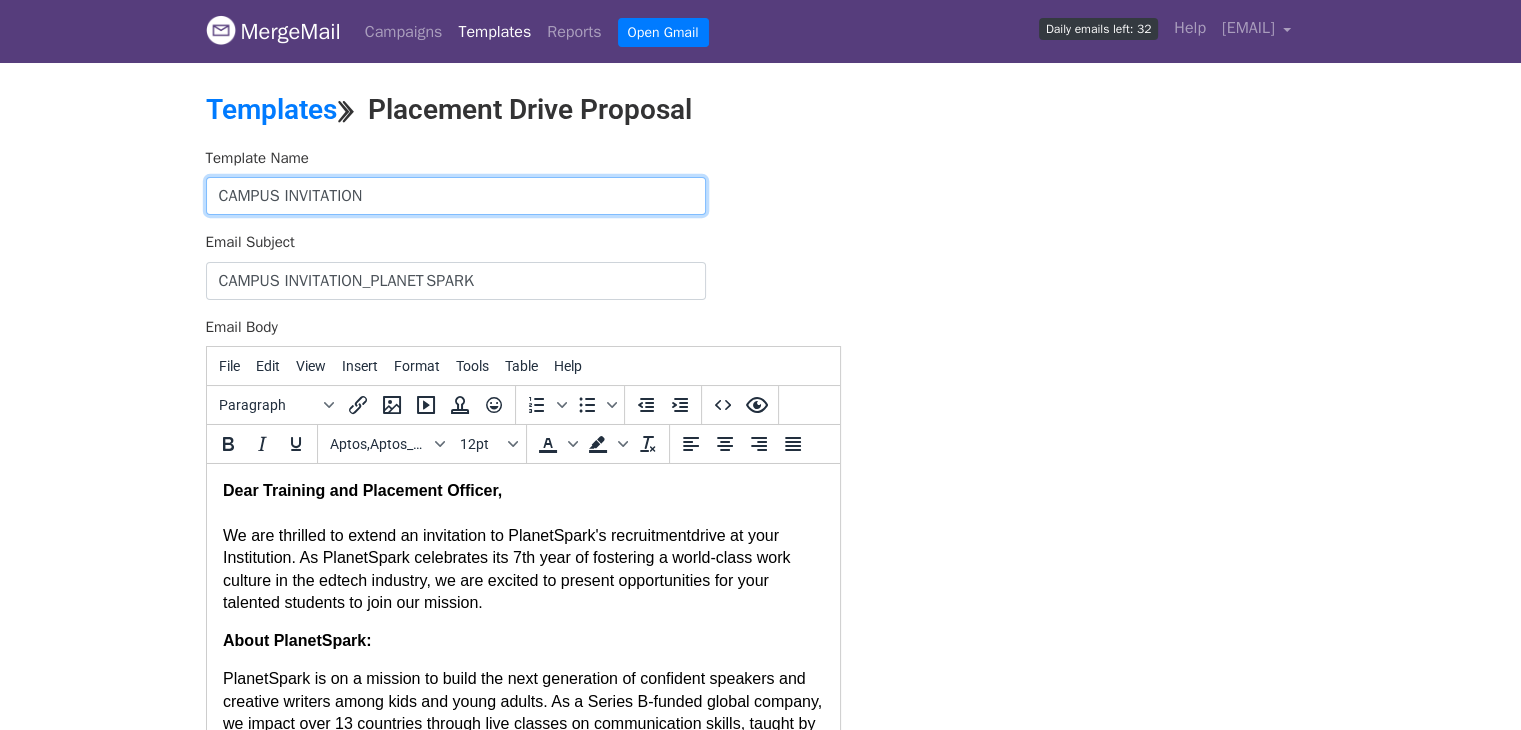 type on "CAMPUS INVITATION" 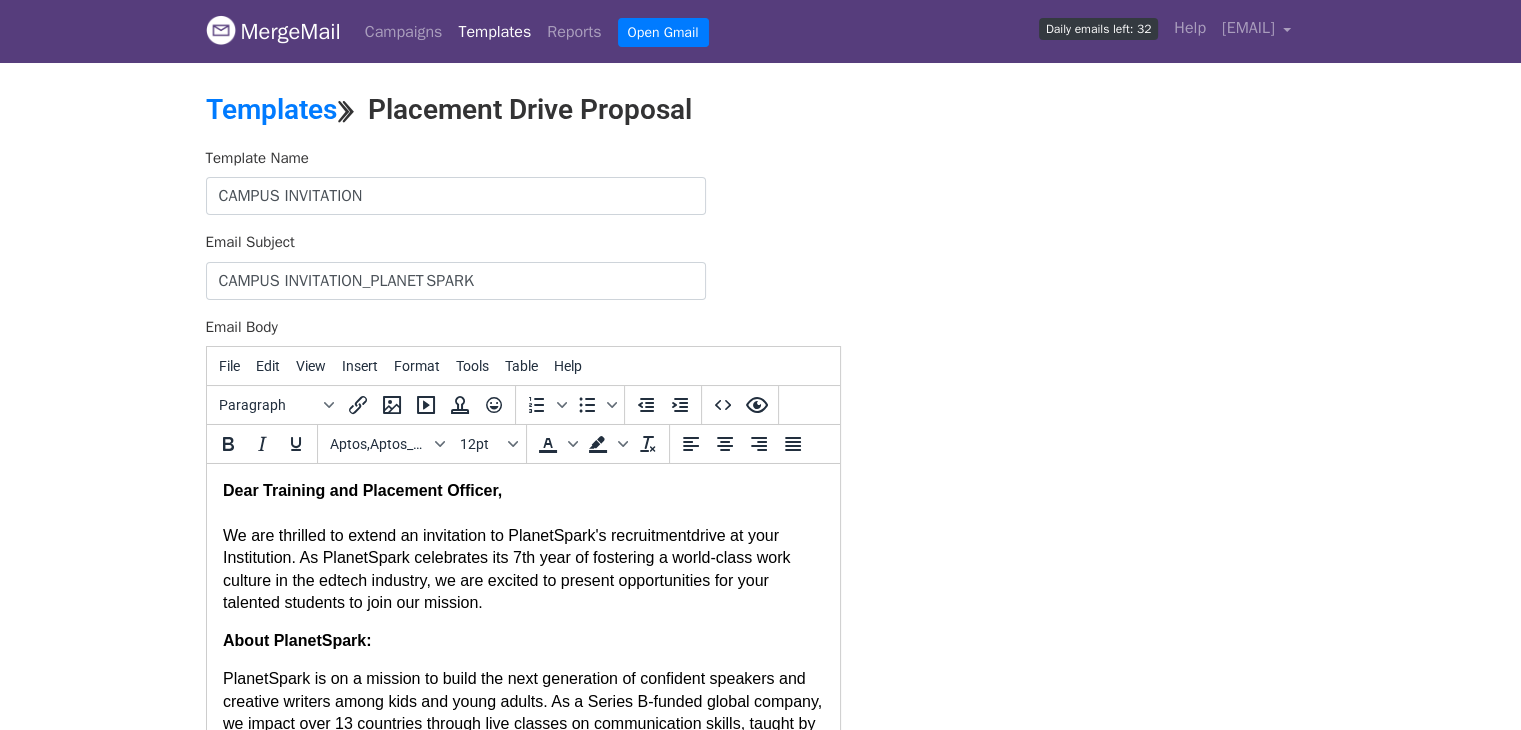 drag, startPoint x: 1088, startPoint y: 366, endPoint x: 1048, endPoint y: 335, distance: 50.606323 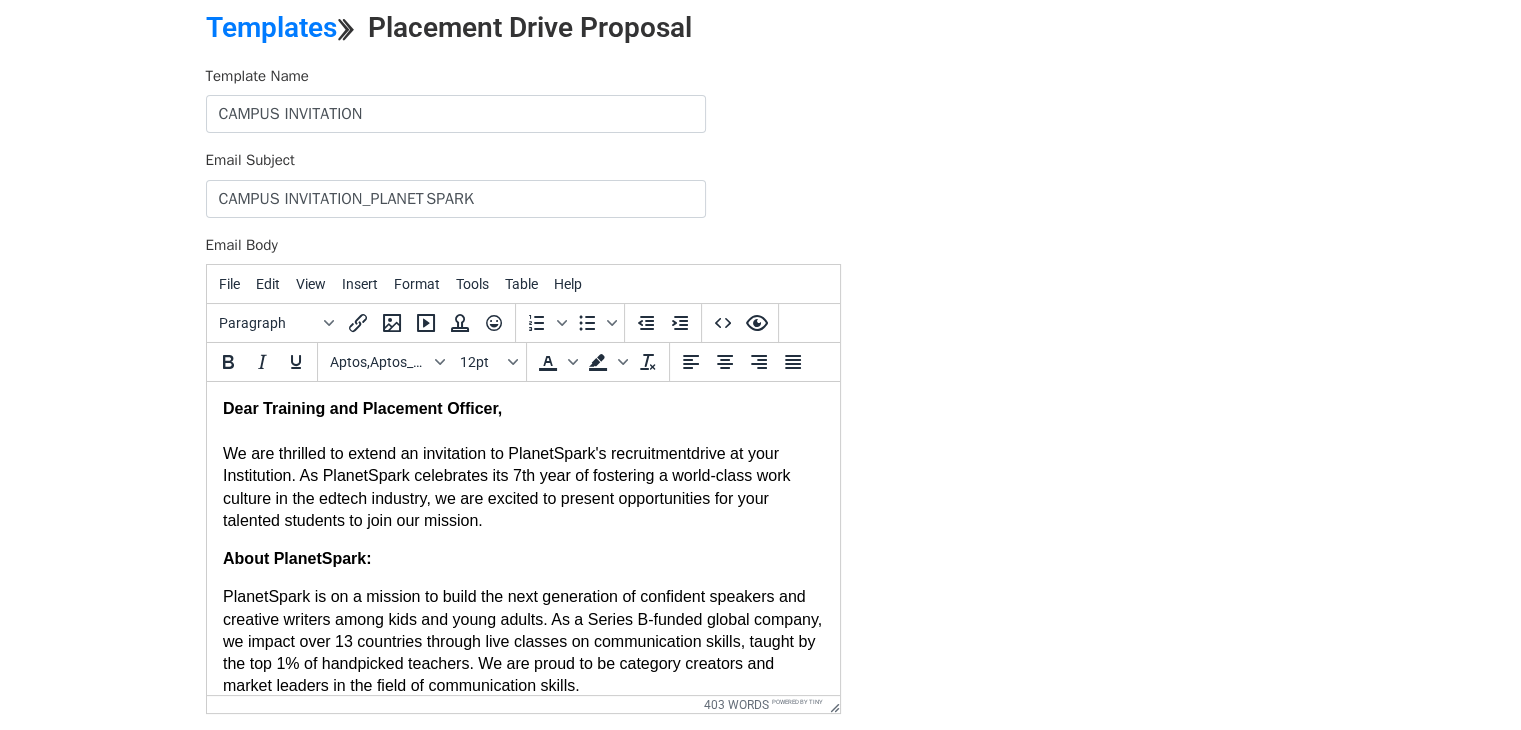 scroll, scrollTop: 280, scrollLeft: 0, axis: vertical 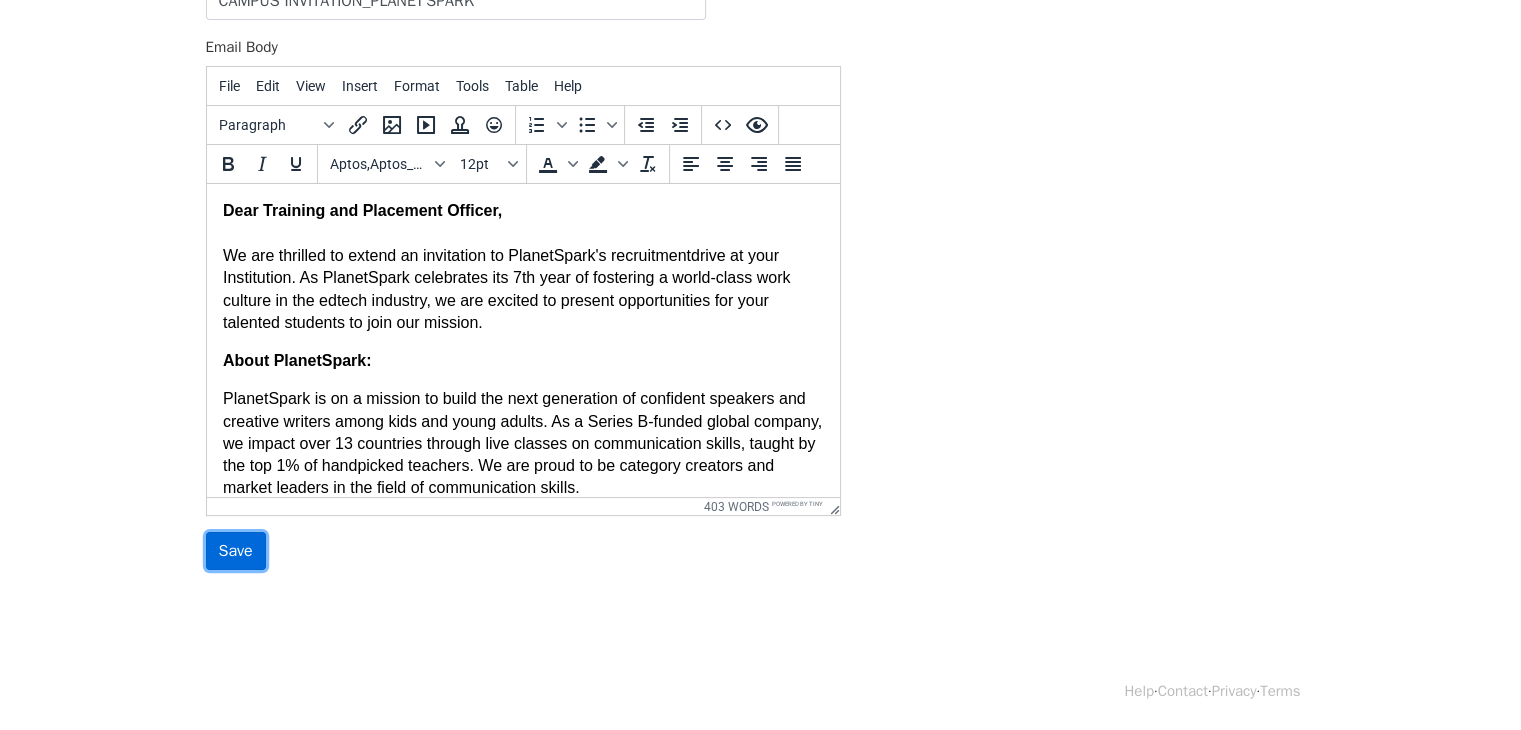 click on "Save" at bounding box center [236, 551] 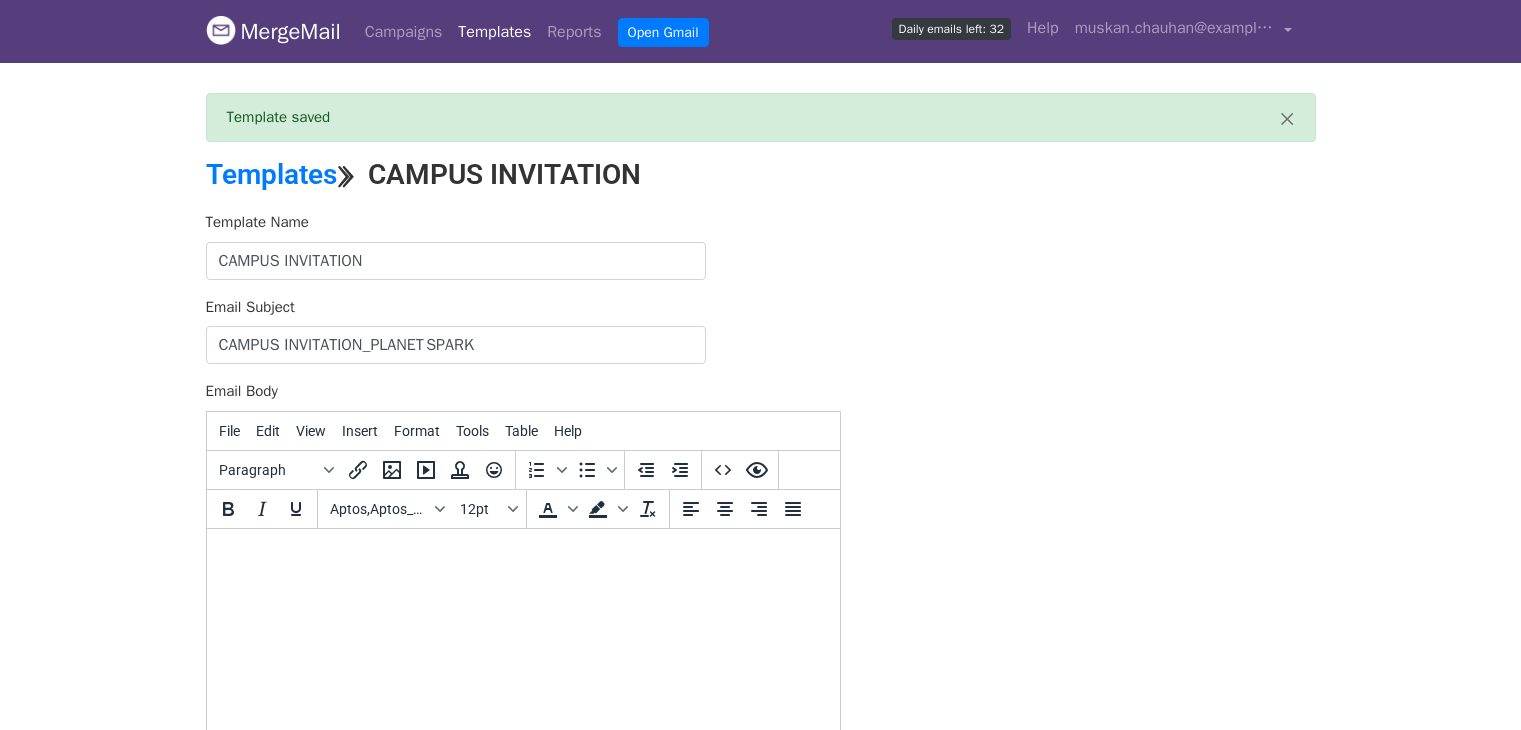 scroll, scrollTop: 0, scrollLeft: 0, axis: both 